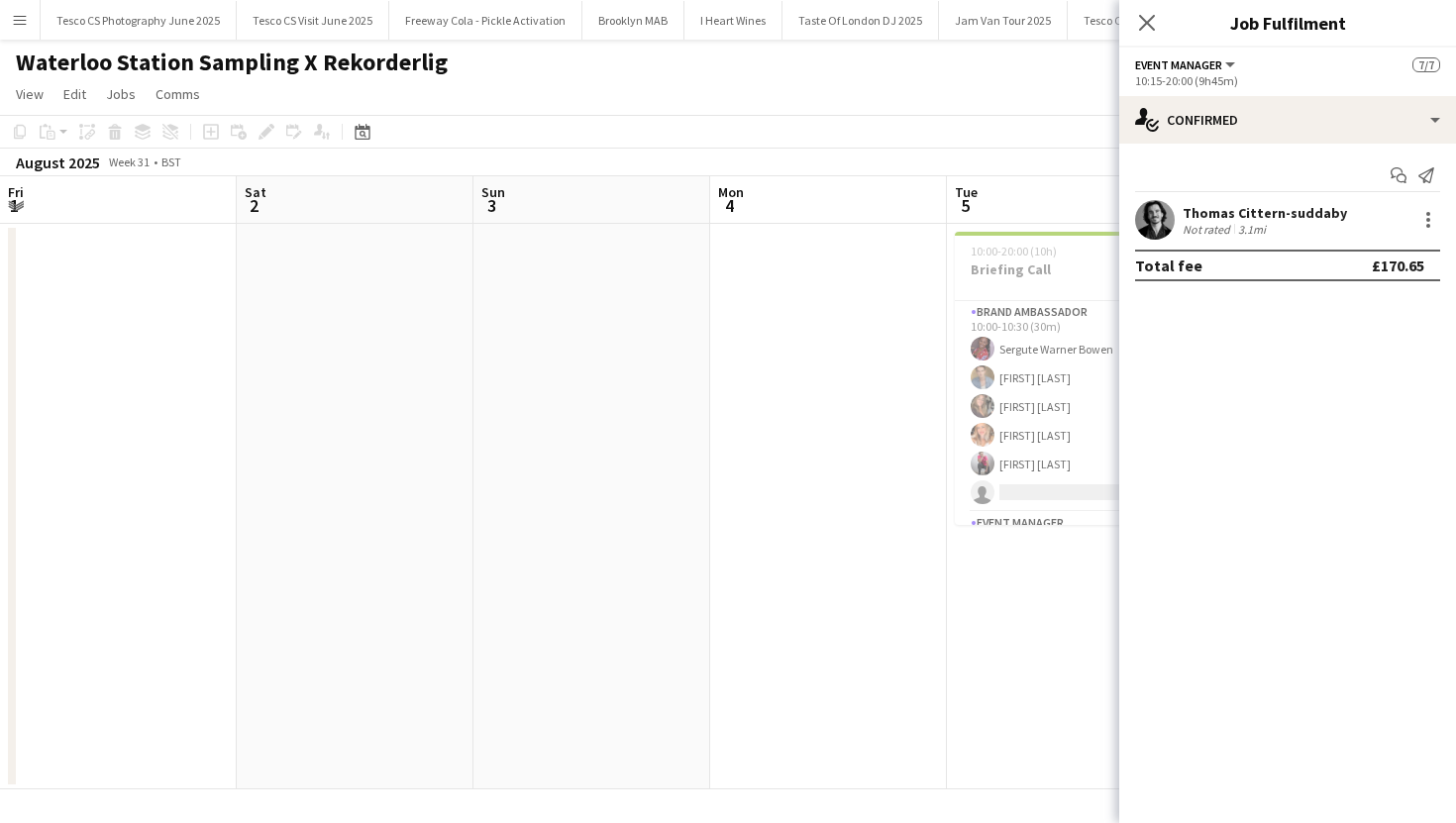 scroll, scrollTop: 0, scrollLeft: 0, axis: both 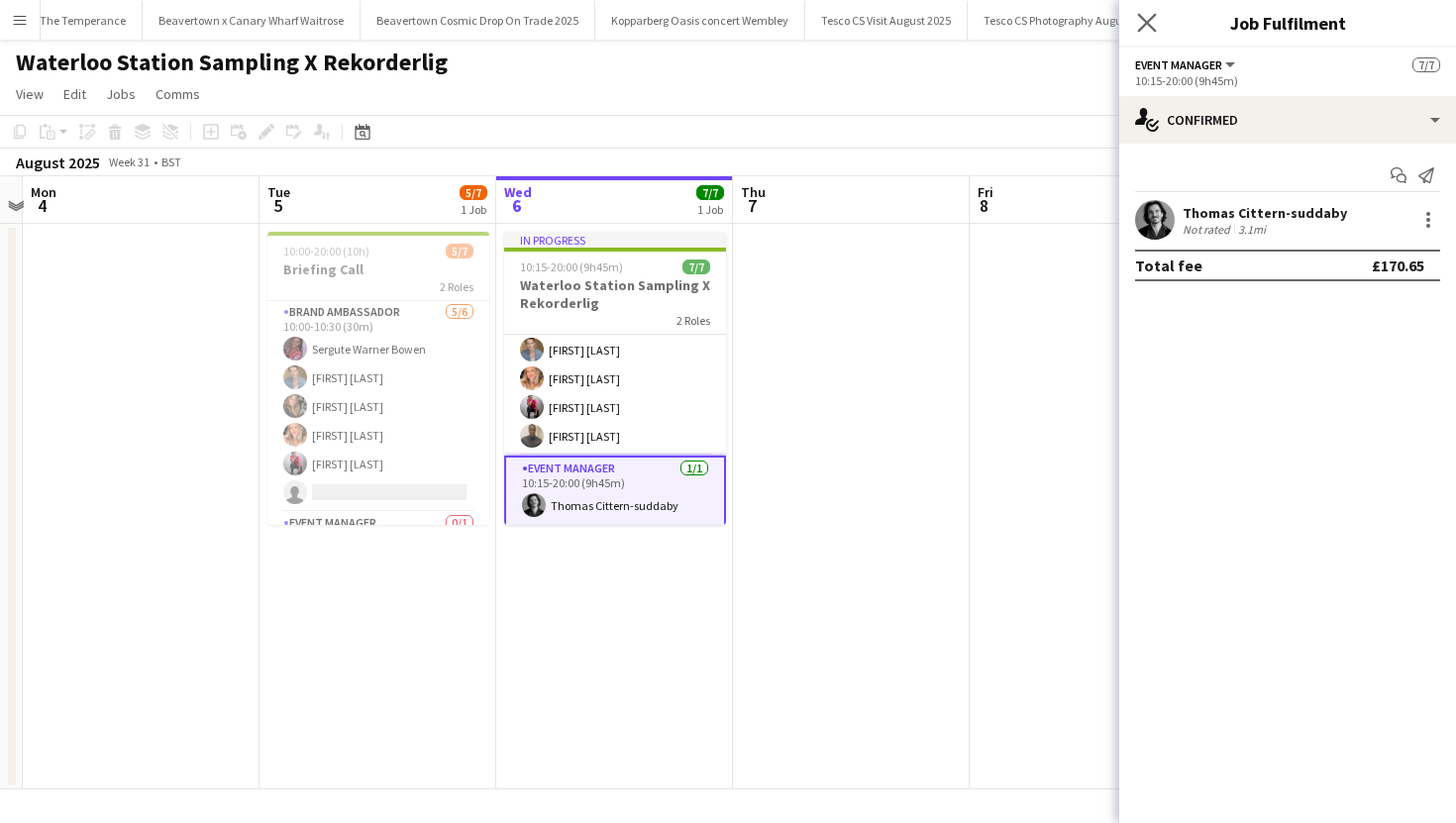 click on "Close pop-in" 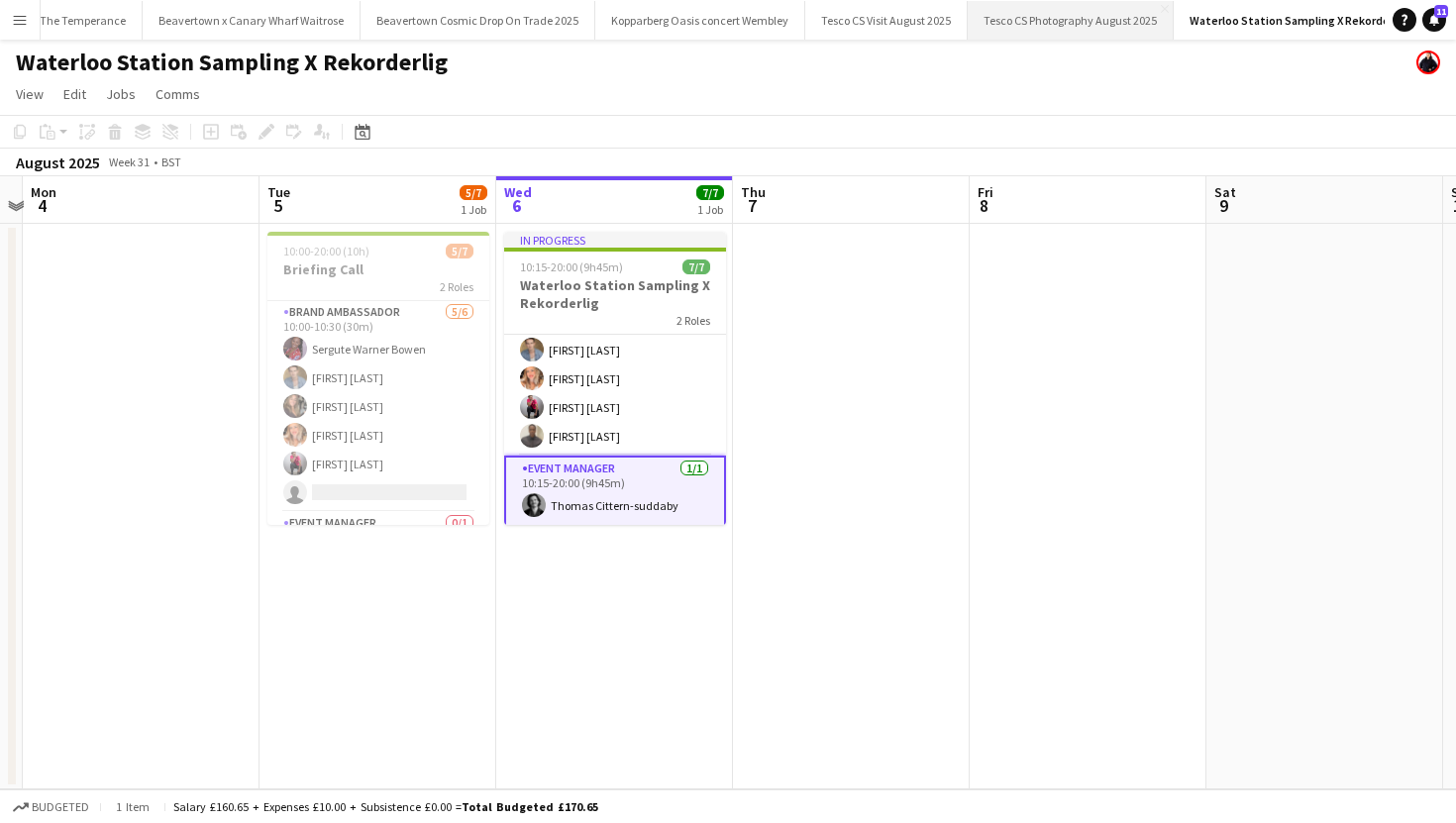 click on "Tesco CS Photography August 2025
Close" at bounding box center [1071, 20] 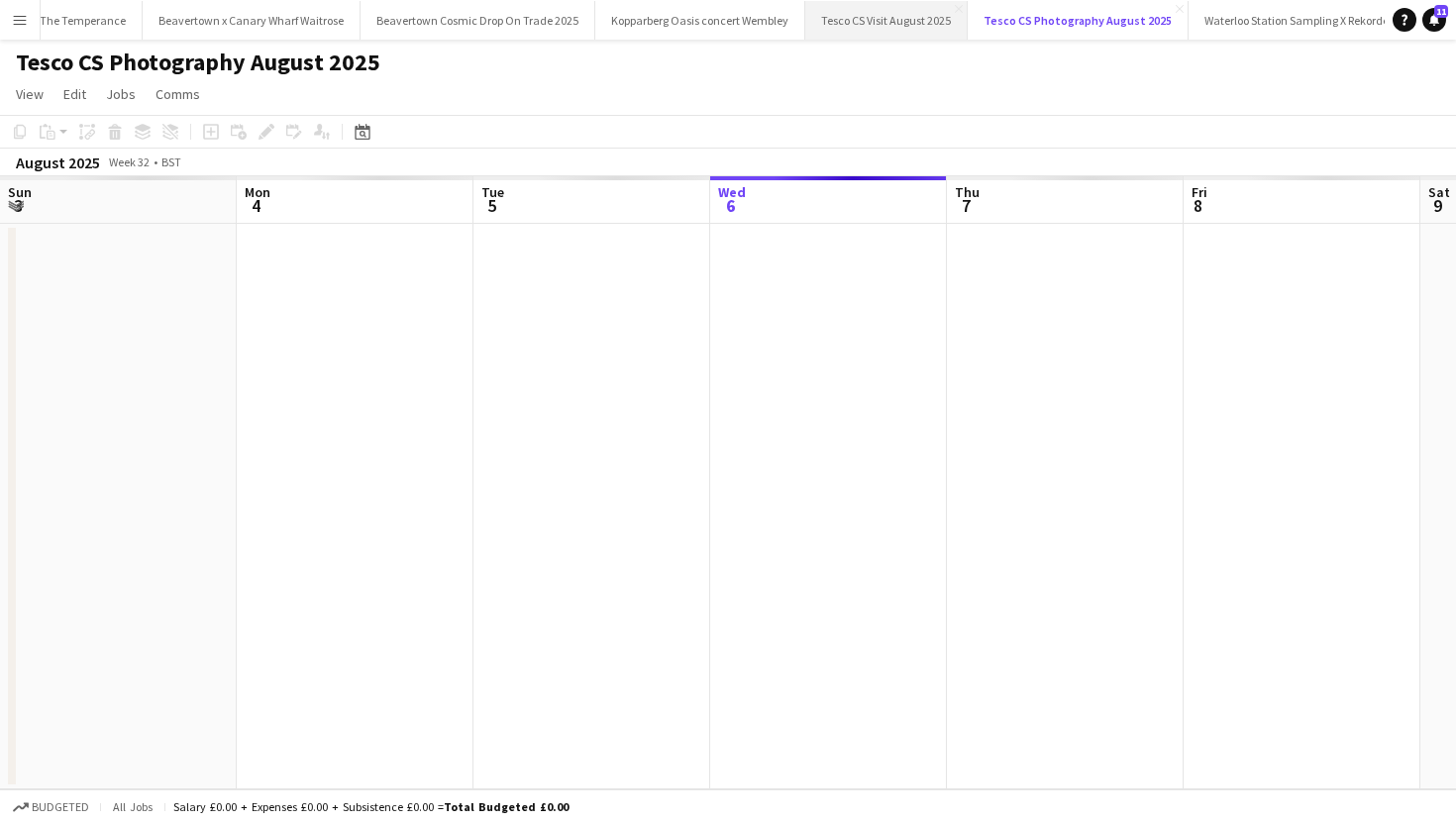 scroll, scrollTop: 0, scrollLeft: 473, axis: horizontal 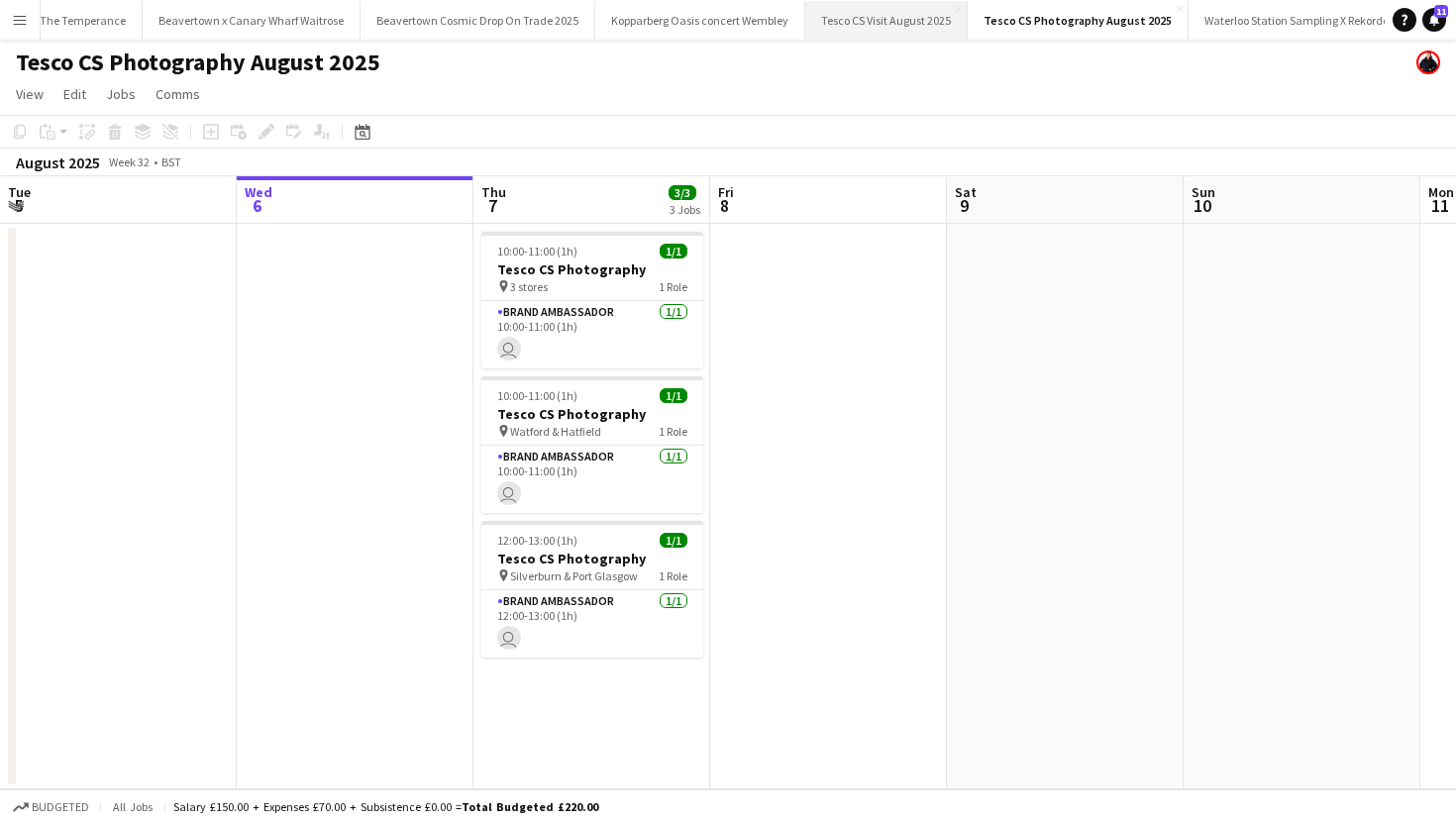 click on "Tesco CS Visit August 2025
Close" at bounding box center [886, 20] 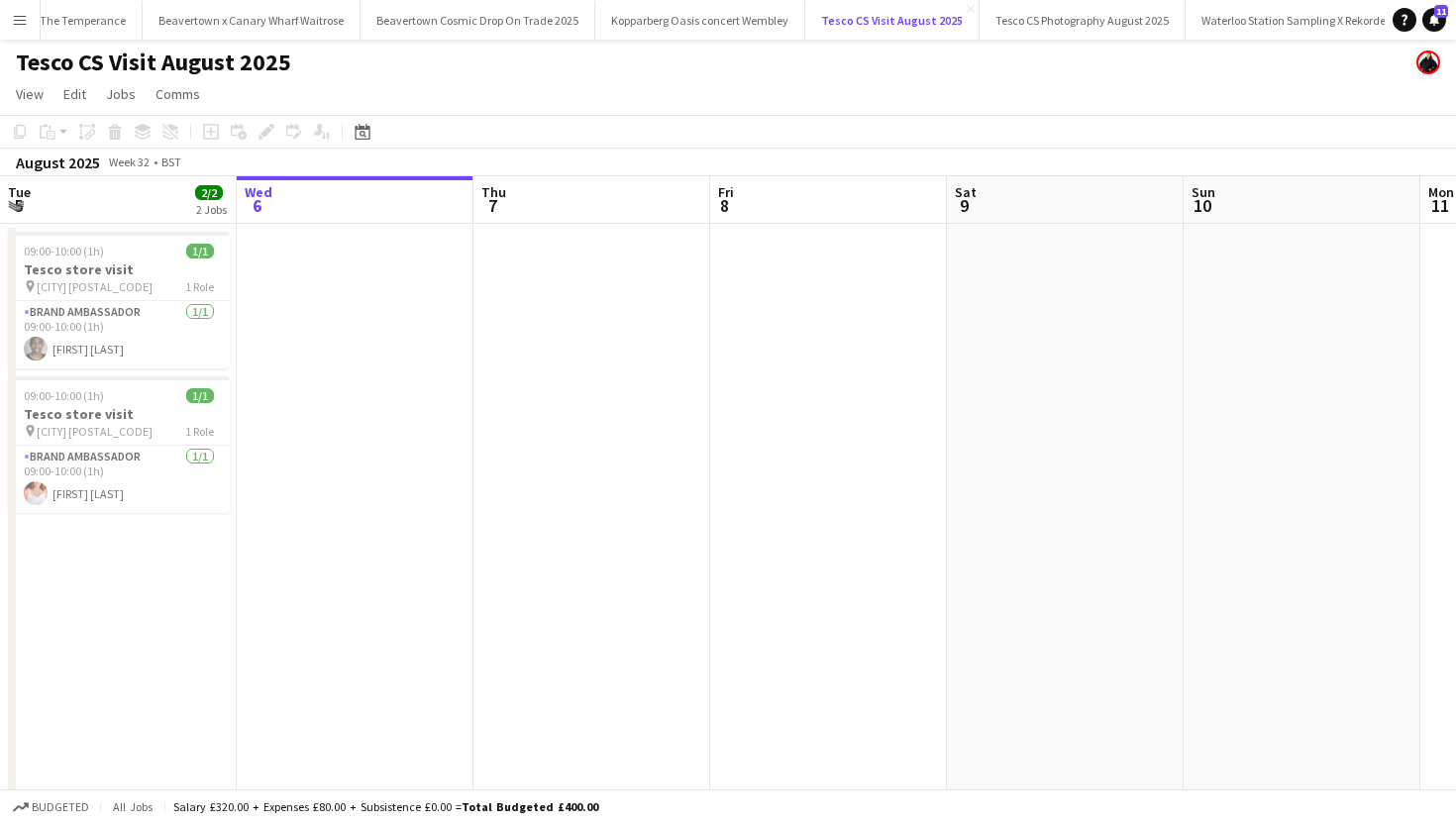 scroll, scrollTop: 0, scrollLeft: 593, axis: horizontal 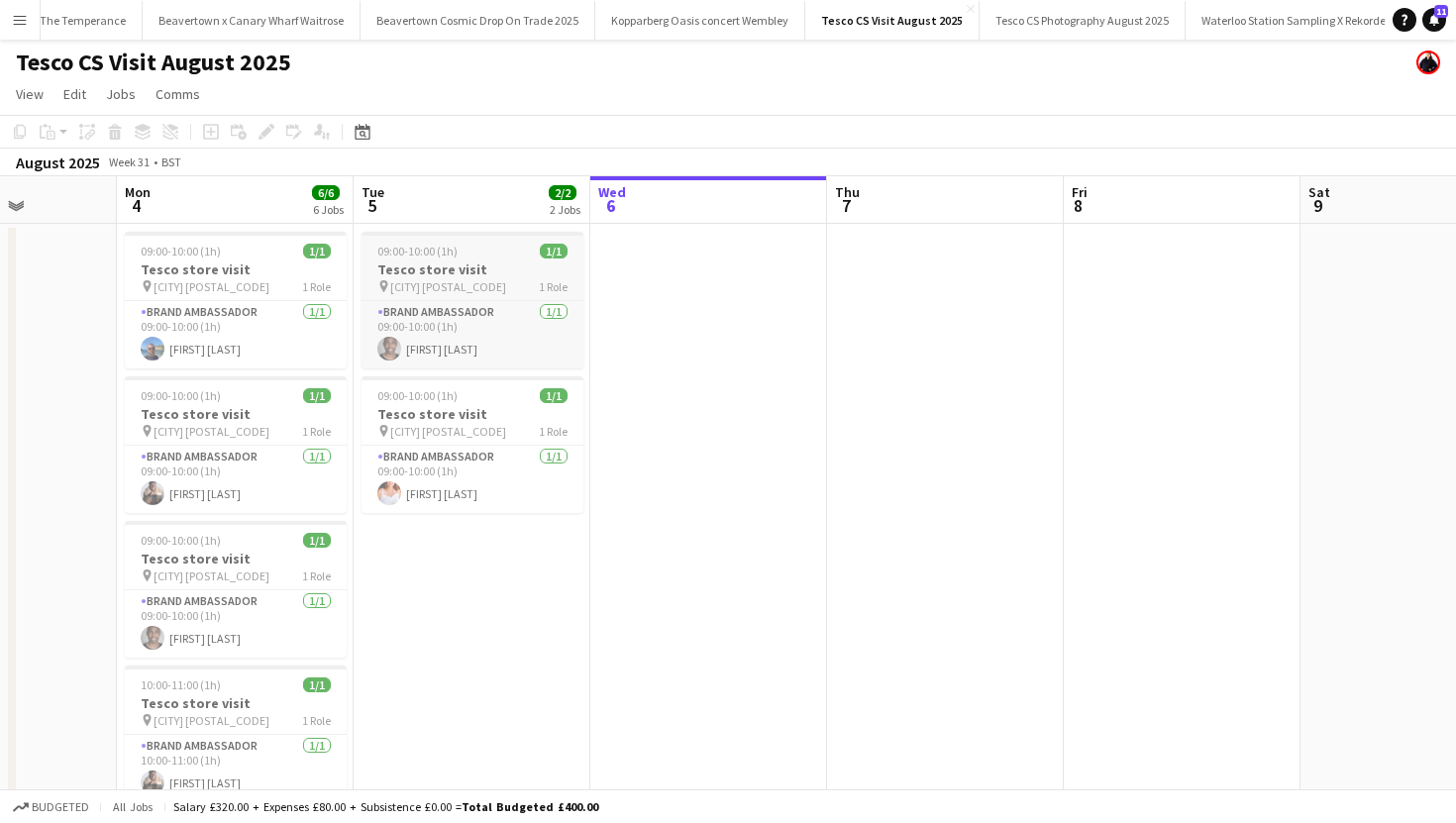 click on "pin
Manchester M18   1 Role" at bounding box center (472, 286) 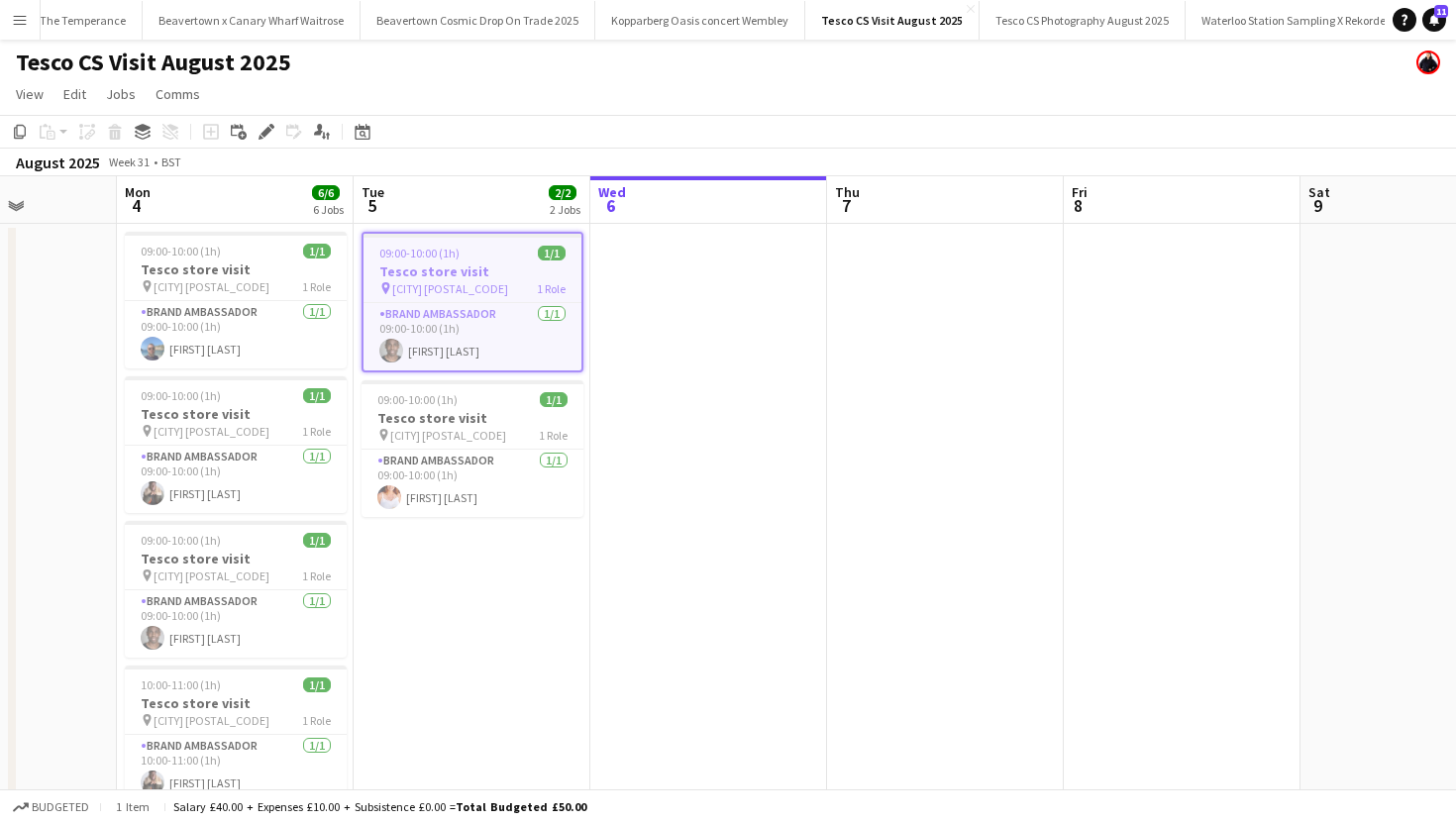 click at bounding box center [708, 681] 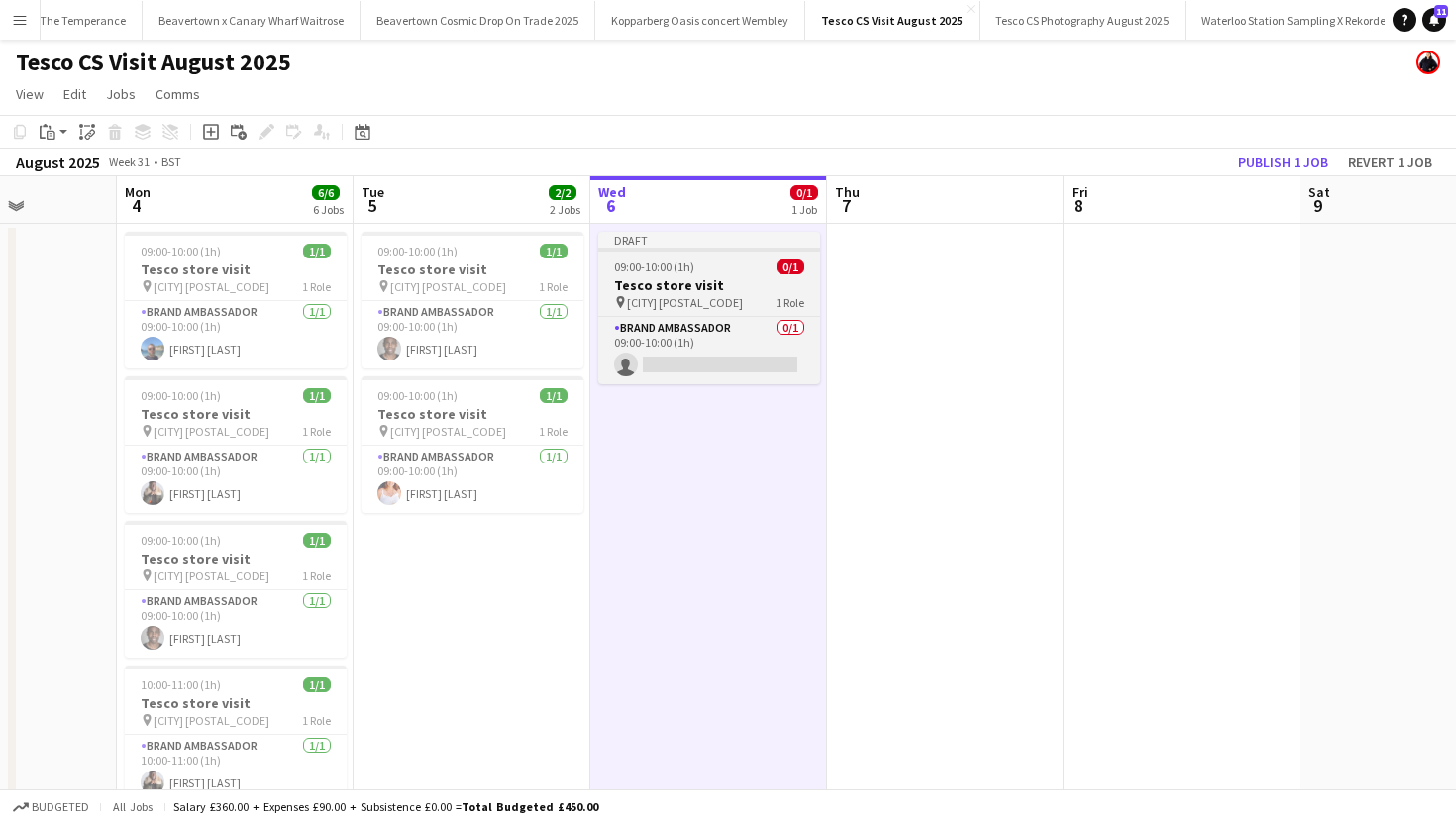 click on "Tesco store visit" at bounding box center (709, 285) 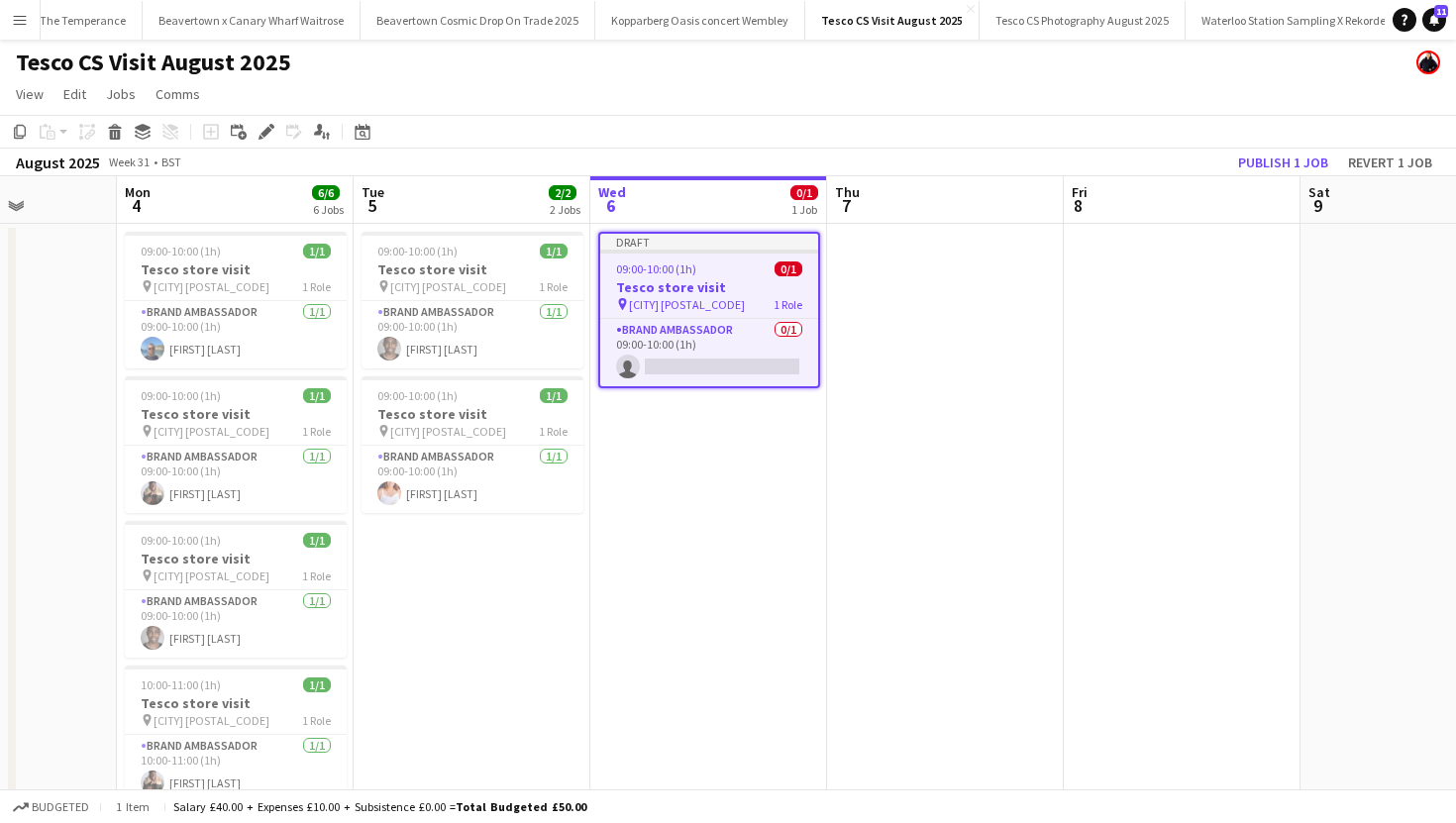 click on "Copy
Paste
Paste
Command
V Paste with crew
Command
Shift
V
Paste linked Job
Delete
Group
Ungroup
Add job
Add linked Job
Edit
Edit linked Job
Applicants
Date picker
AUG 2025 AUG 2025 Monday M Tuesday T Wednesday W Thursday T Friday F Saturday S Sunday S  AUG   1   2   3   4   5   6   7   8   9   10   11   12   13   14   15   16   17   18   19   20   21   22   23   24   25" 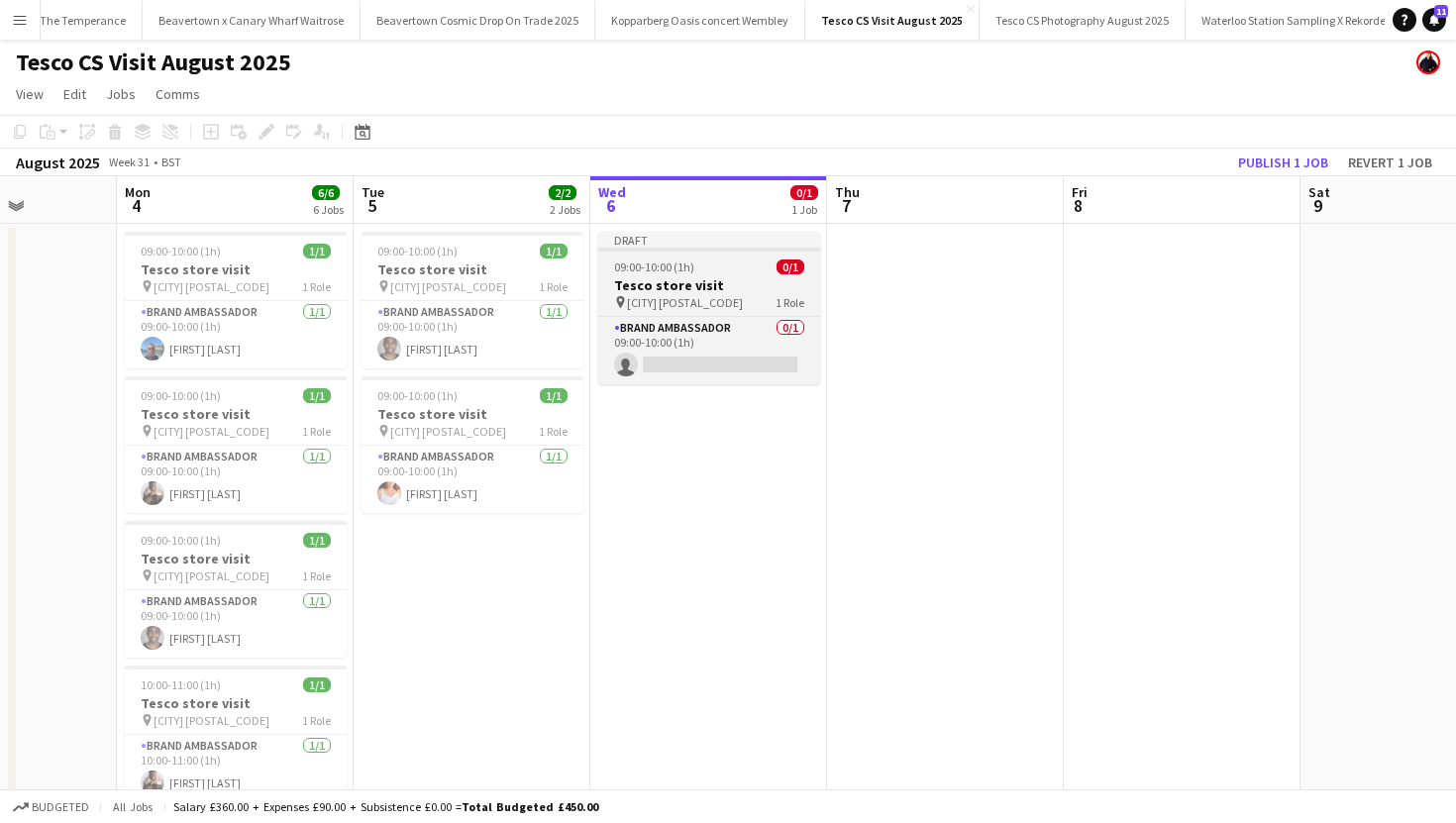 click on "Draft" at bounding box center [709, 240] 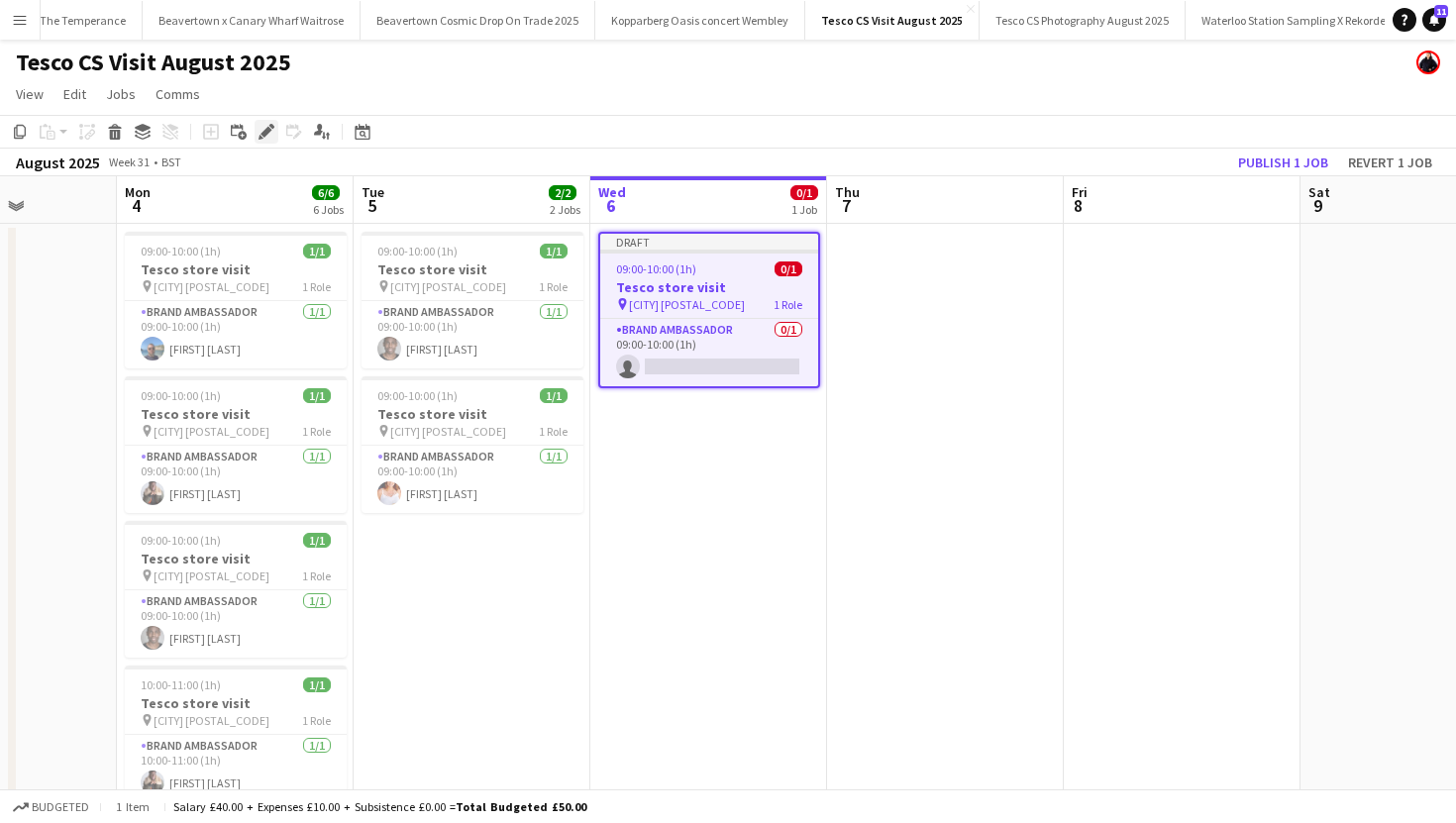 click 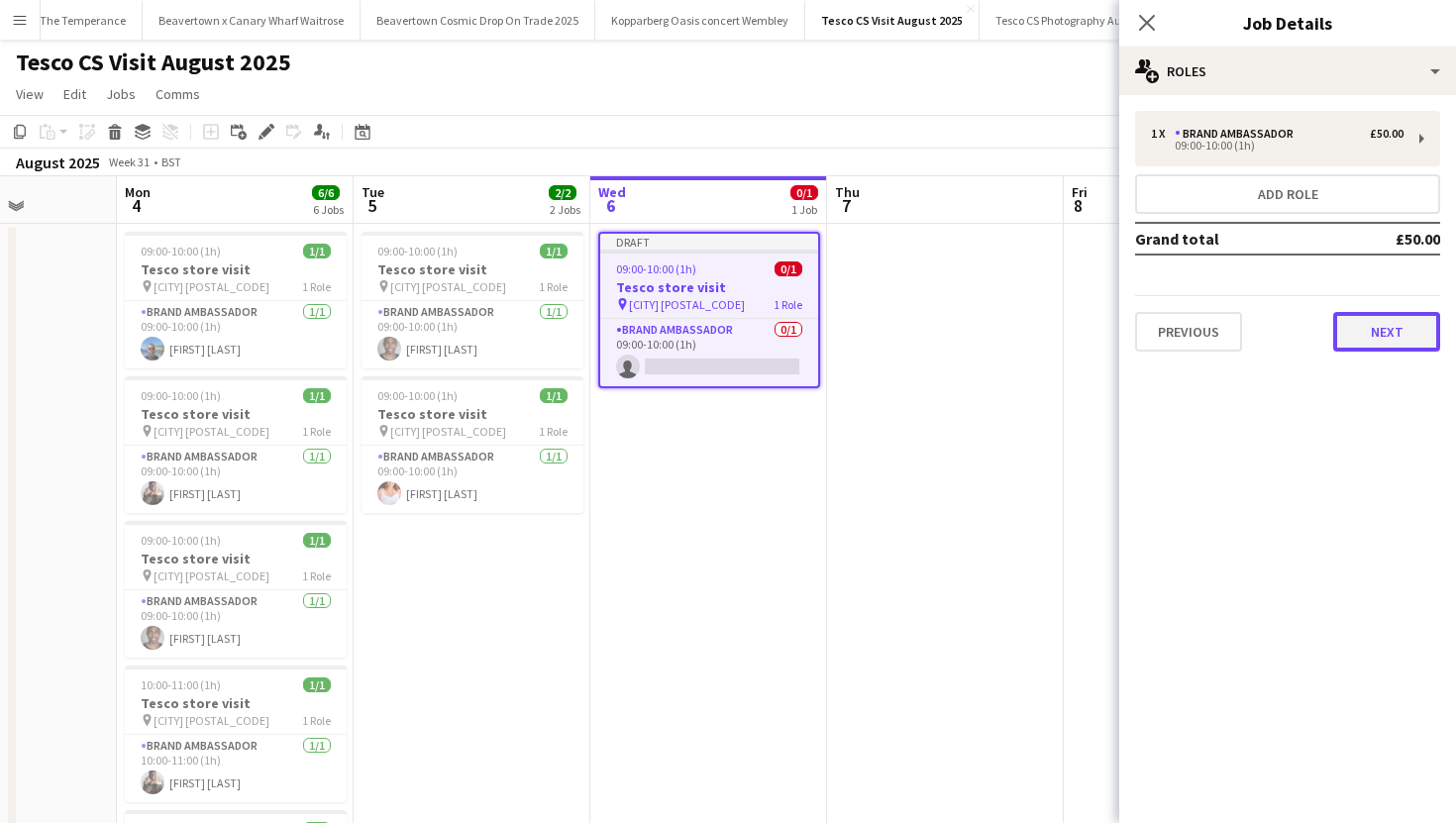 click on "Next" at bounding box center [1387, 332] 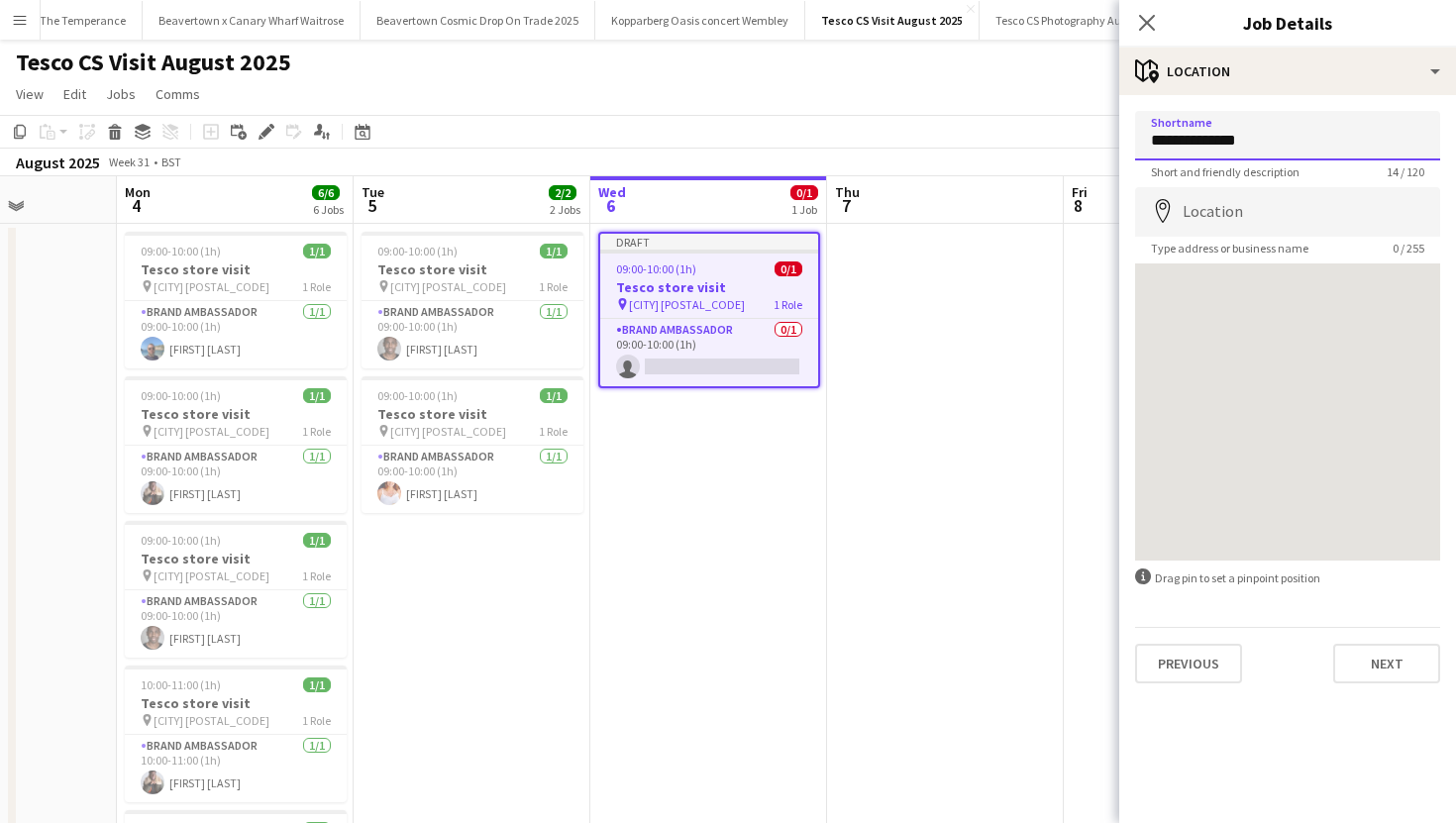 drag, startPoint x: 1264, startPoint y: 141, endPoint x: 1123, endPoint y: 141, distance: 141 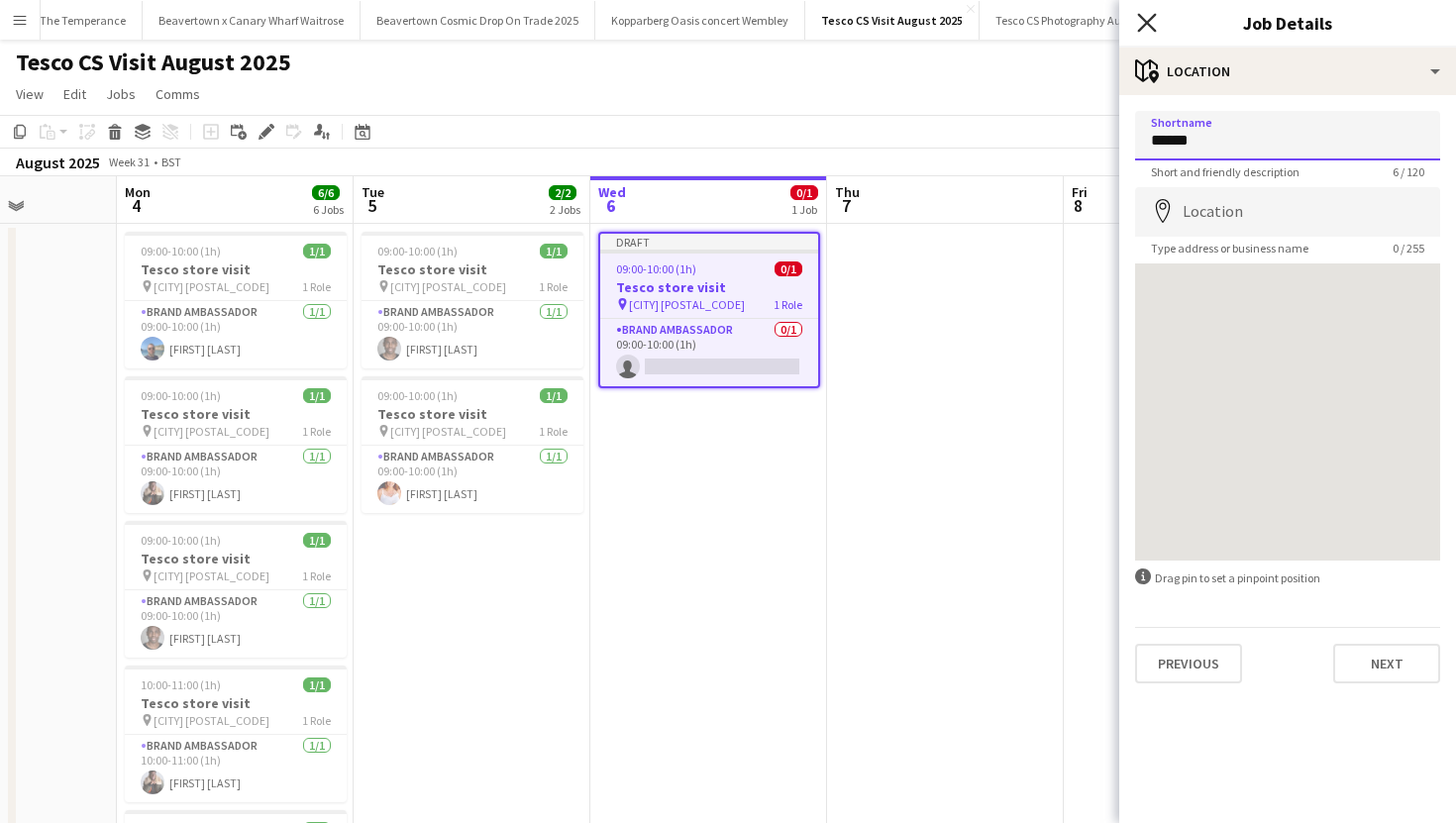 type on "******" 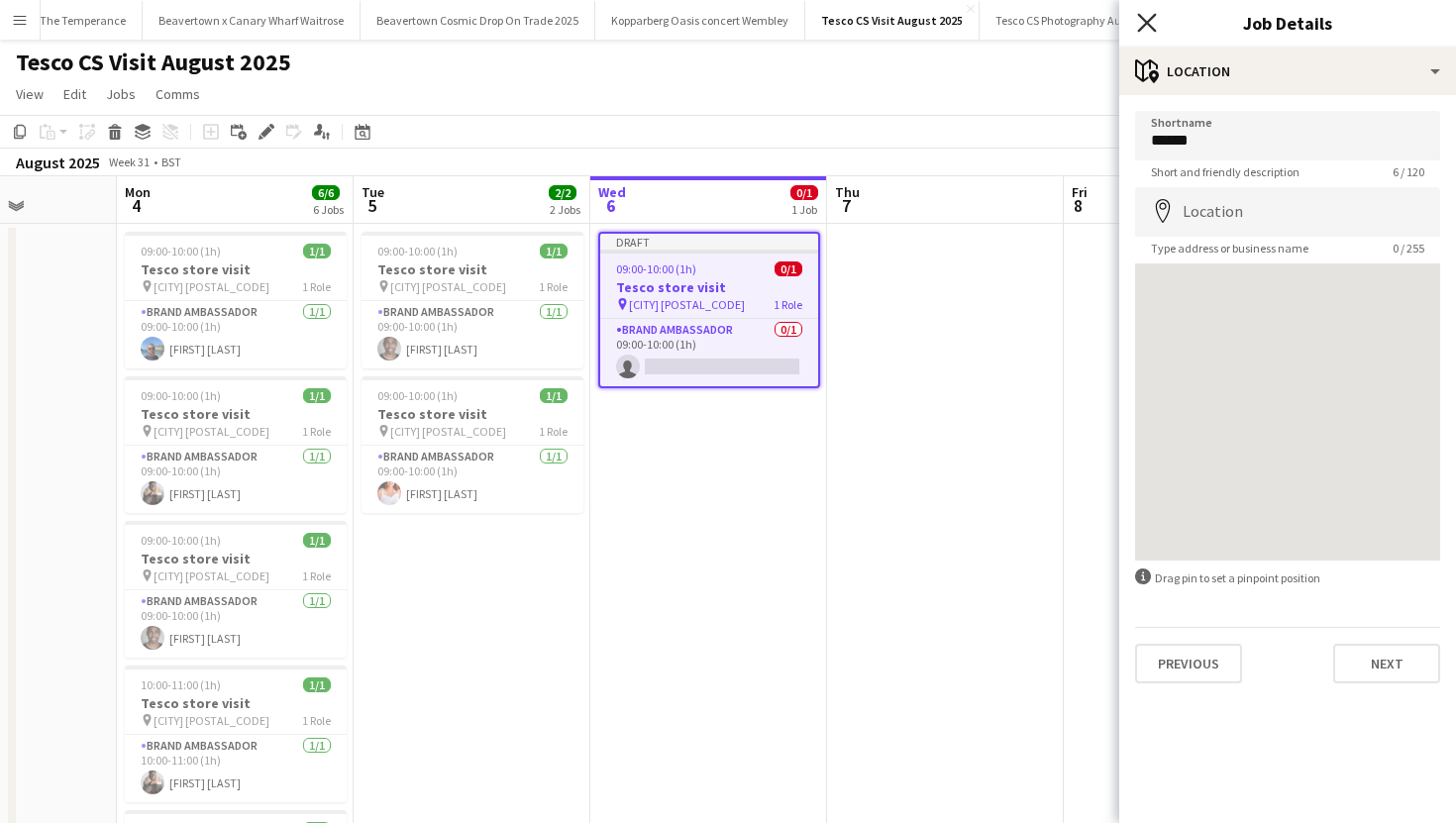 click on "Close pop-in" 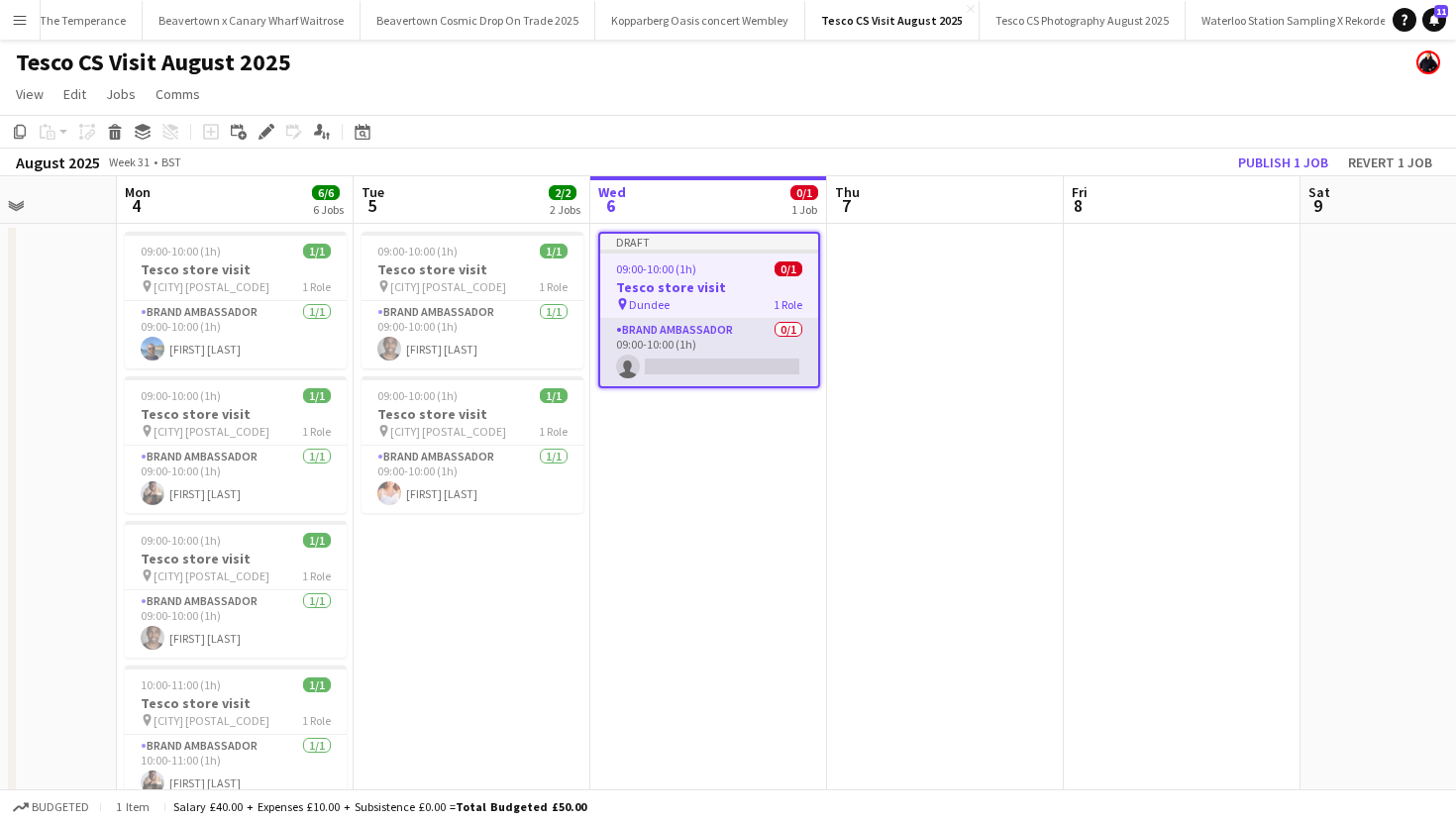 click on "Brand Ambassador   0/1   09:00-10:00 (1h)
single-neutral-actions" at bounding box center [709, 353] 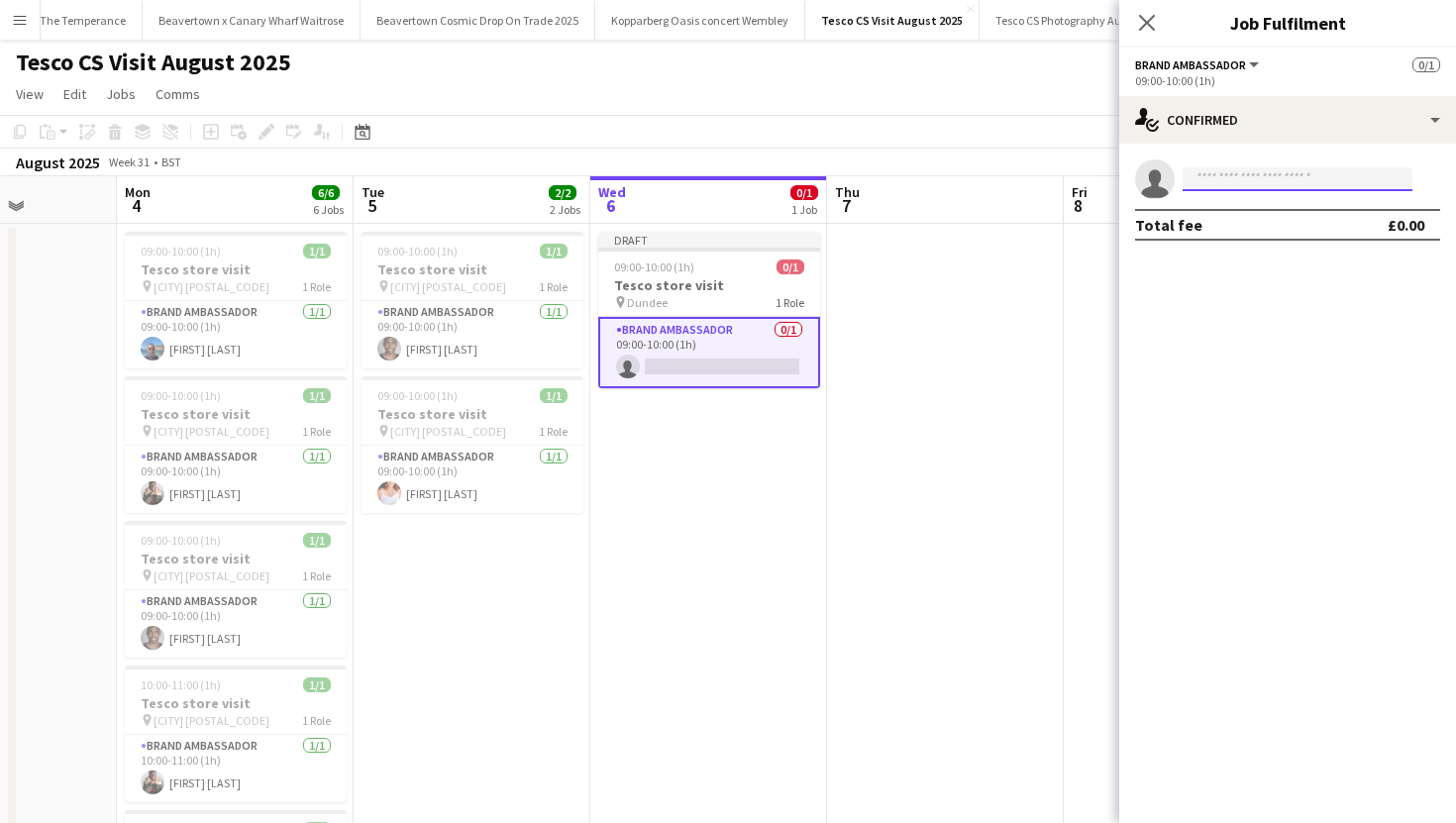 click at bounding box center [1298, 179] 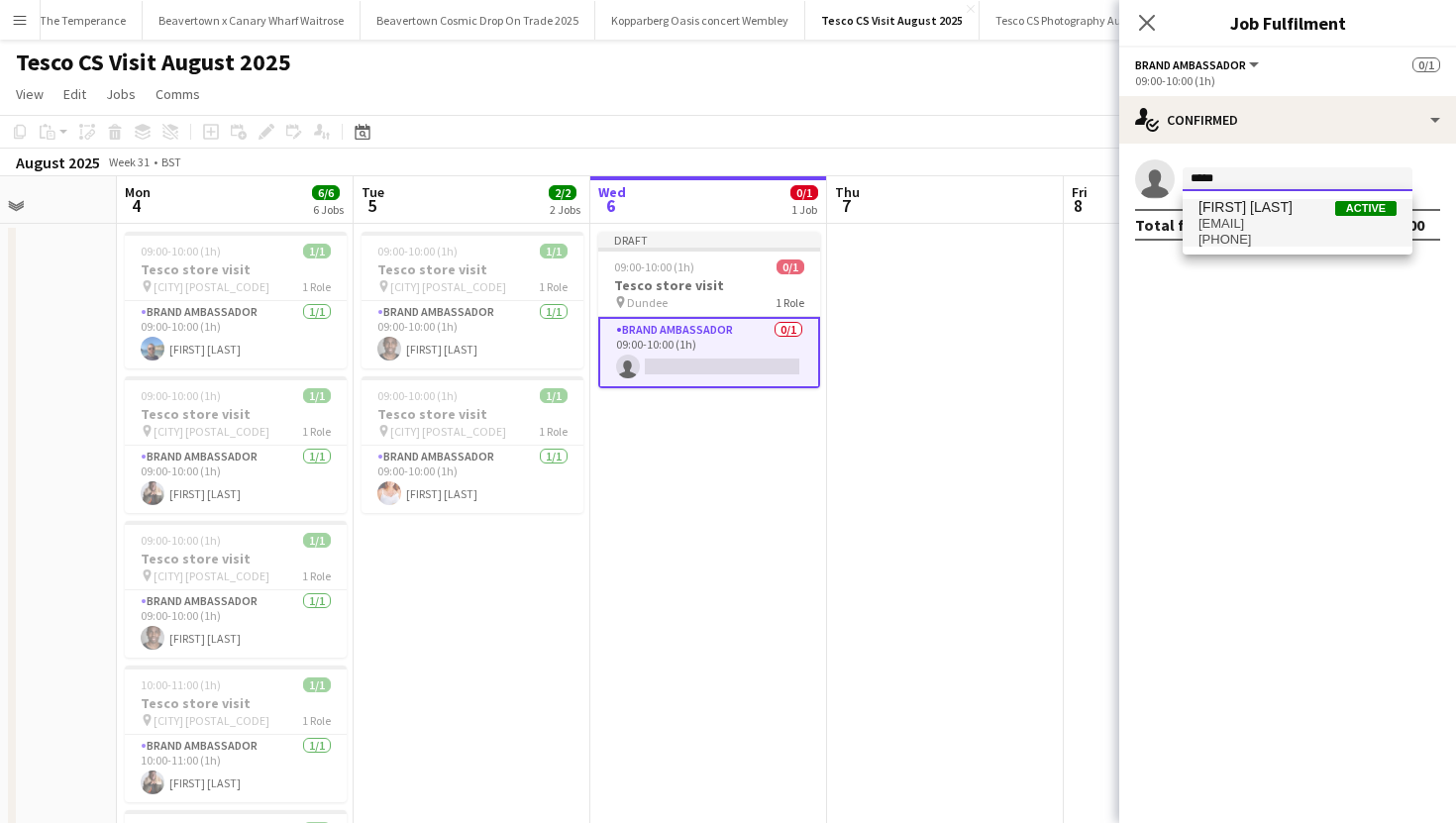 type on "*****" 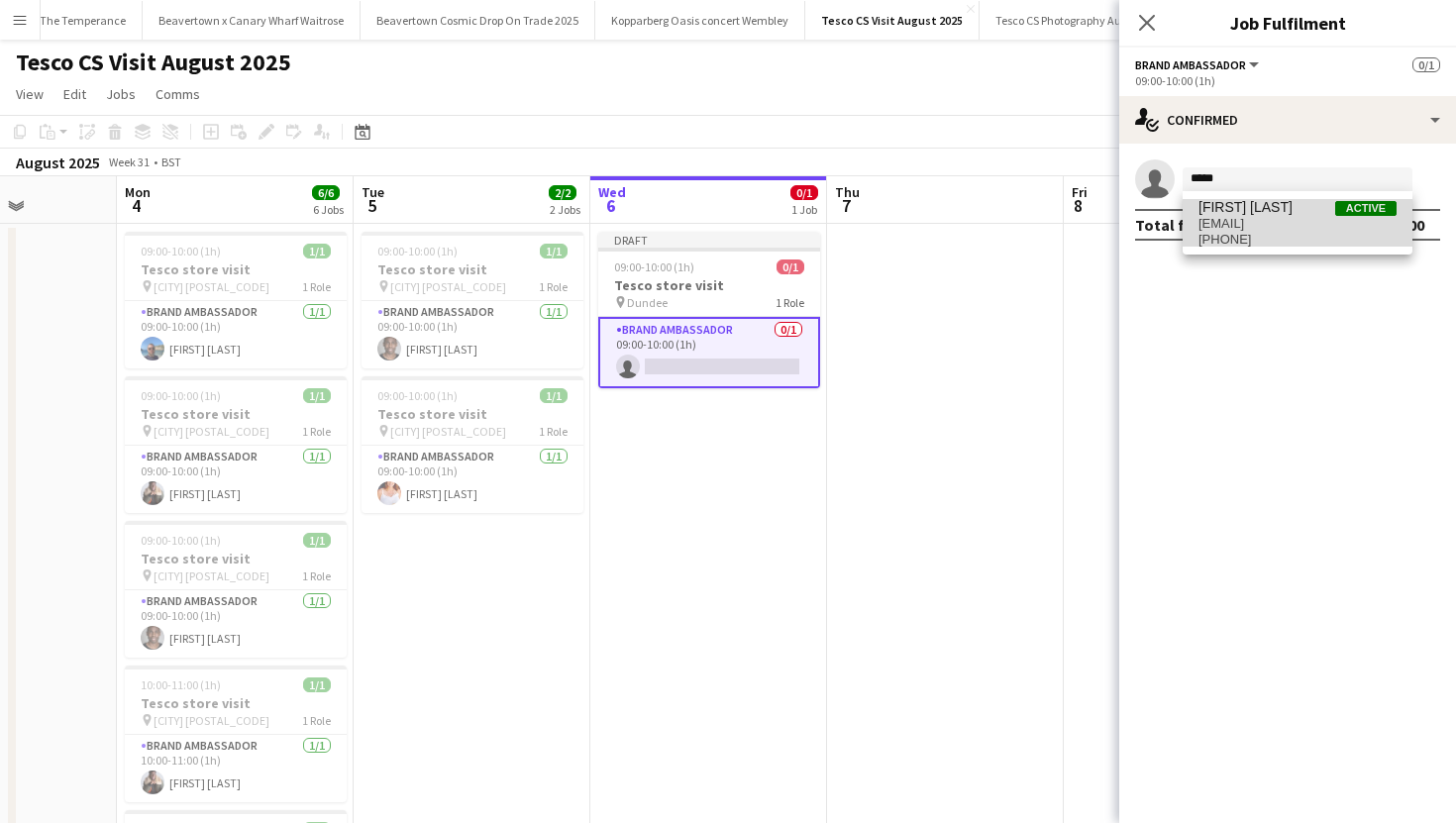 click on "+447972849023" at bounding box center [1298, 240] 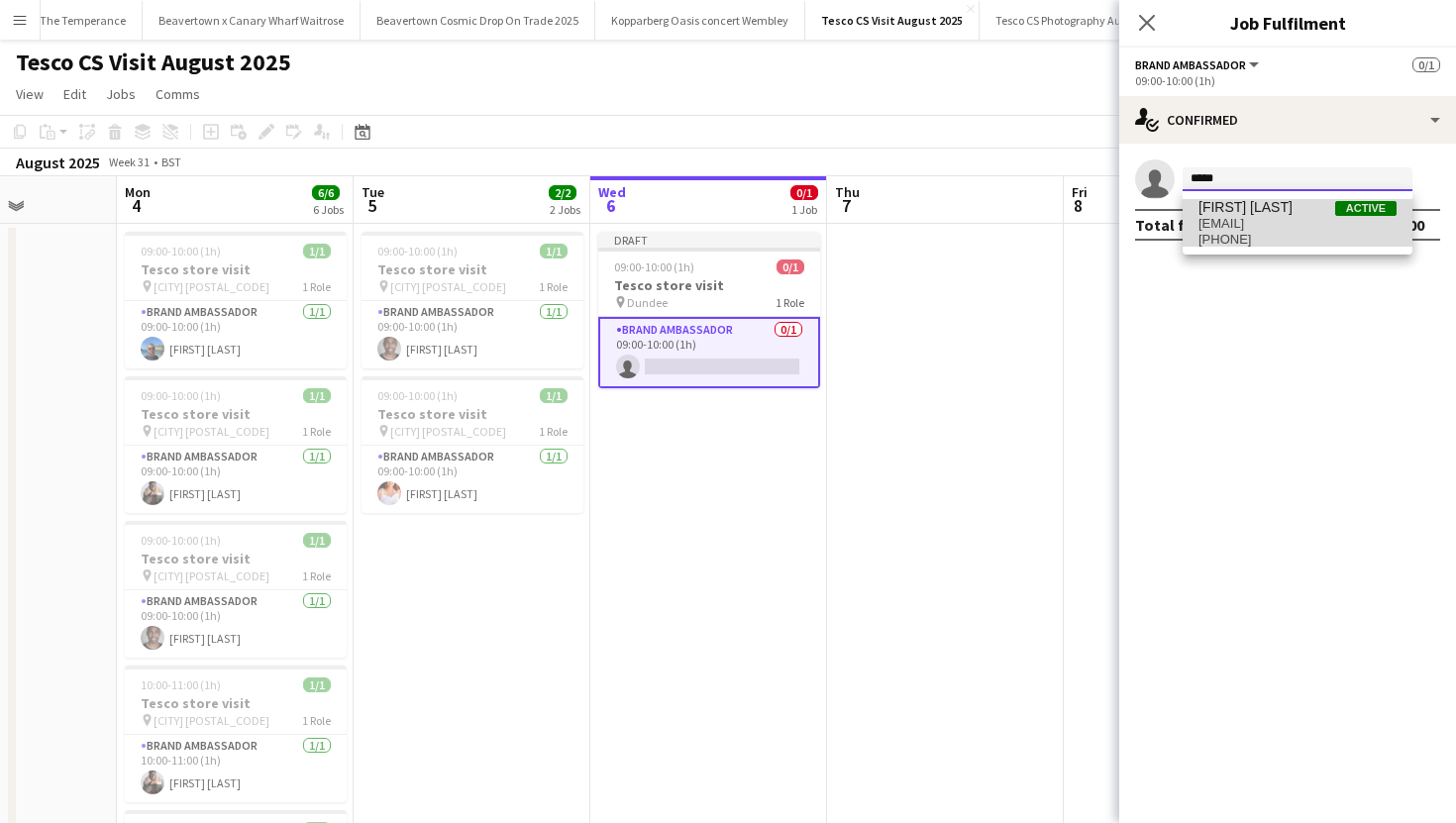 type 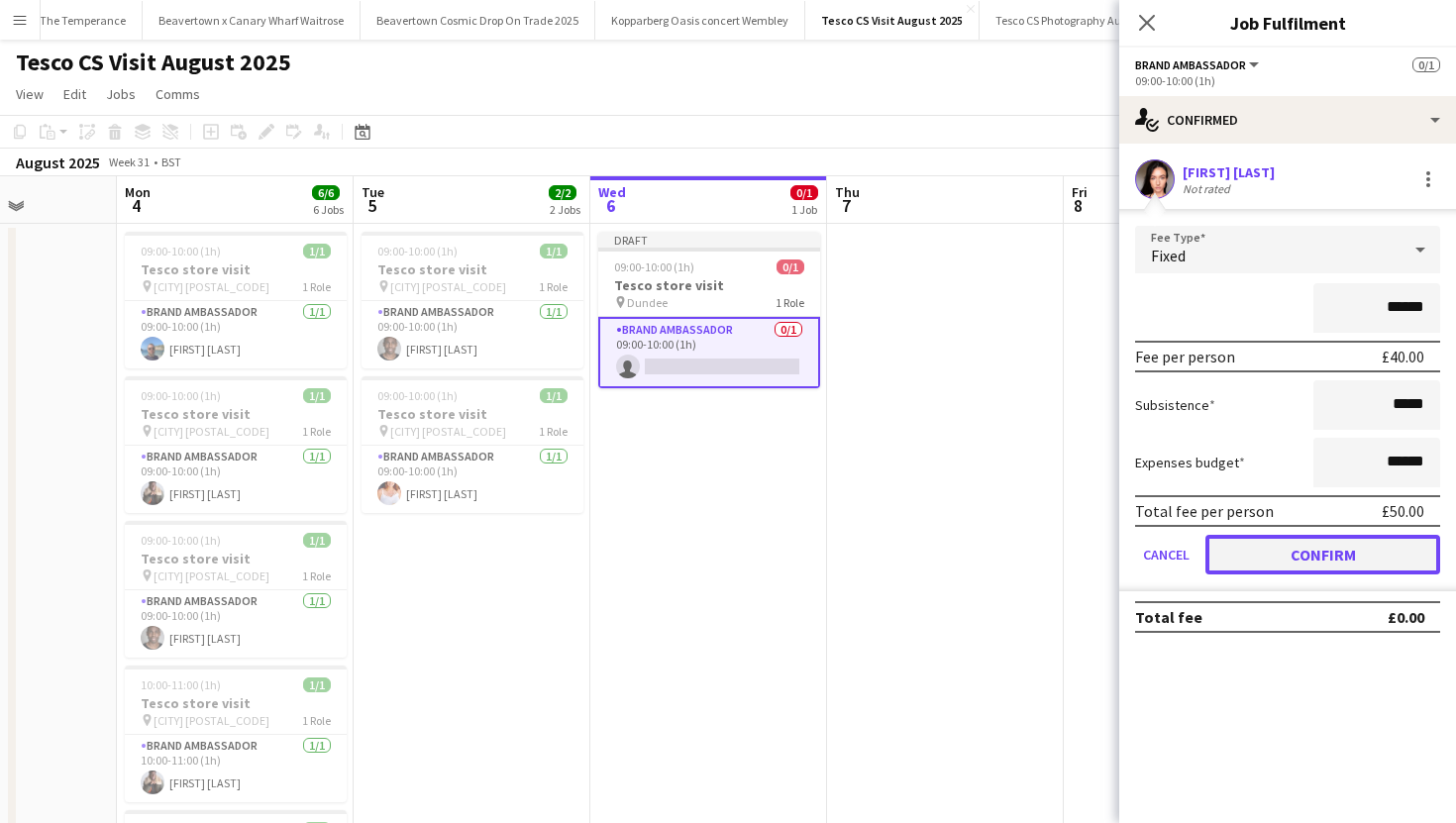 click on "Confirm" at bounding box center [1322, 555] 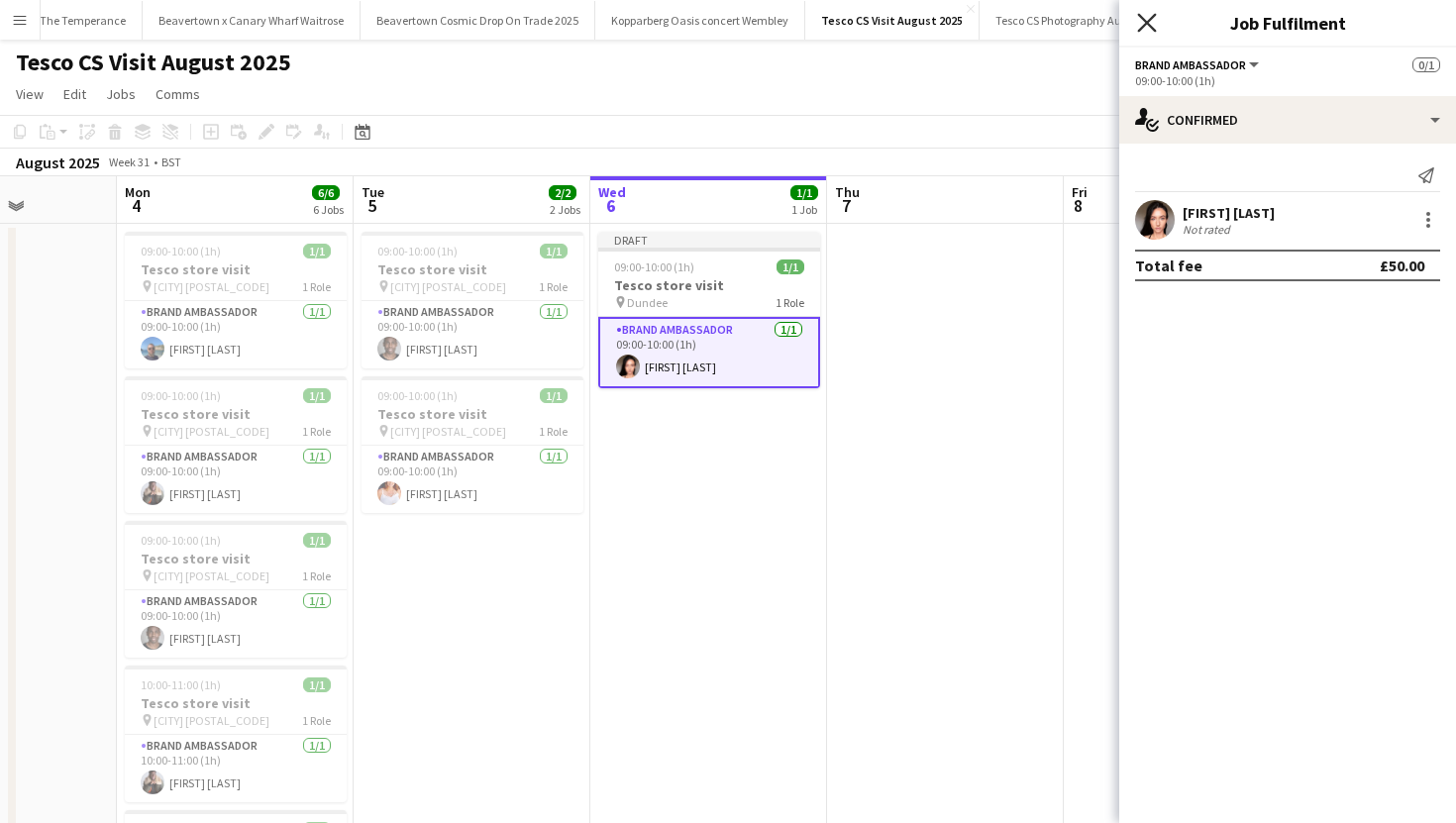 click on "Close pop-in" 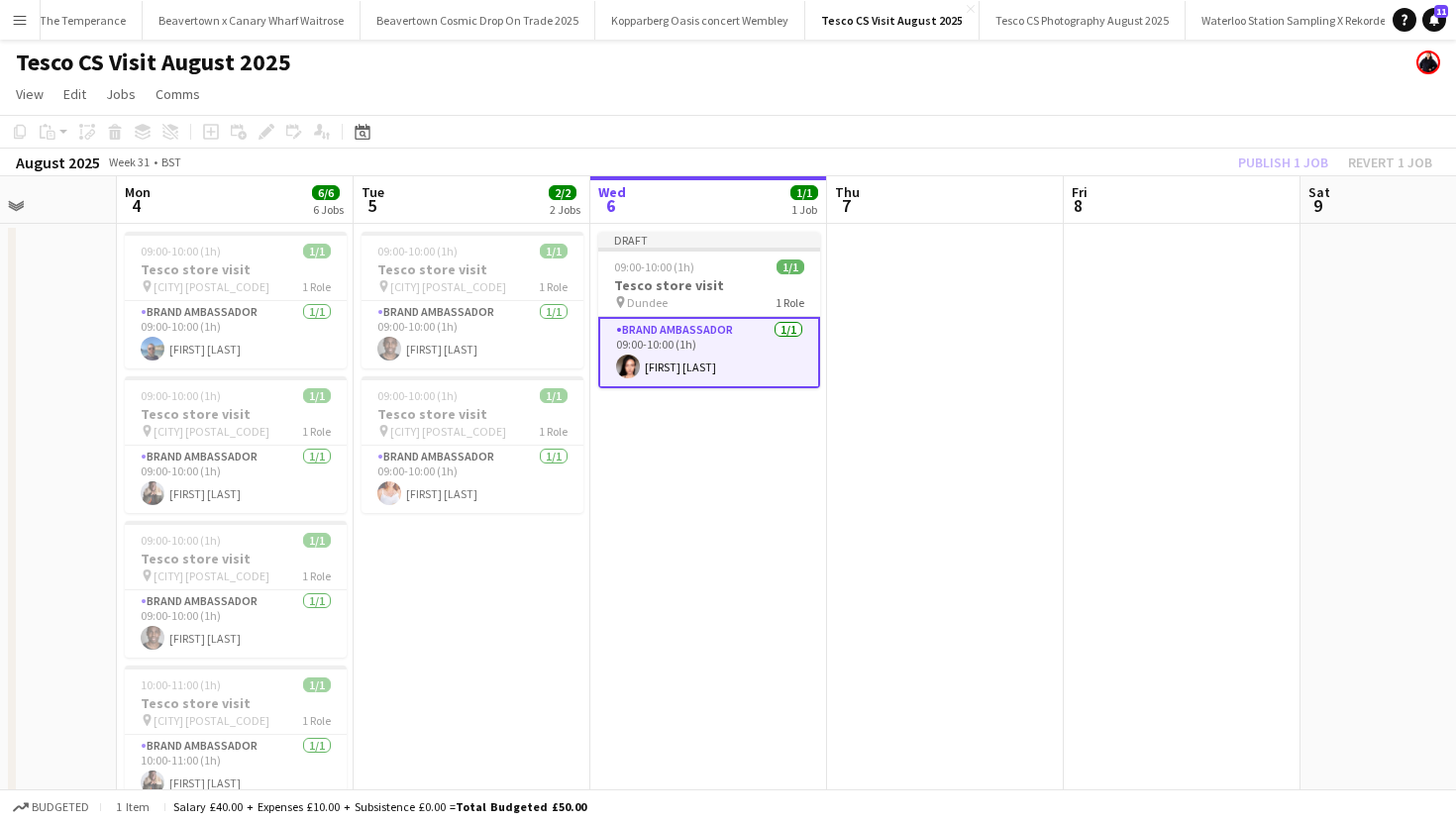 click at bounding box center [945, 681] 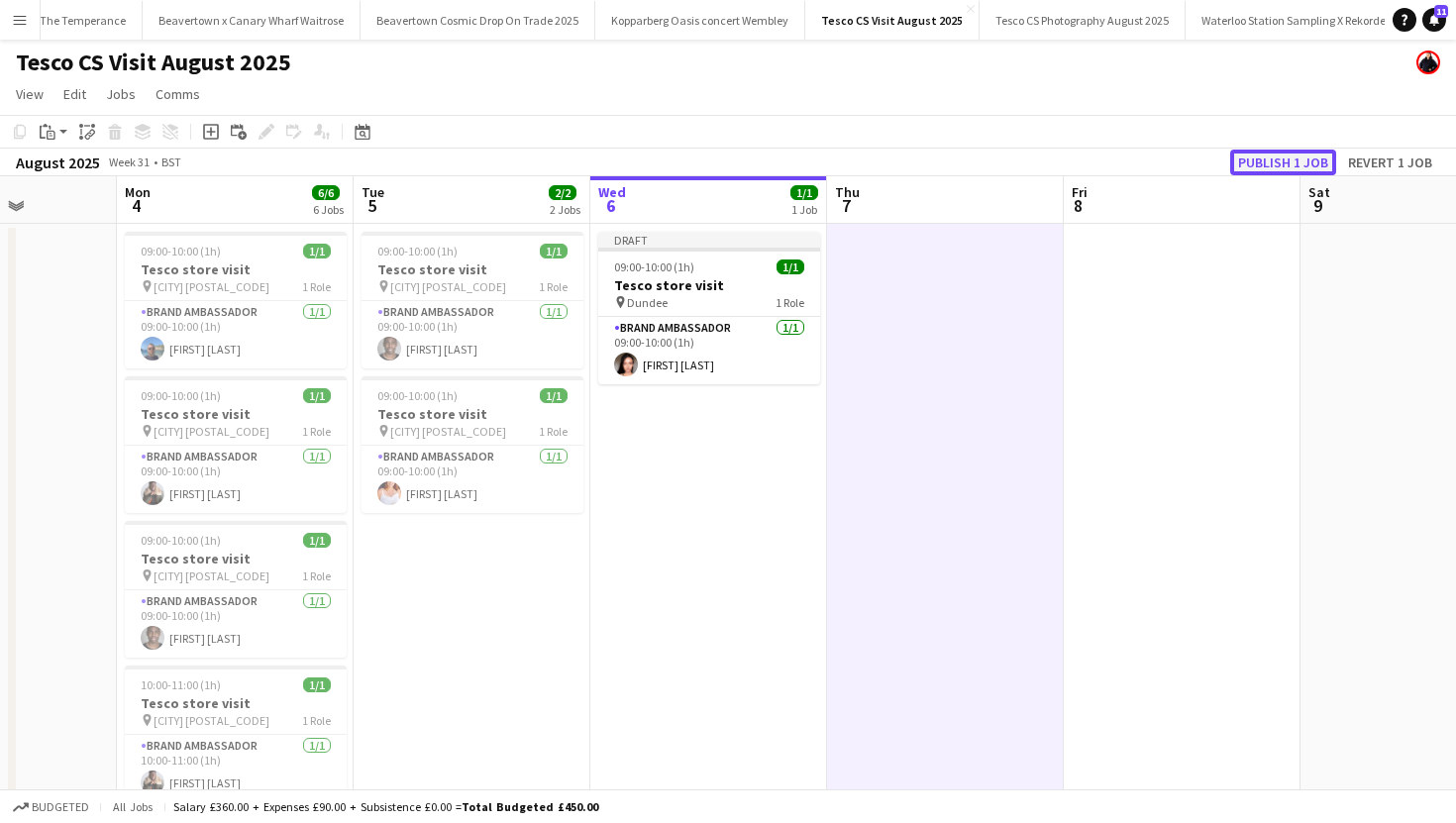 click on "Publish 1 job" 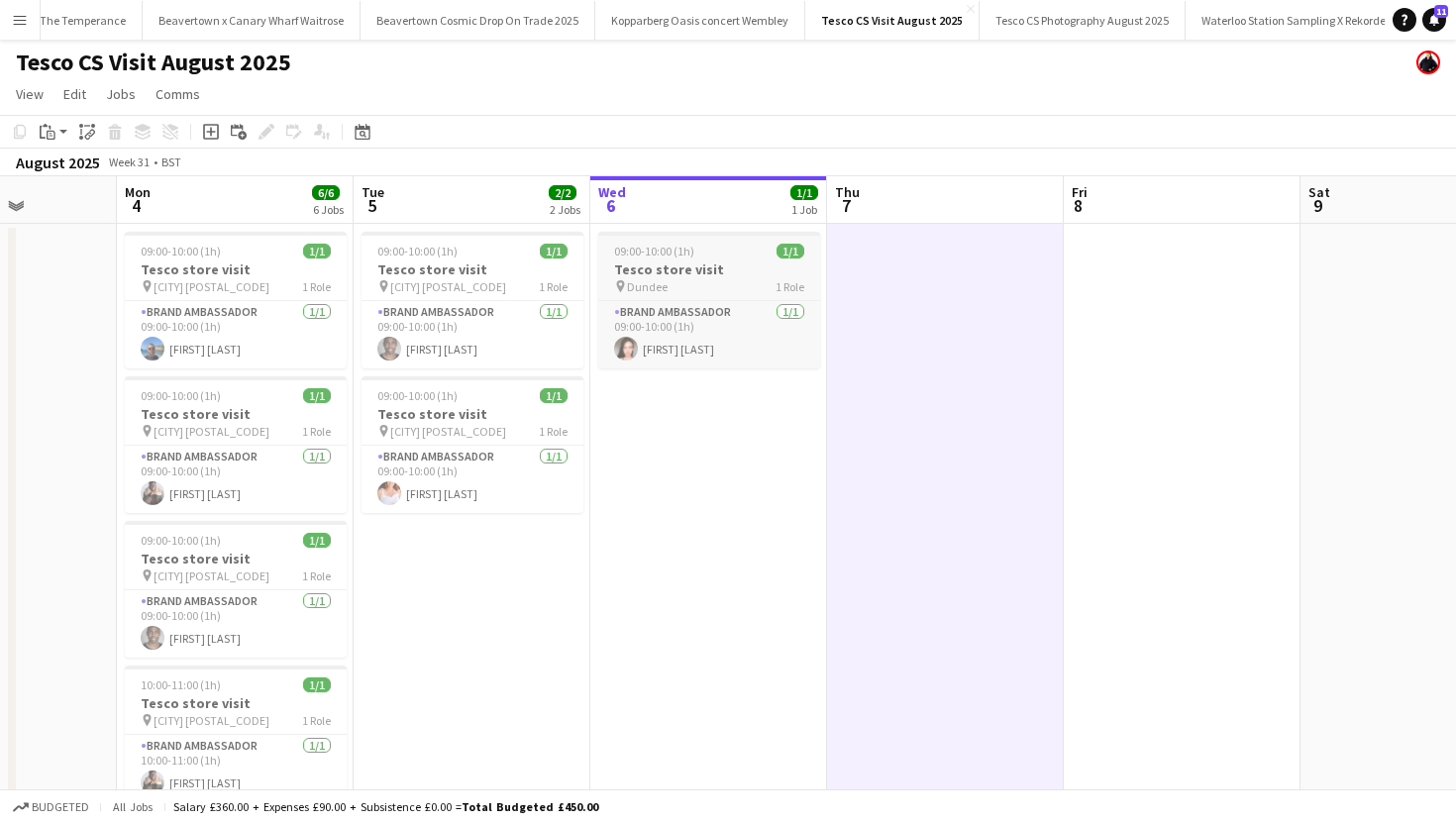 click on "pin
Dundee   1 Role" at bounding box center [709, 286] 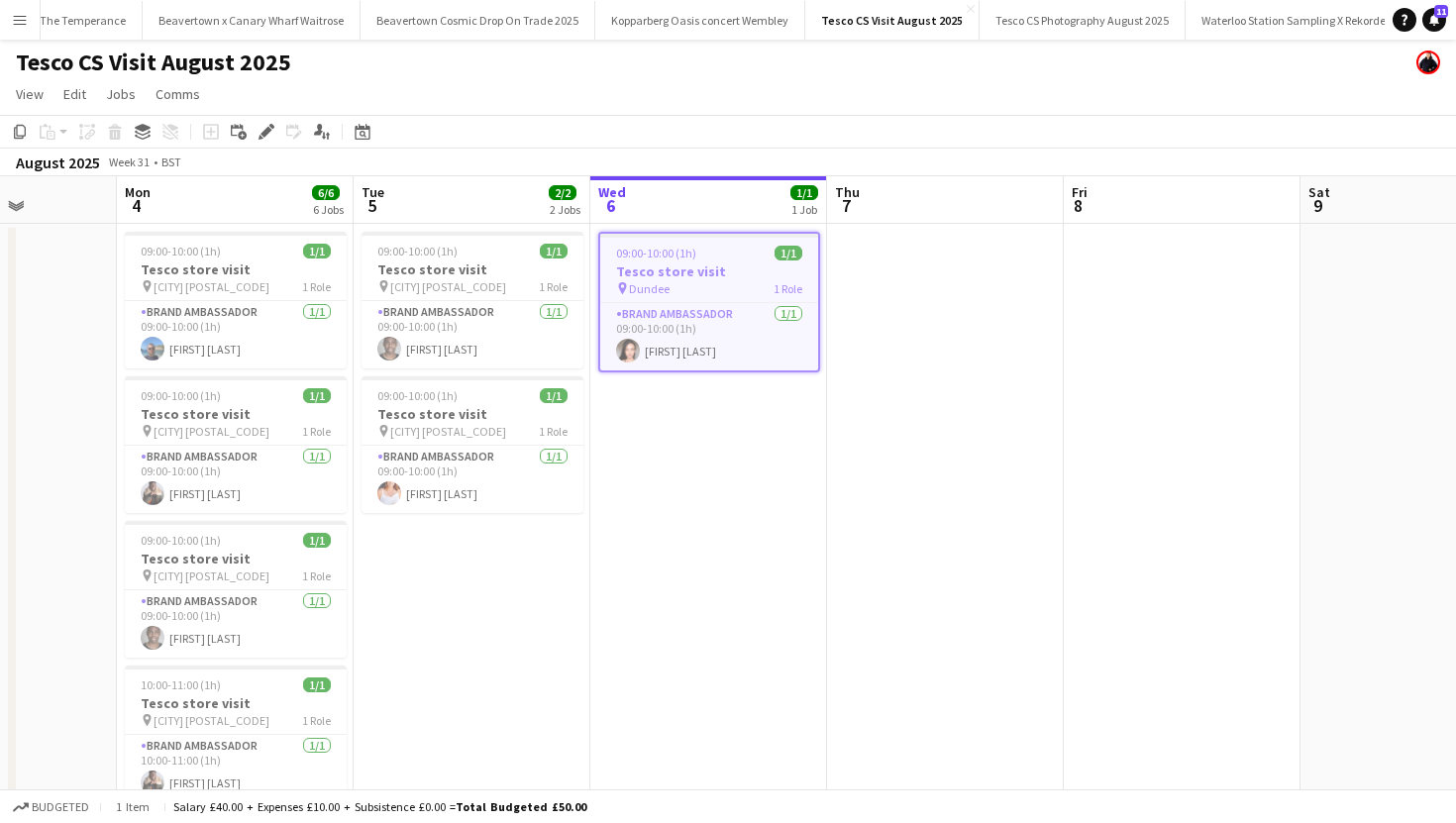 click on "09:00-10:00 (1h)    1/1   Tesco store visit
pin
Dundee   1 Role   Brand Ambassador   1/1   09:00-10:00 (1h)
Anwen Green" at bounding box center (708, 681) 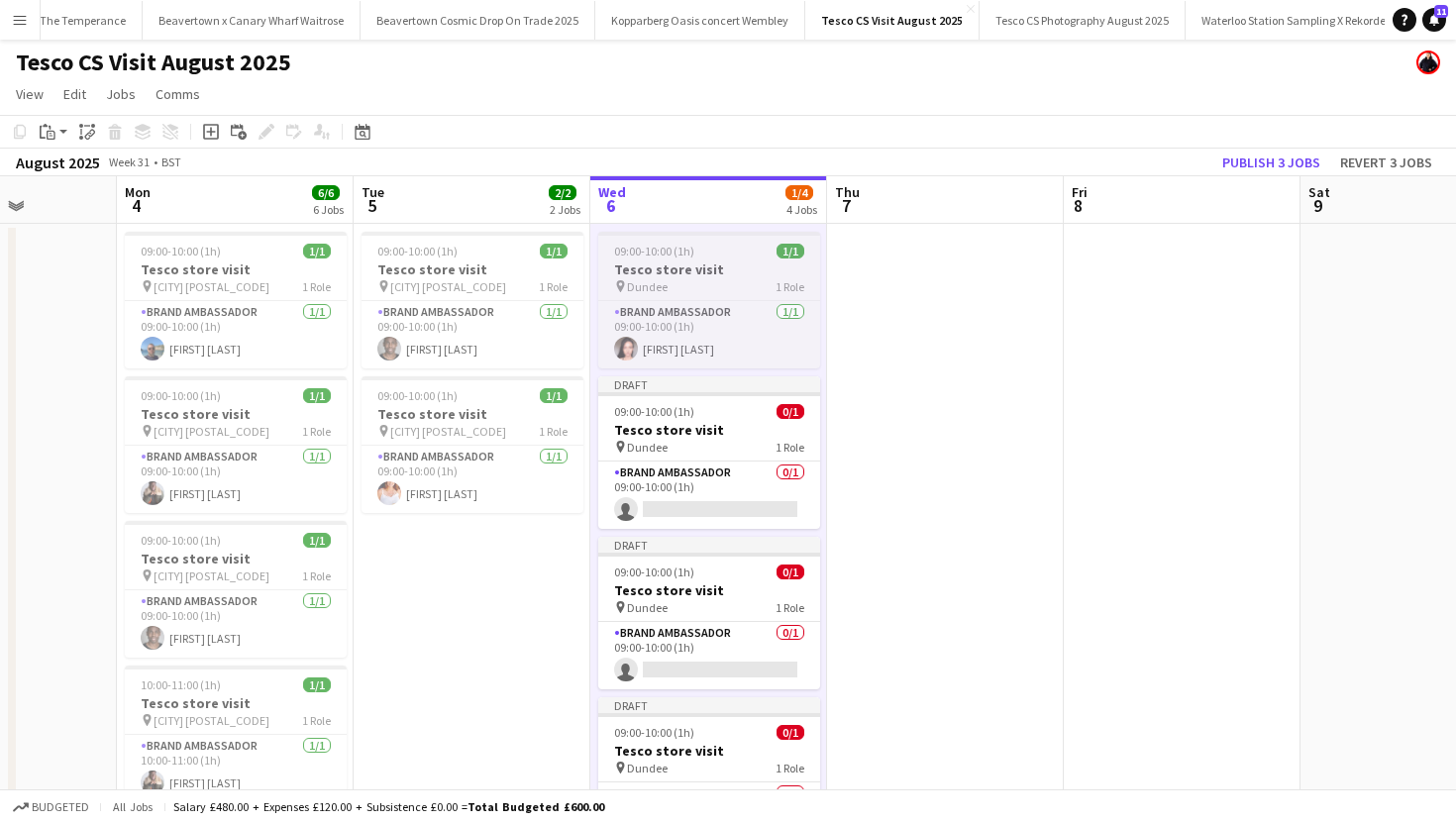 click on "Tesco store visit" at bounding box center [709, 269] 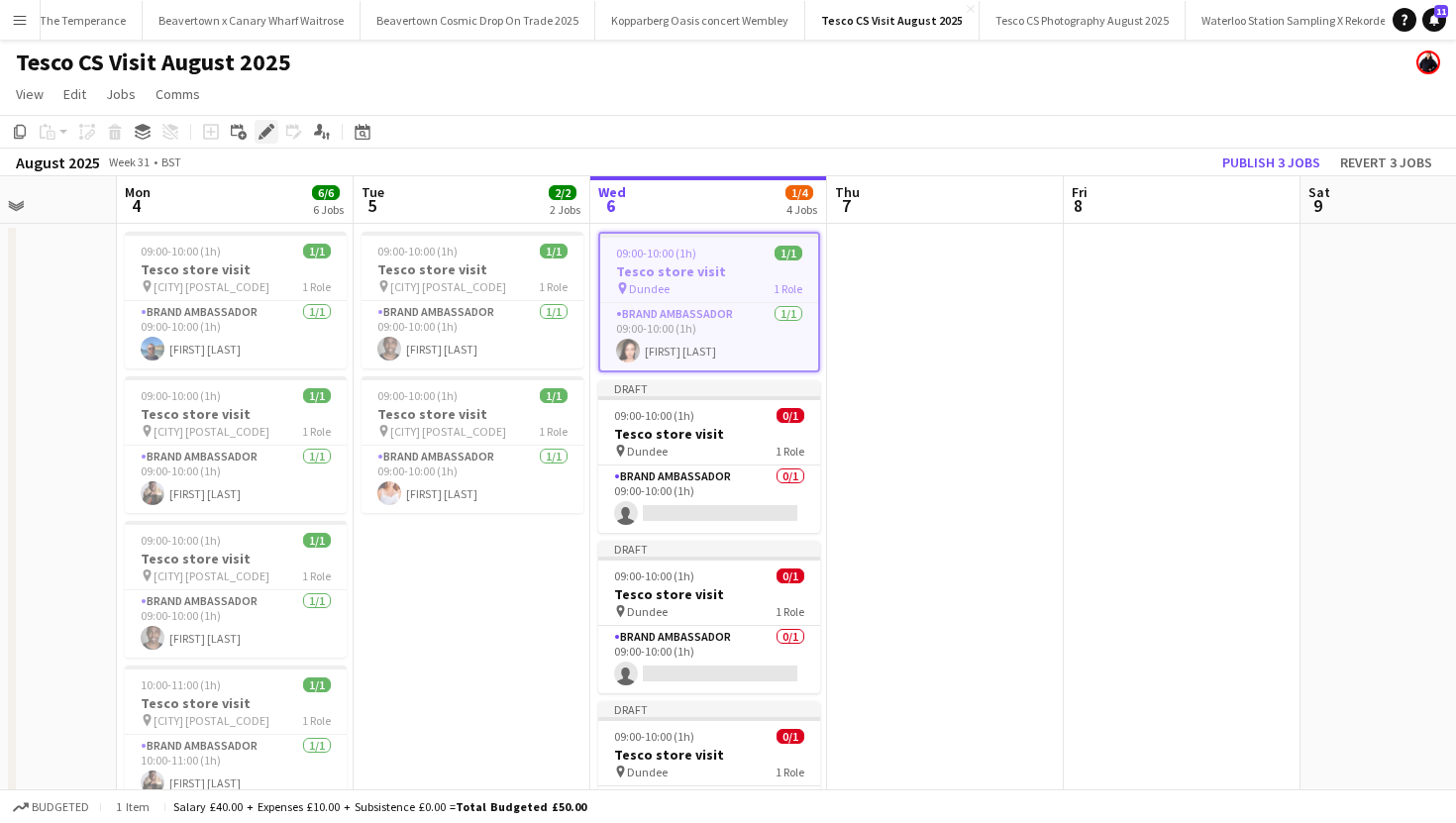 click on "Edit" 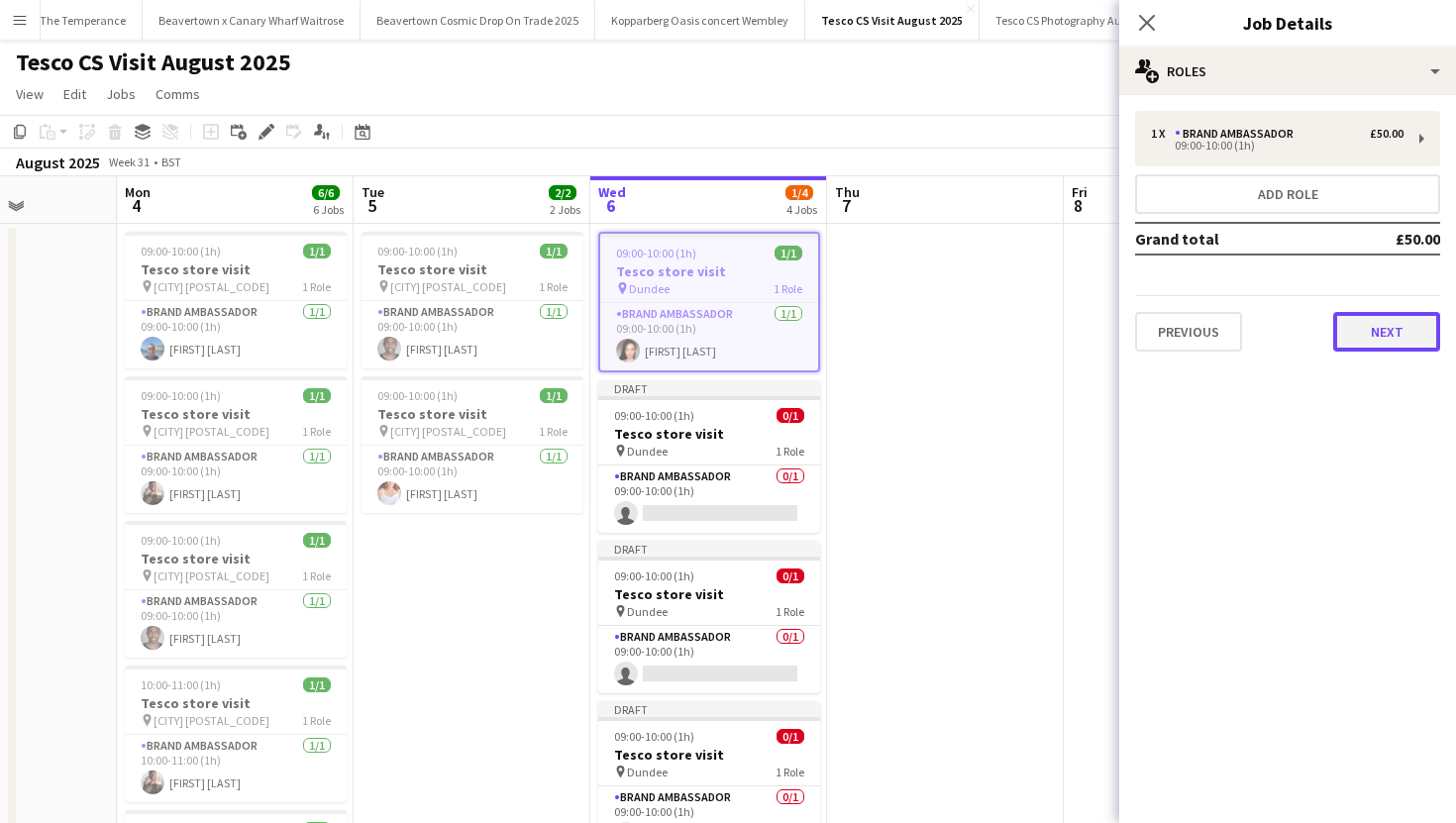 click on "Next" at bounding box center [1387, 332] 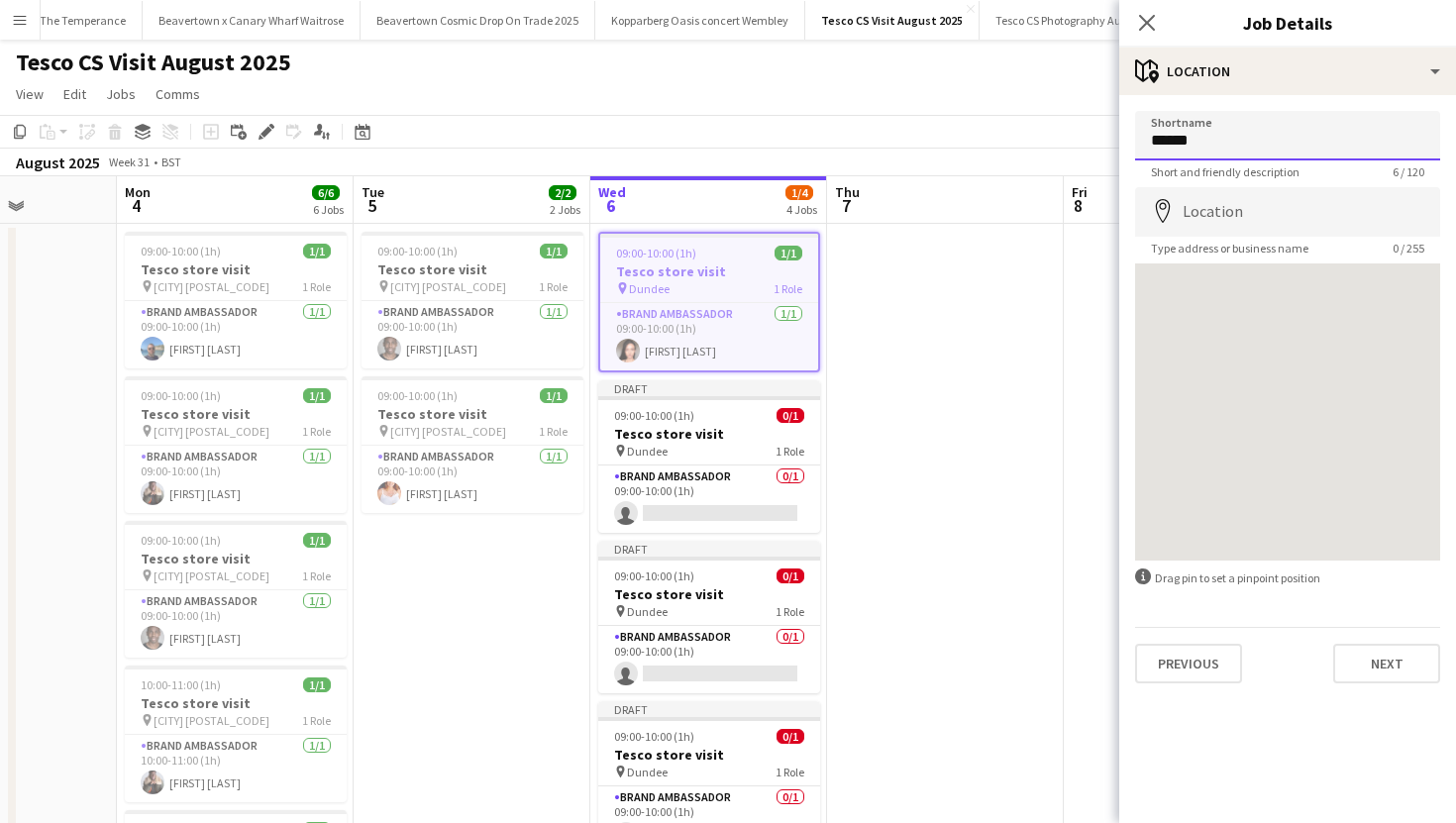 click on "******" at bounding box center (1288, 136) 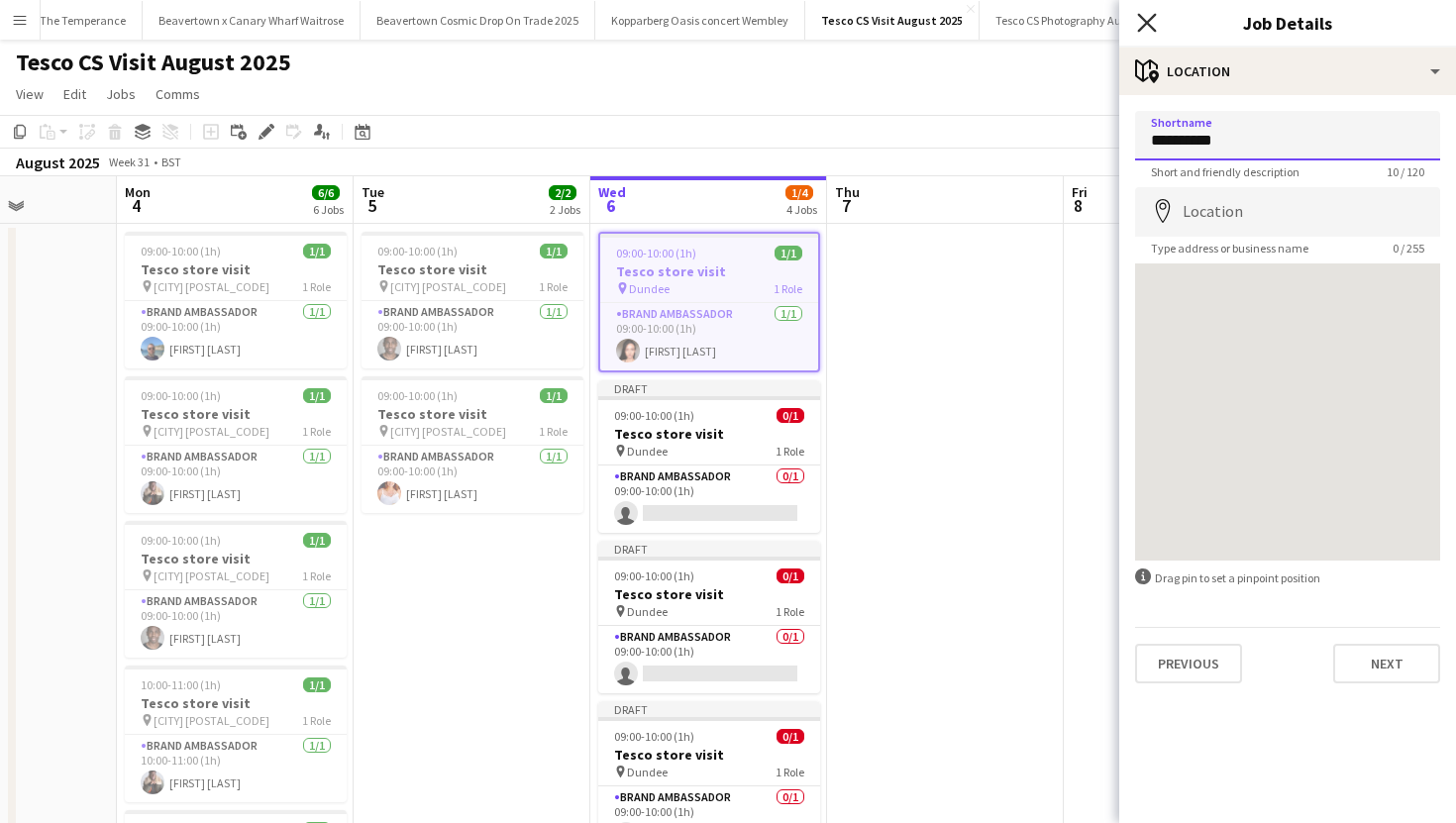 type on "**********" 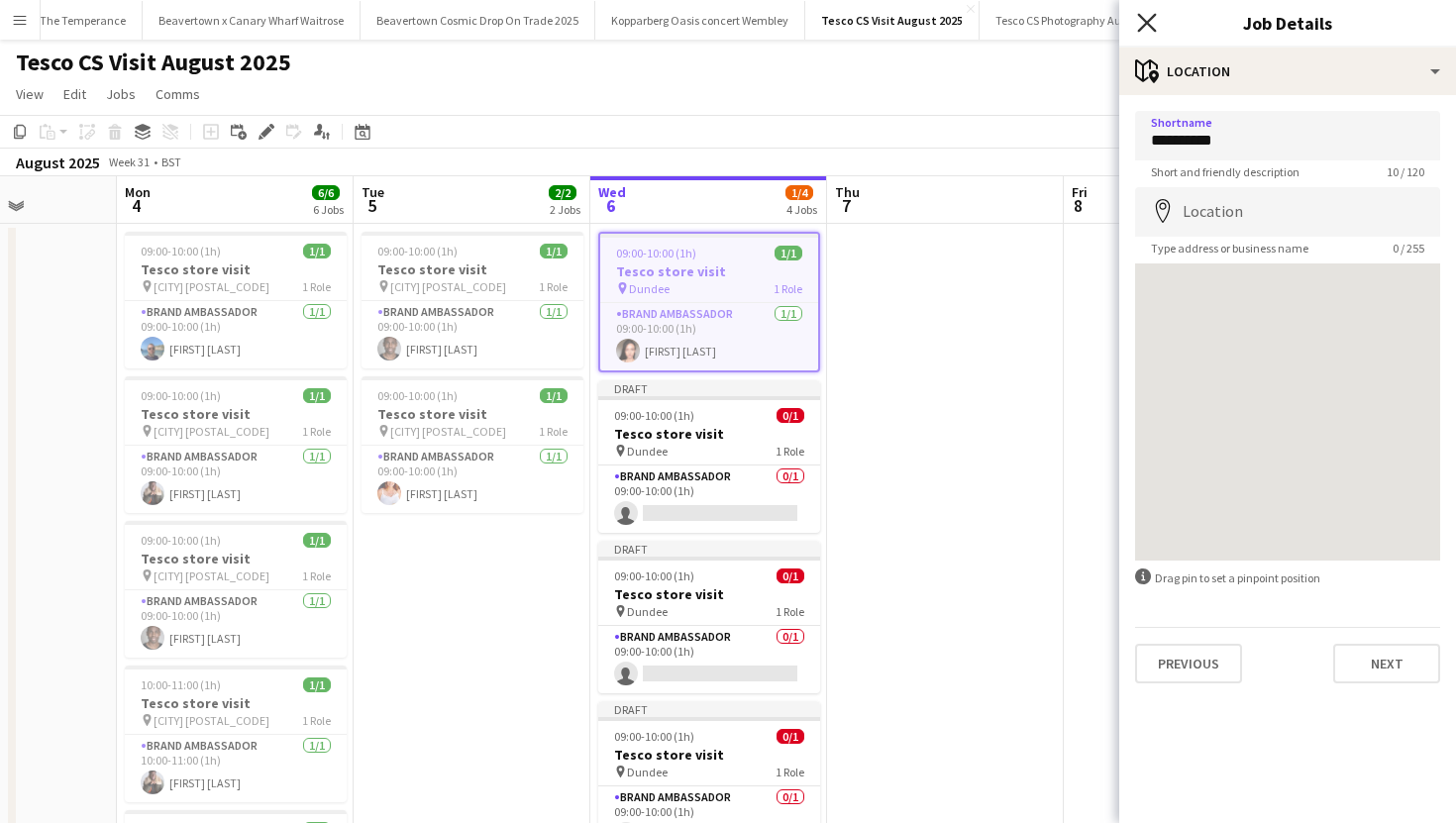 click on "Close pop-in" 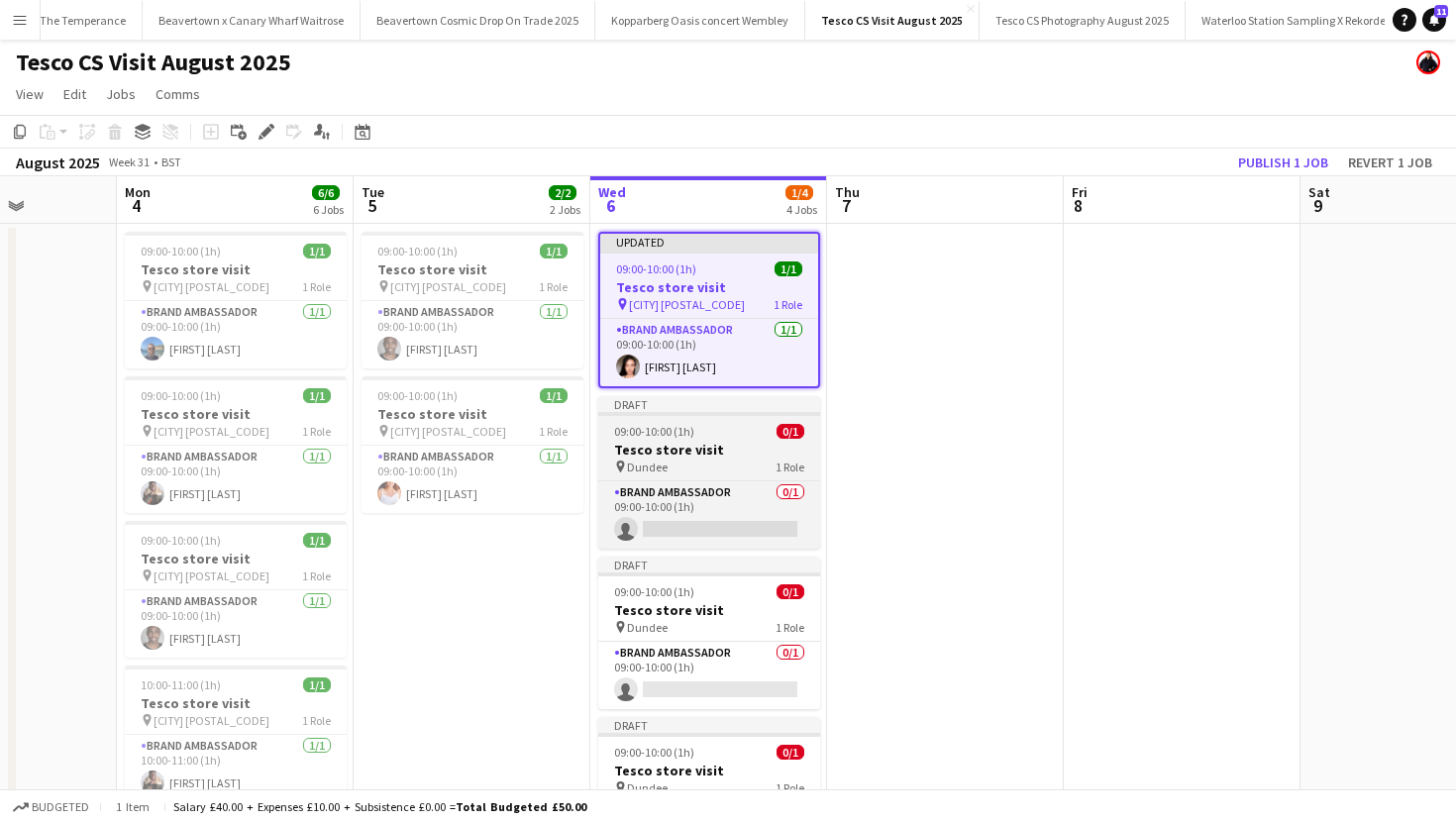 click on "pin
Dundee   1 Role" at bounding box center (709, 466) 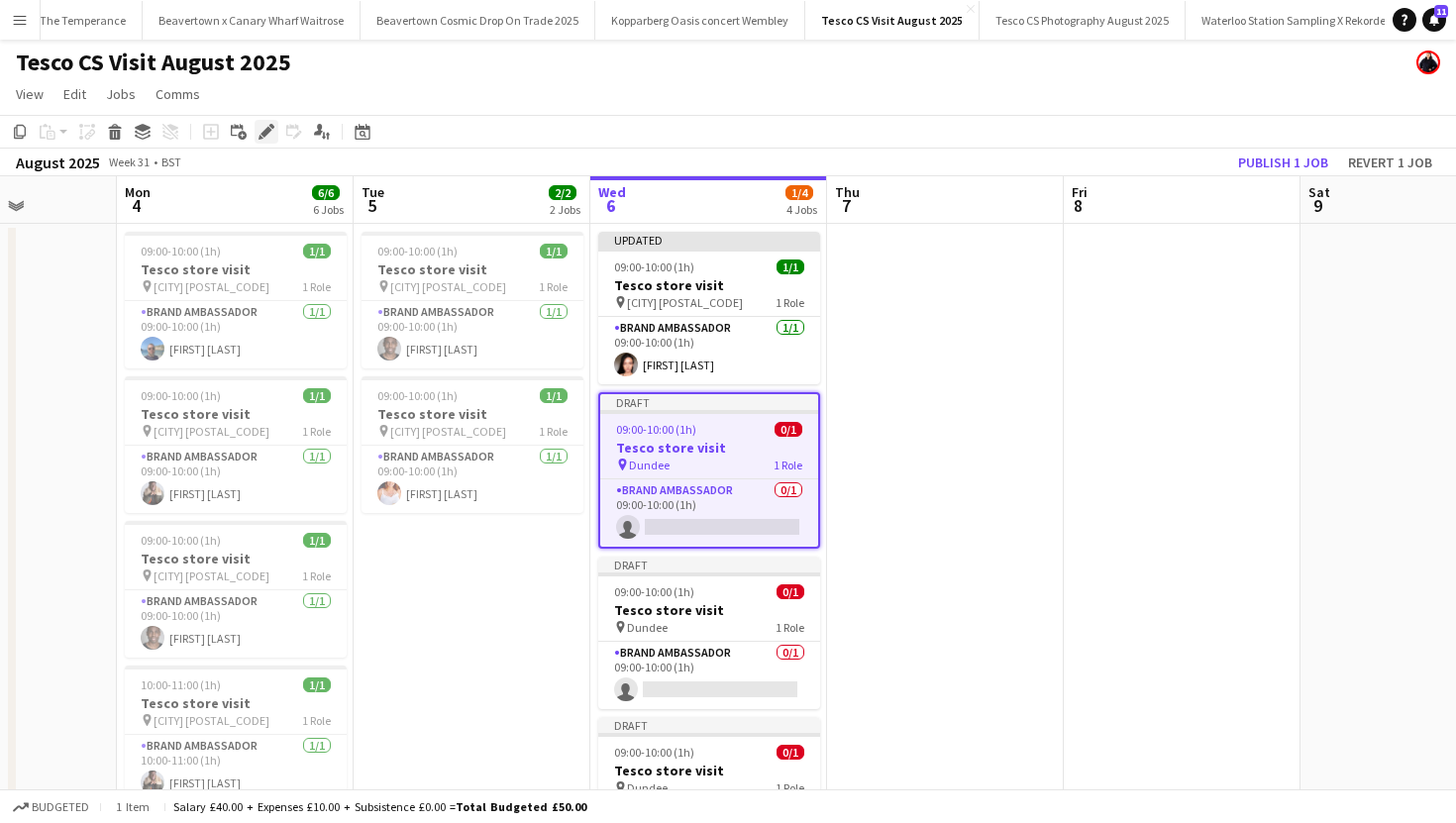 click on "Edit" 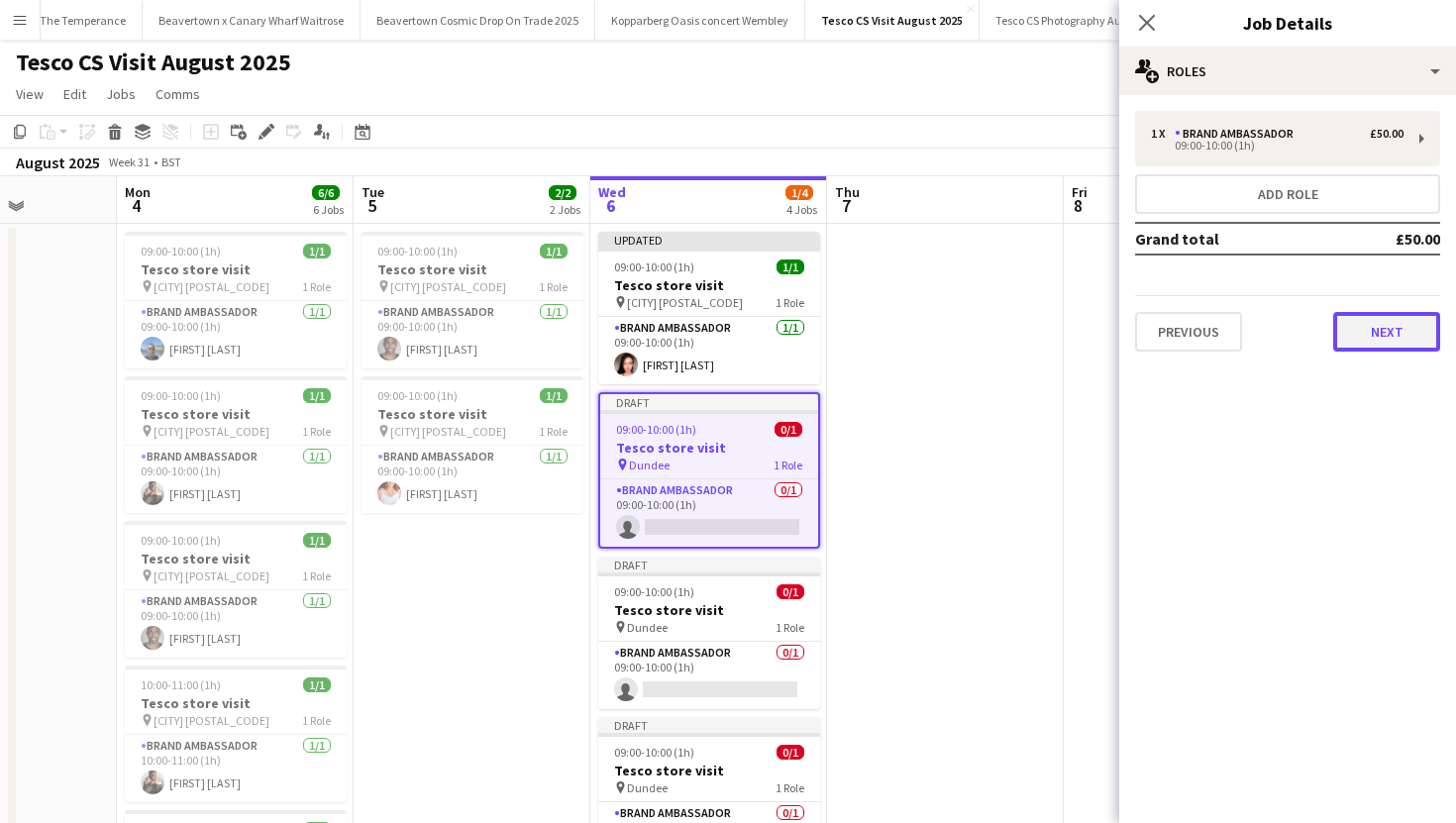 click on "Next" at bounding box center (1387, 332) 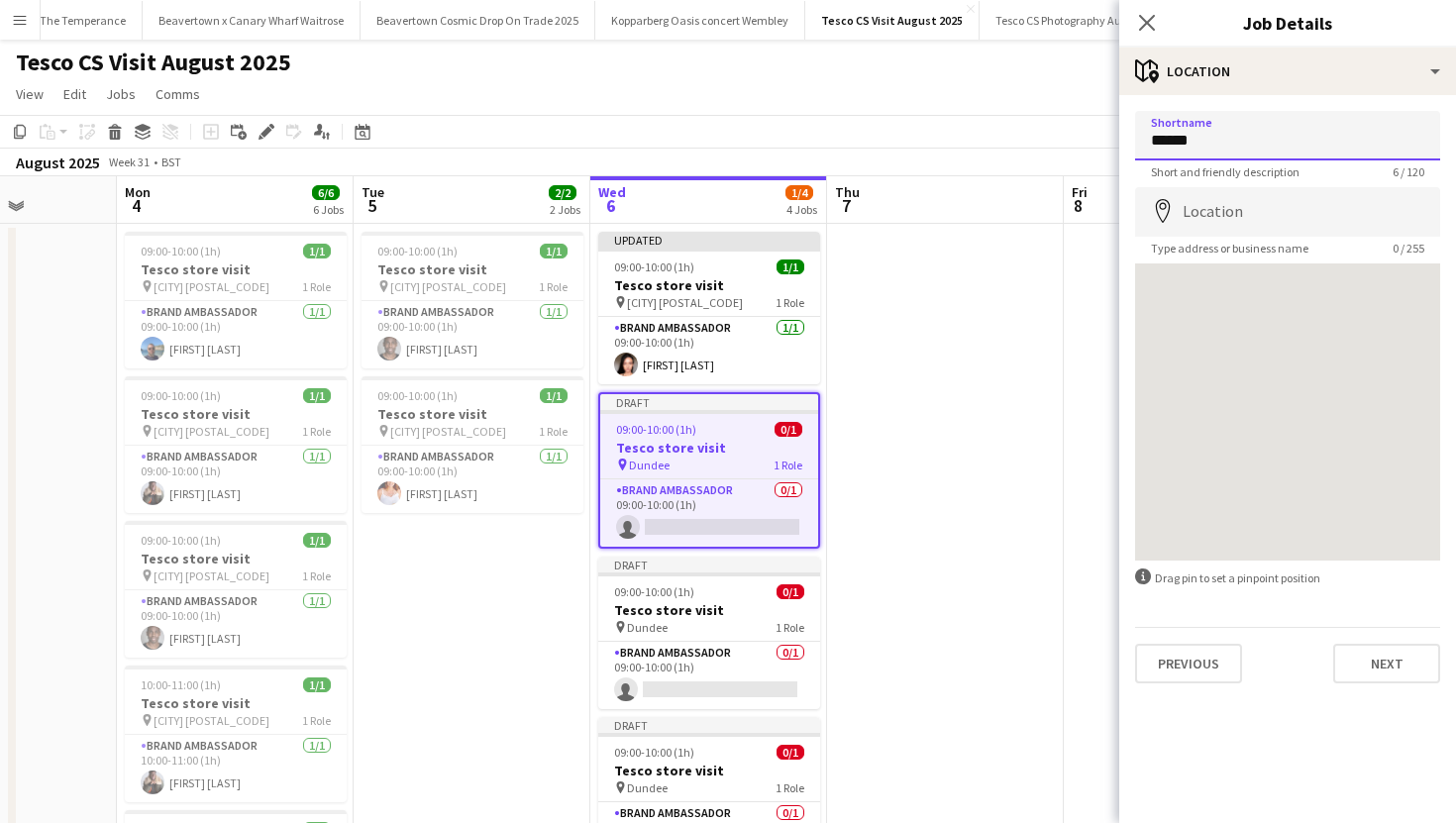 drag, startPoint x: 1208, startPoint y: 149, endPoint x: 1120, endPoint y: 148, distance: 88.005682 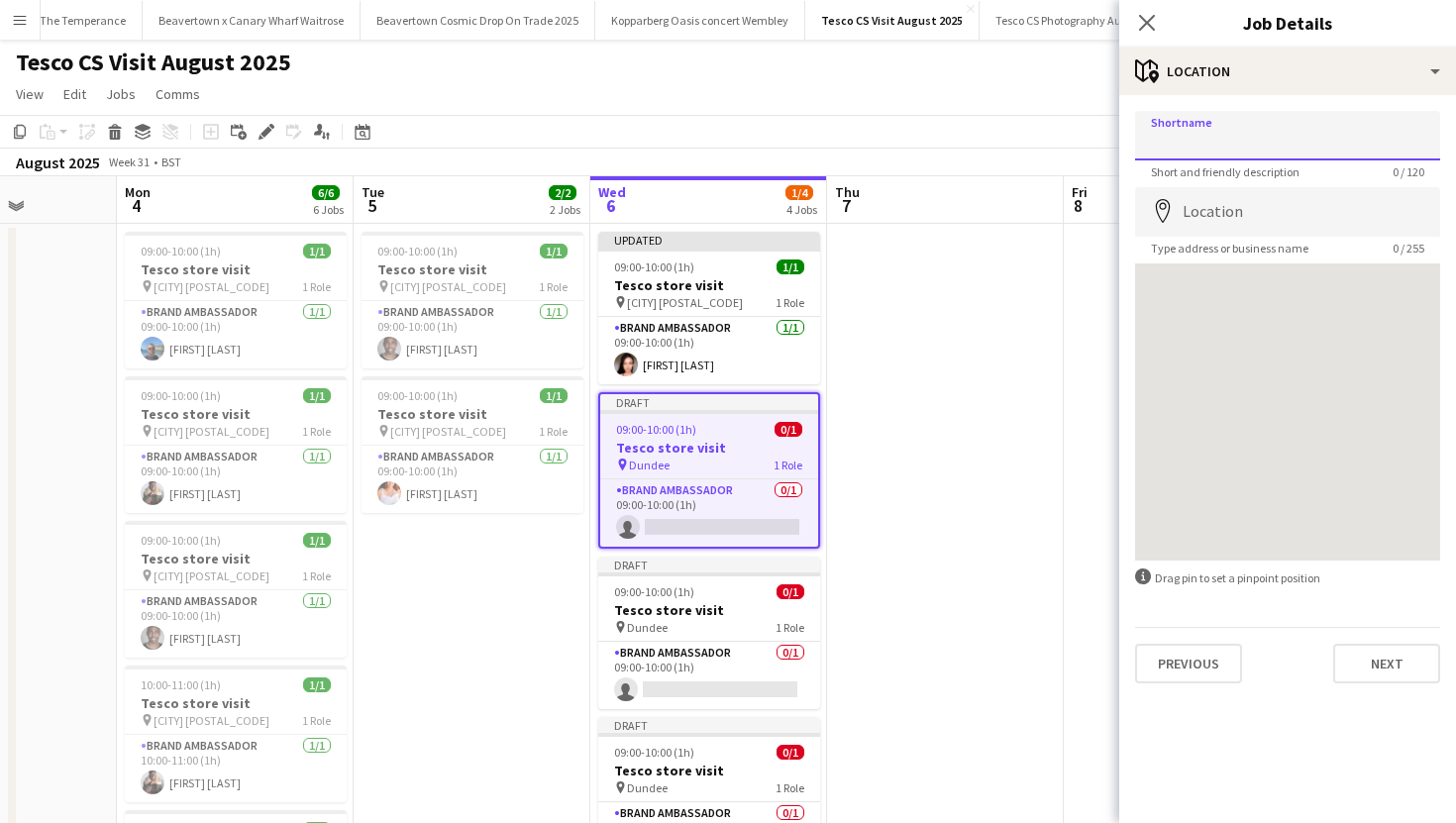 paste on "**********" 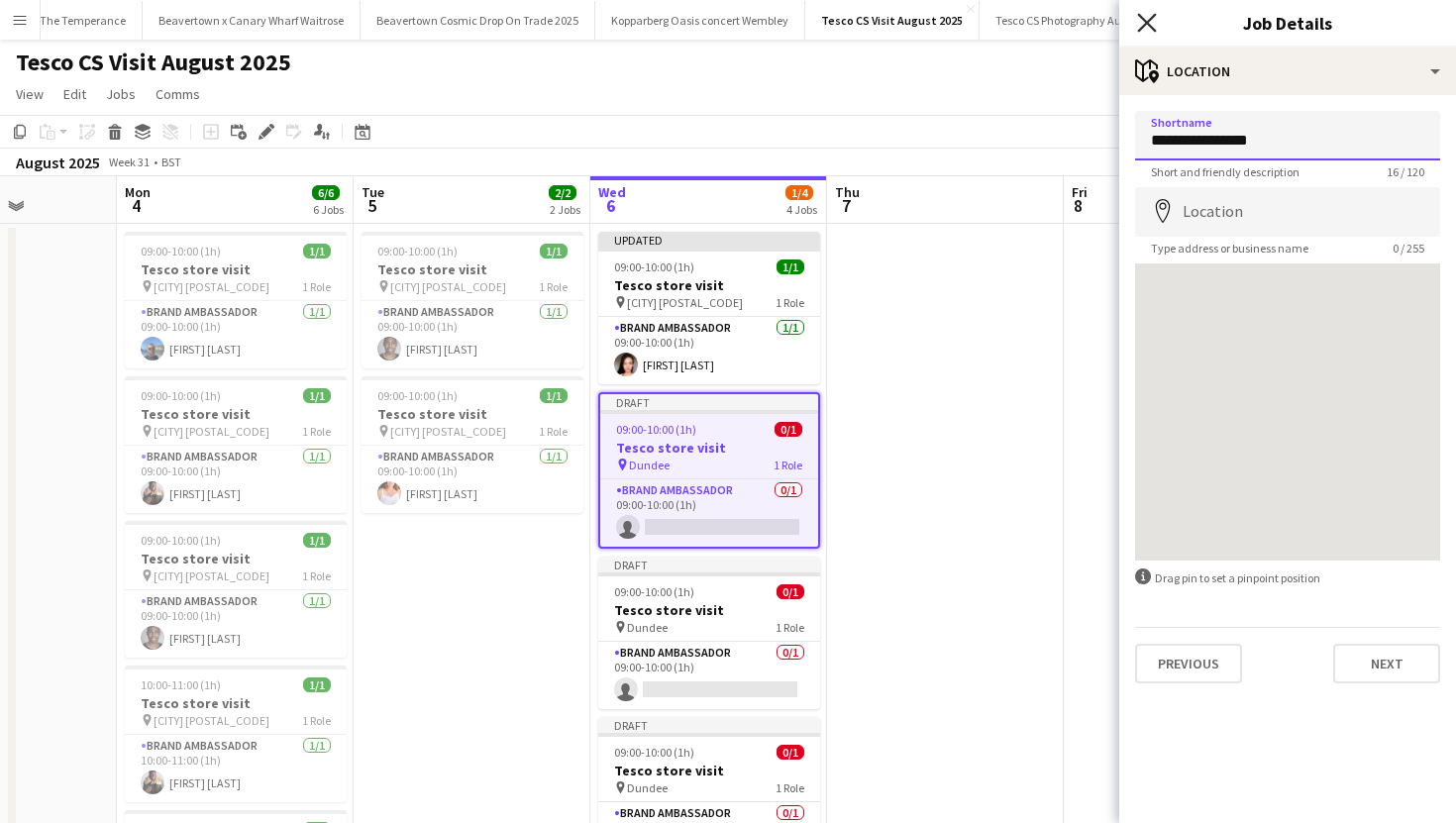type on "**********" 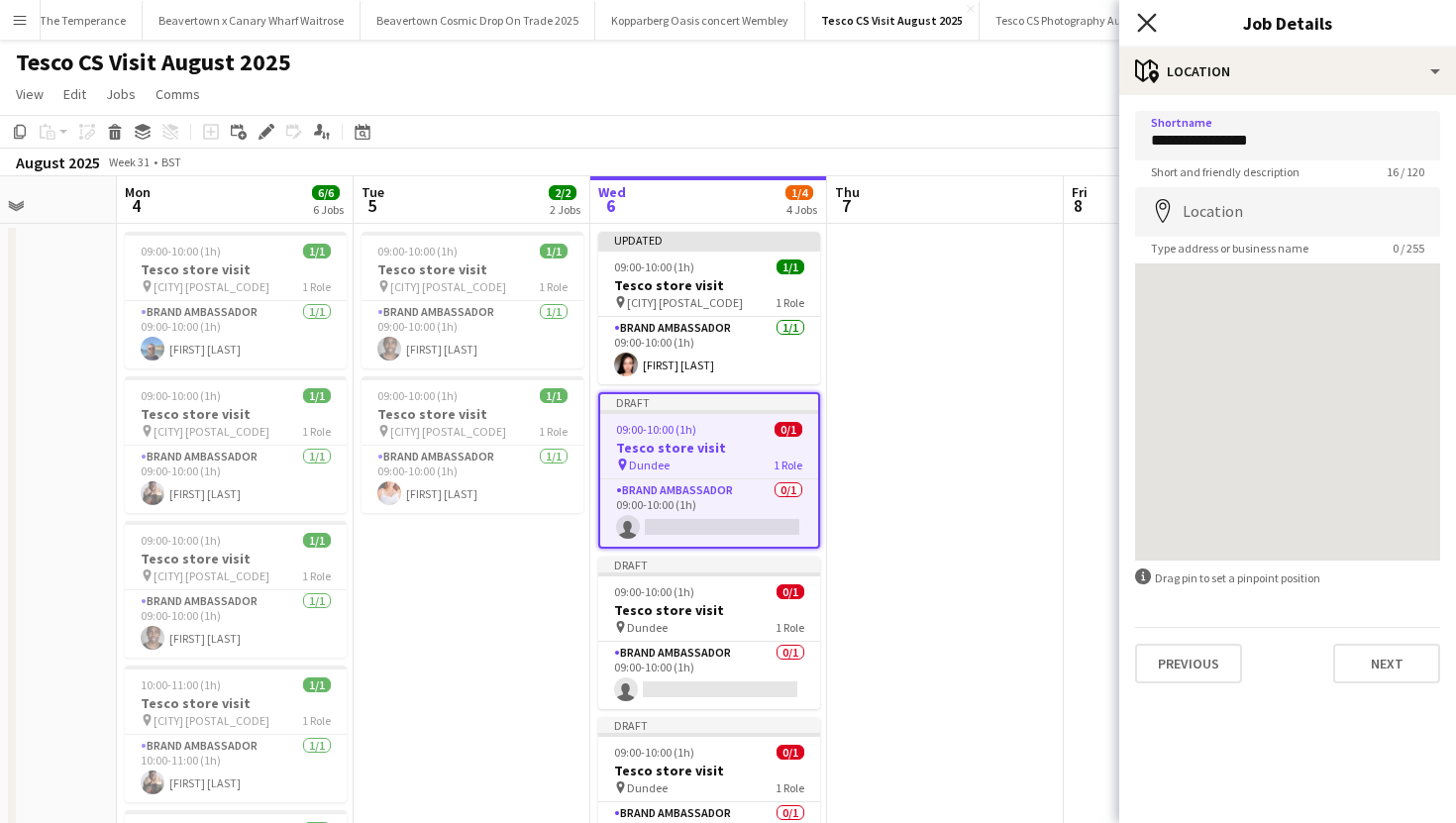 click on "Close pop-in" 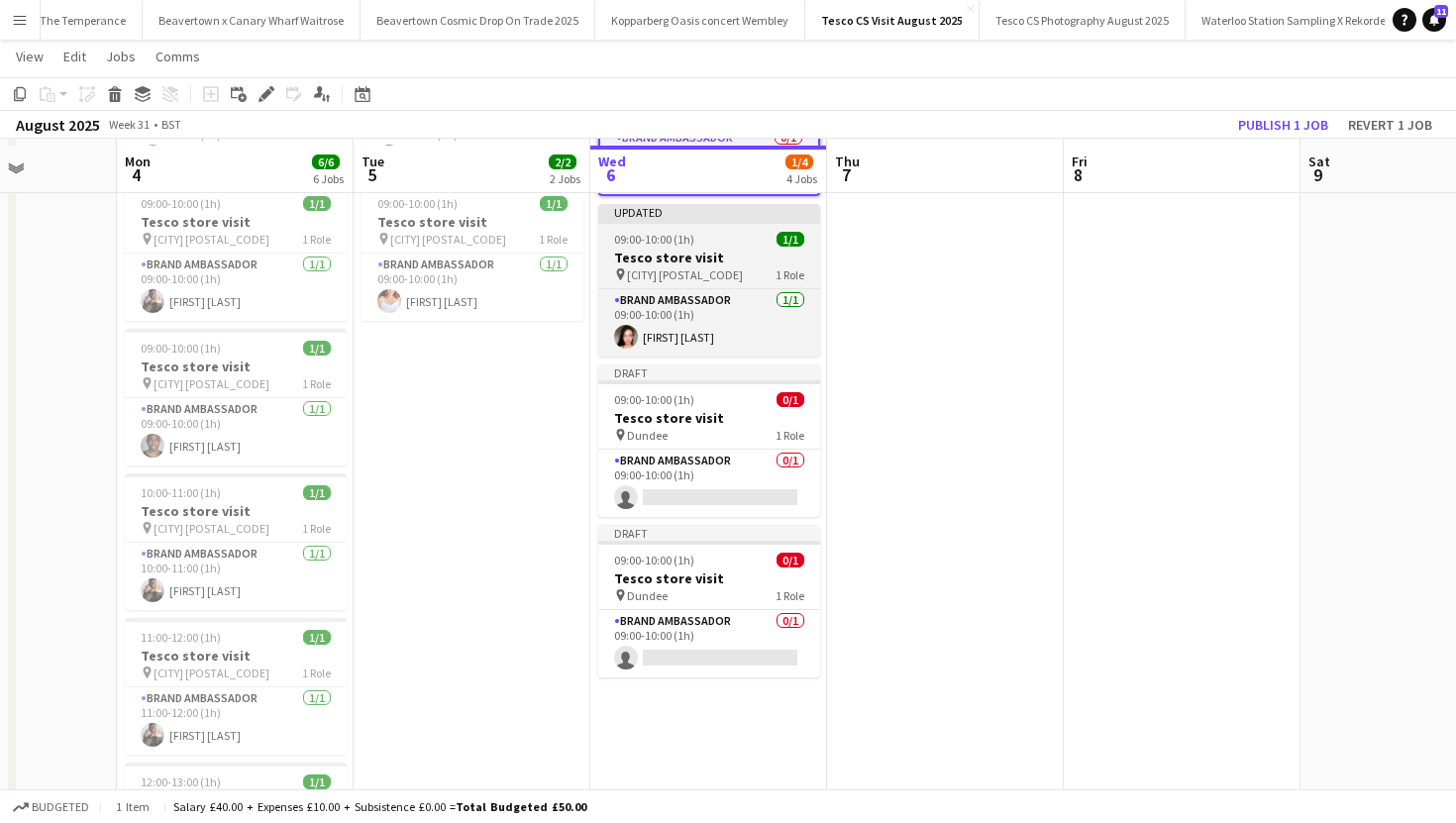 scroll, scrollTop: 197, scrollLeft: 0, axis: vertical 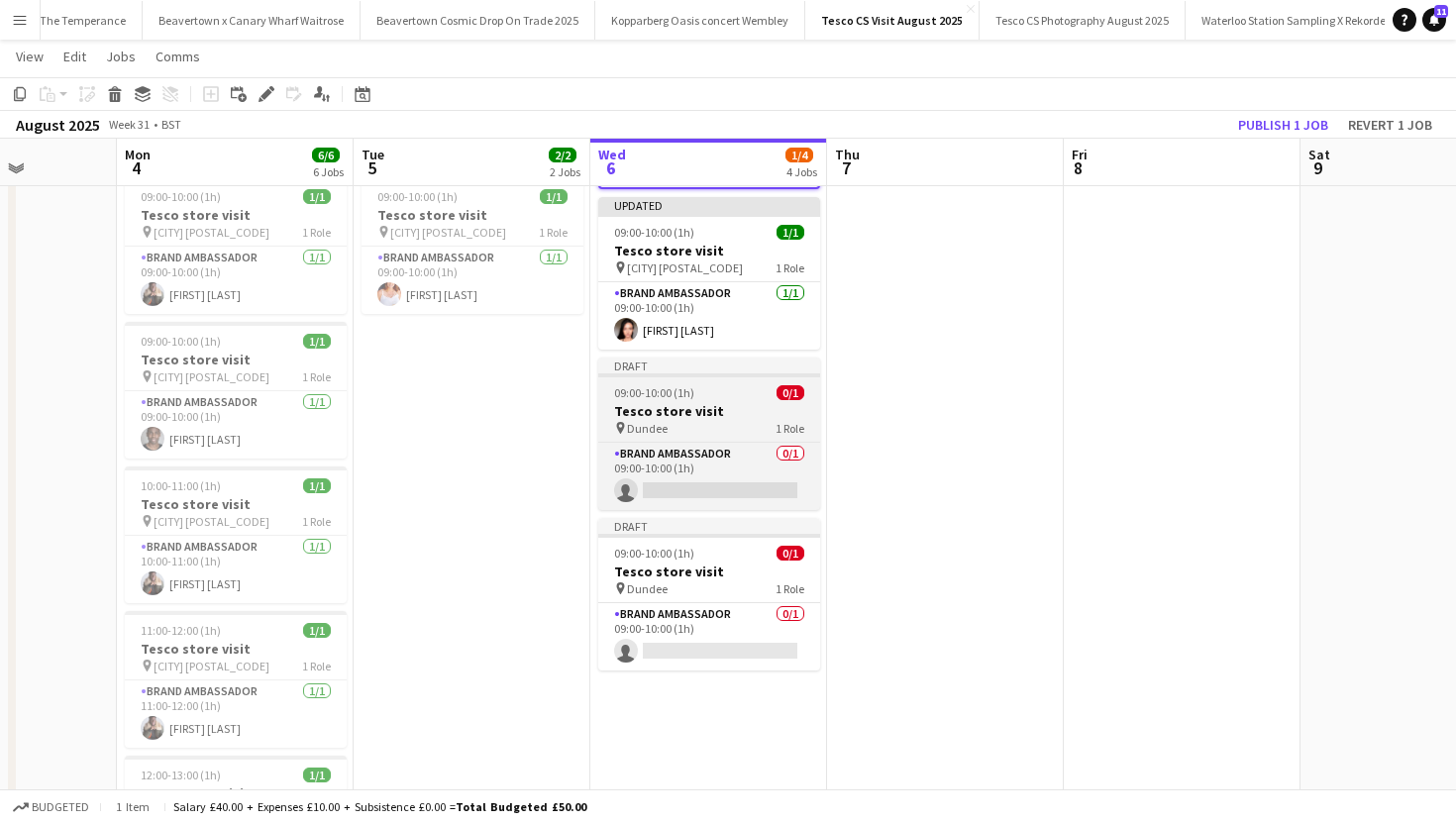 click on "Tesco store visit" at bounding box center (709, 411) 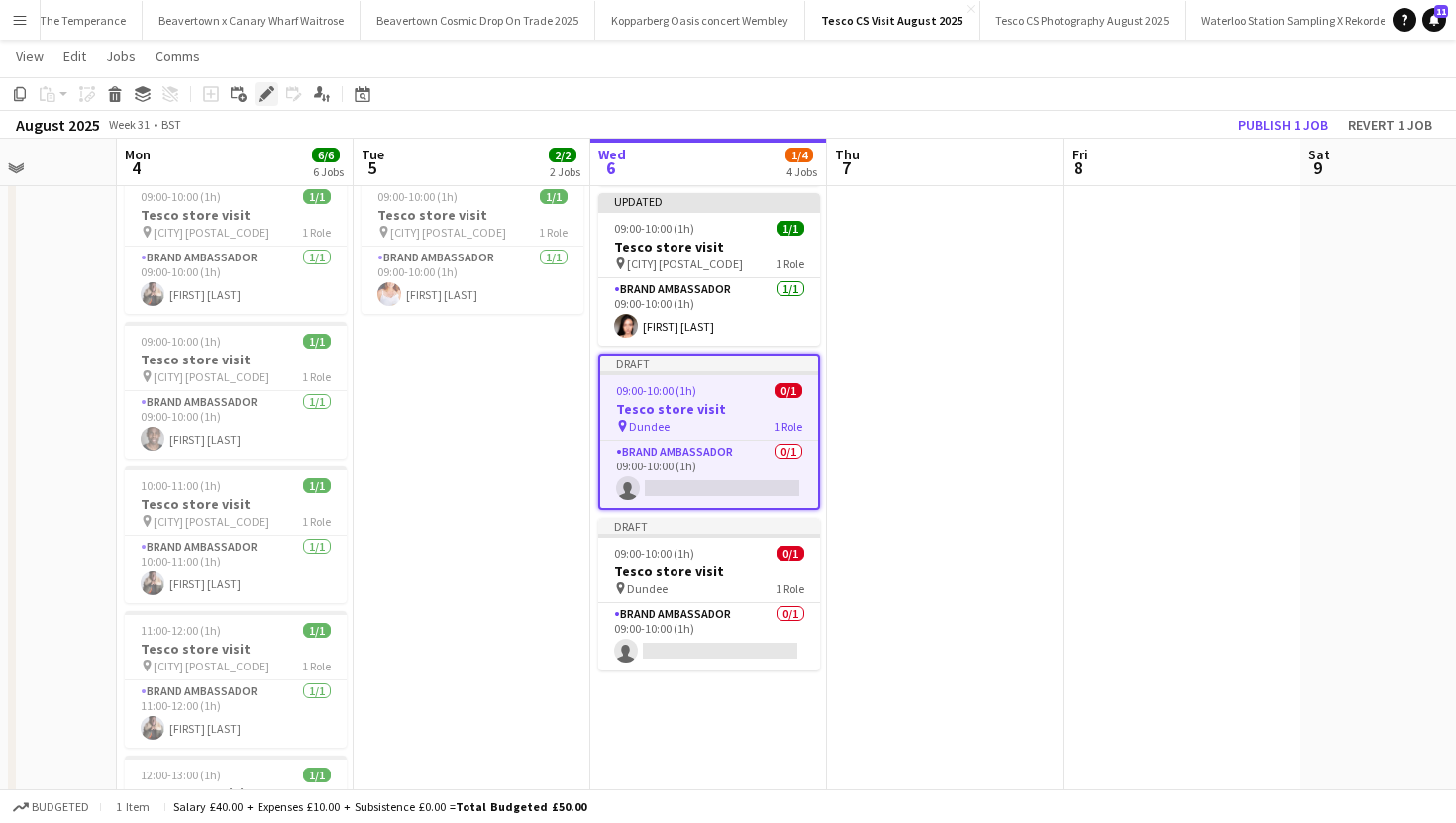 click on "Edit" at bounding box center [266, 94] 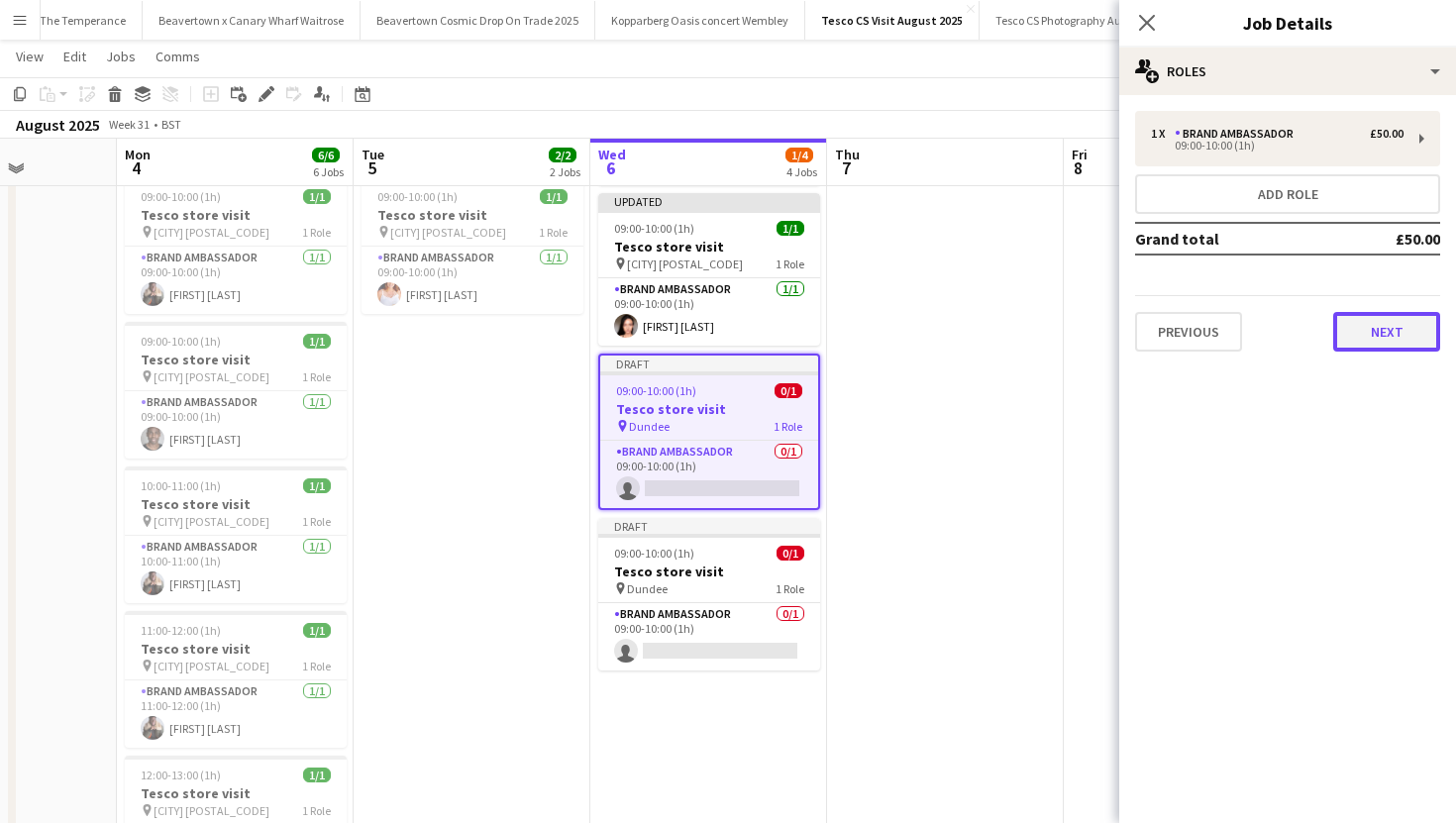 click on "Next" at bounding box center [1387, 332] 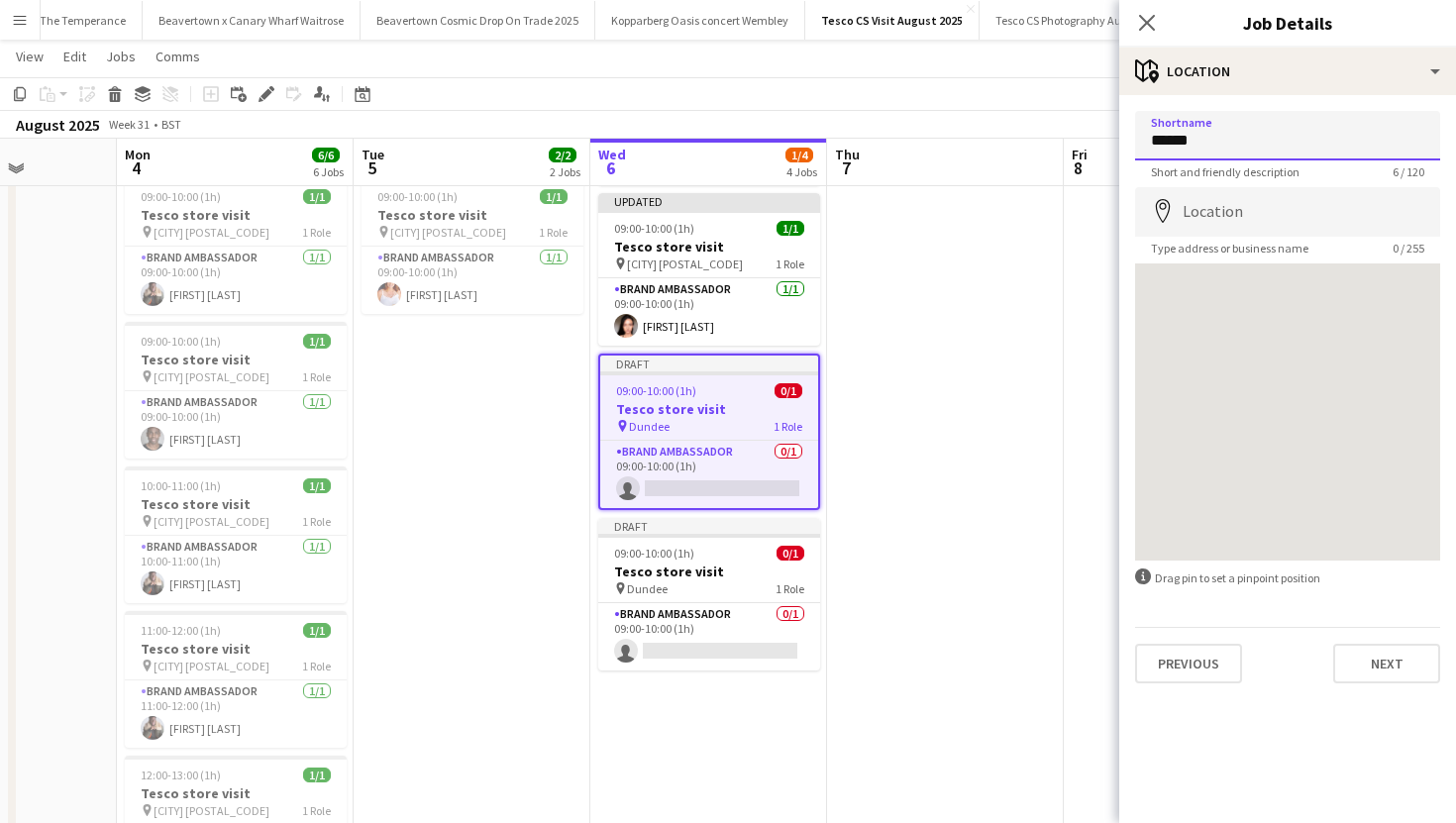 drag, startPoint x: 1207, startPoint y: 142, endPoint x: 1151, endPoint y: 135, distance: 56.435804 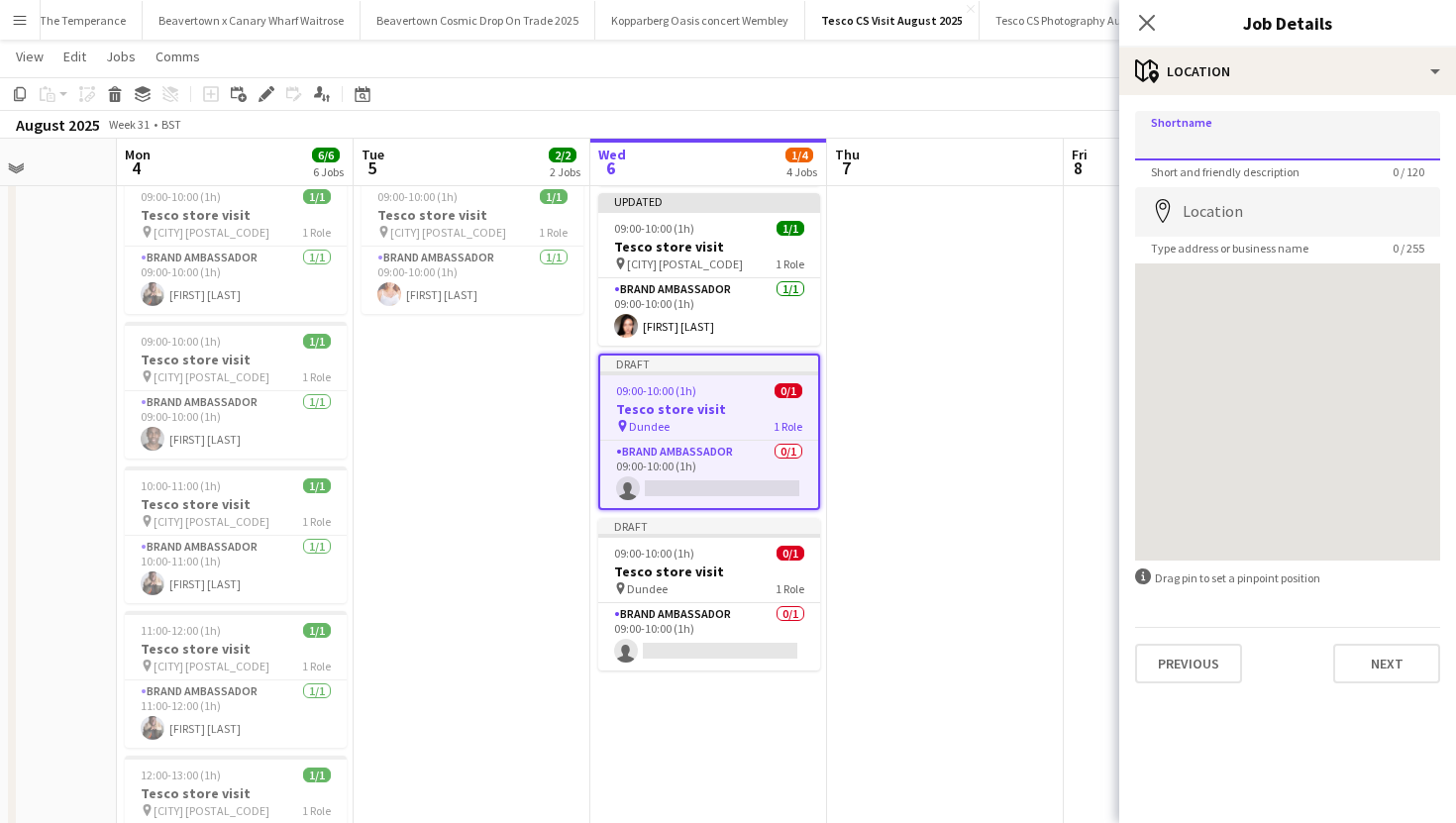 paste on "**********" 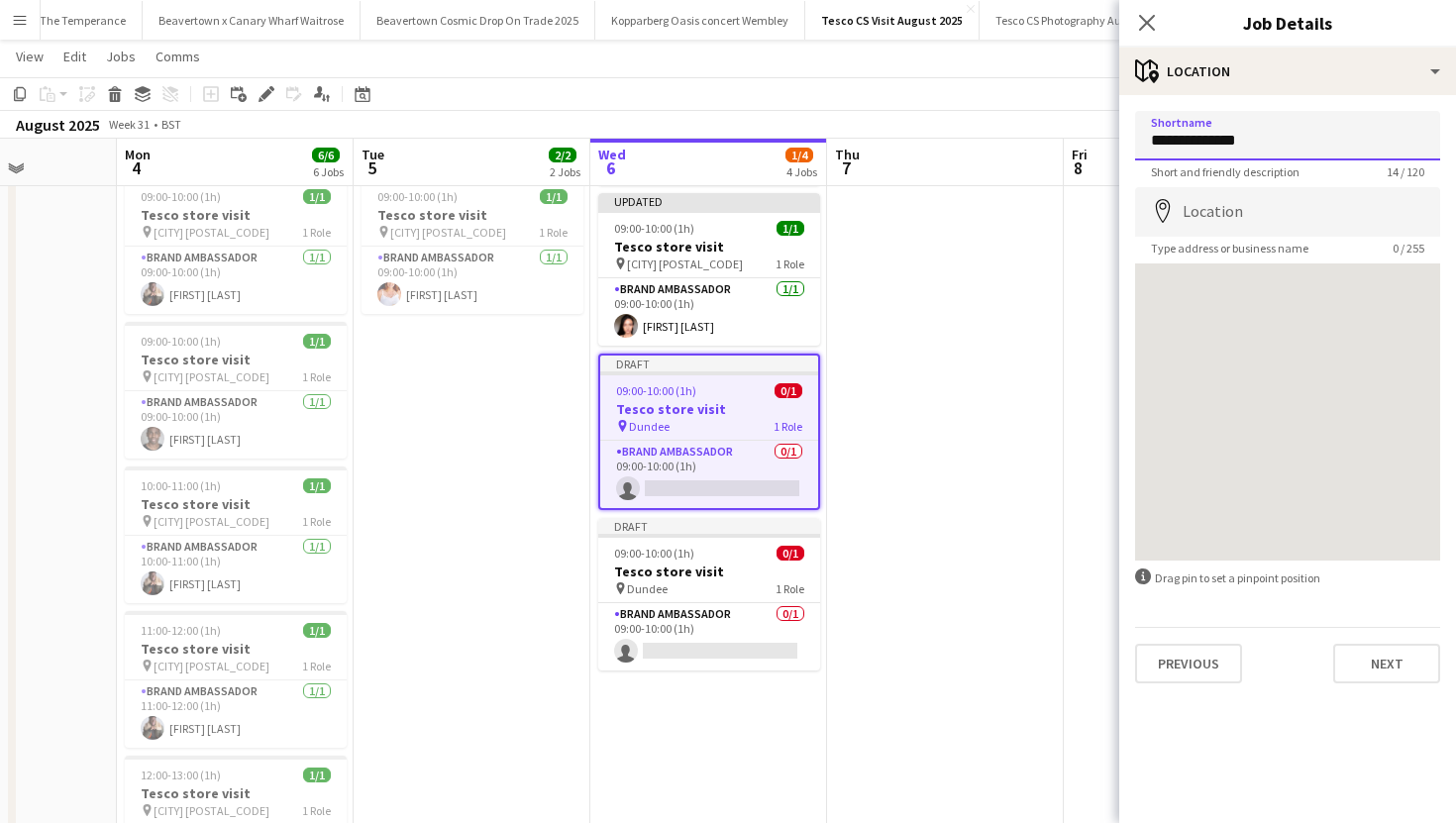 type on "**********" 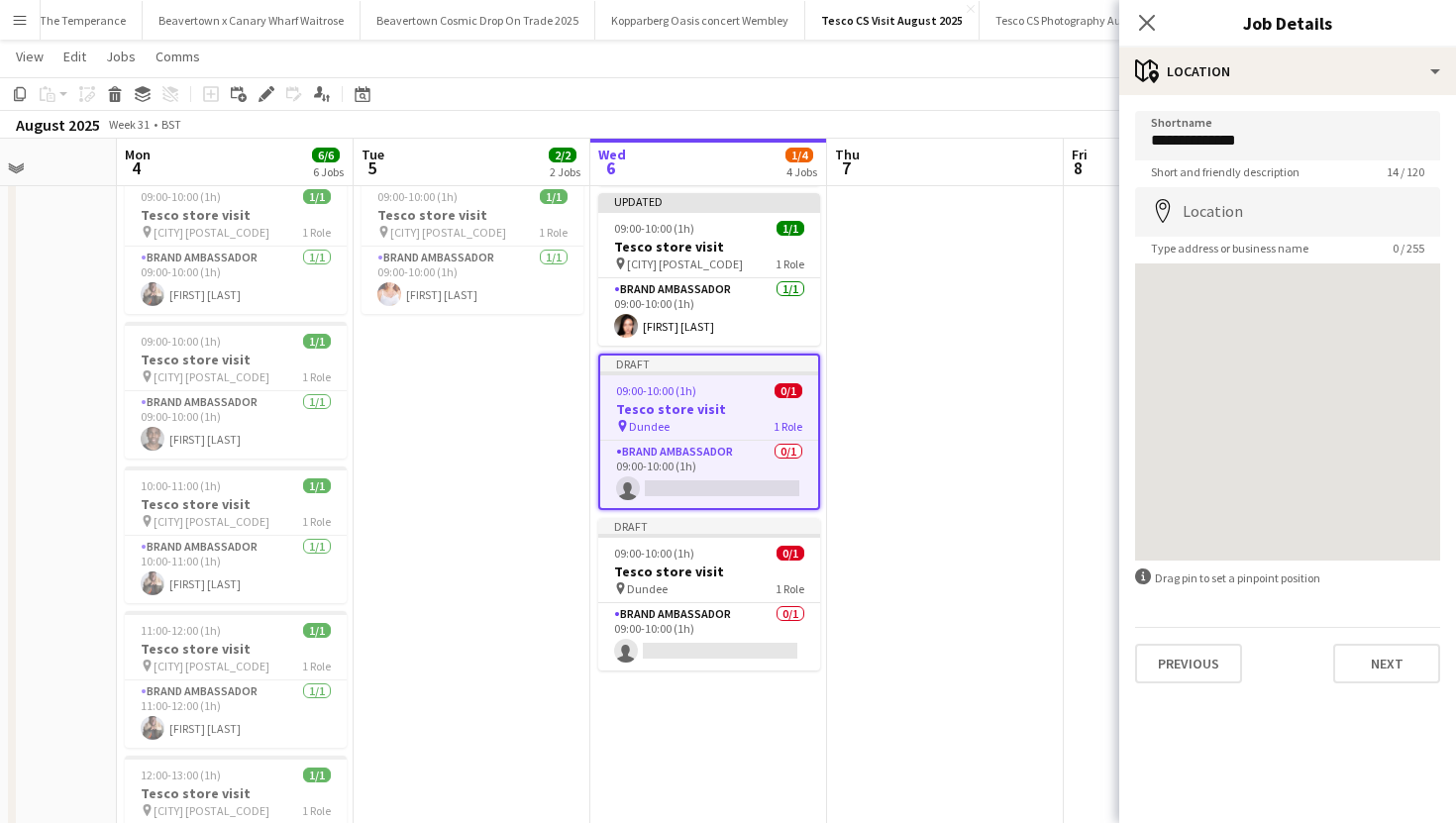 click on "Close pop-in" 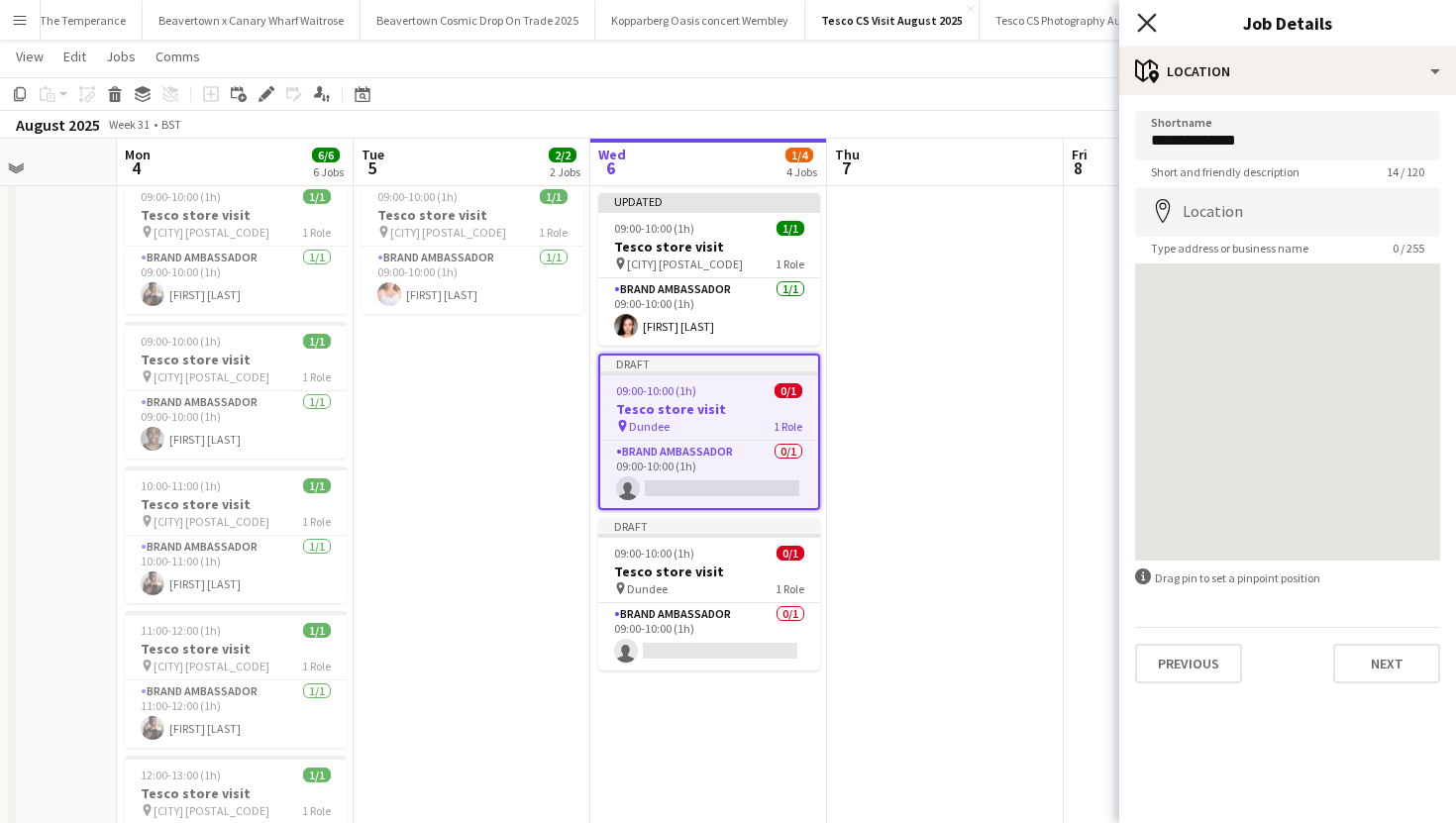 click on "Close pop-in" 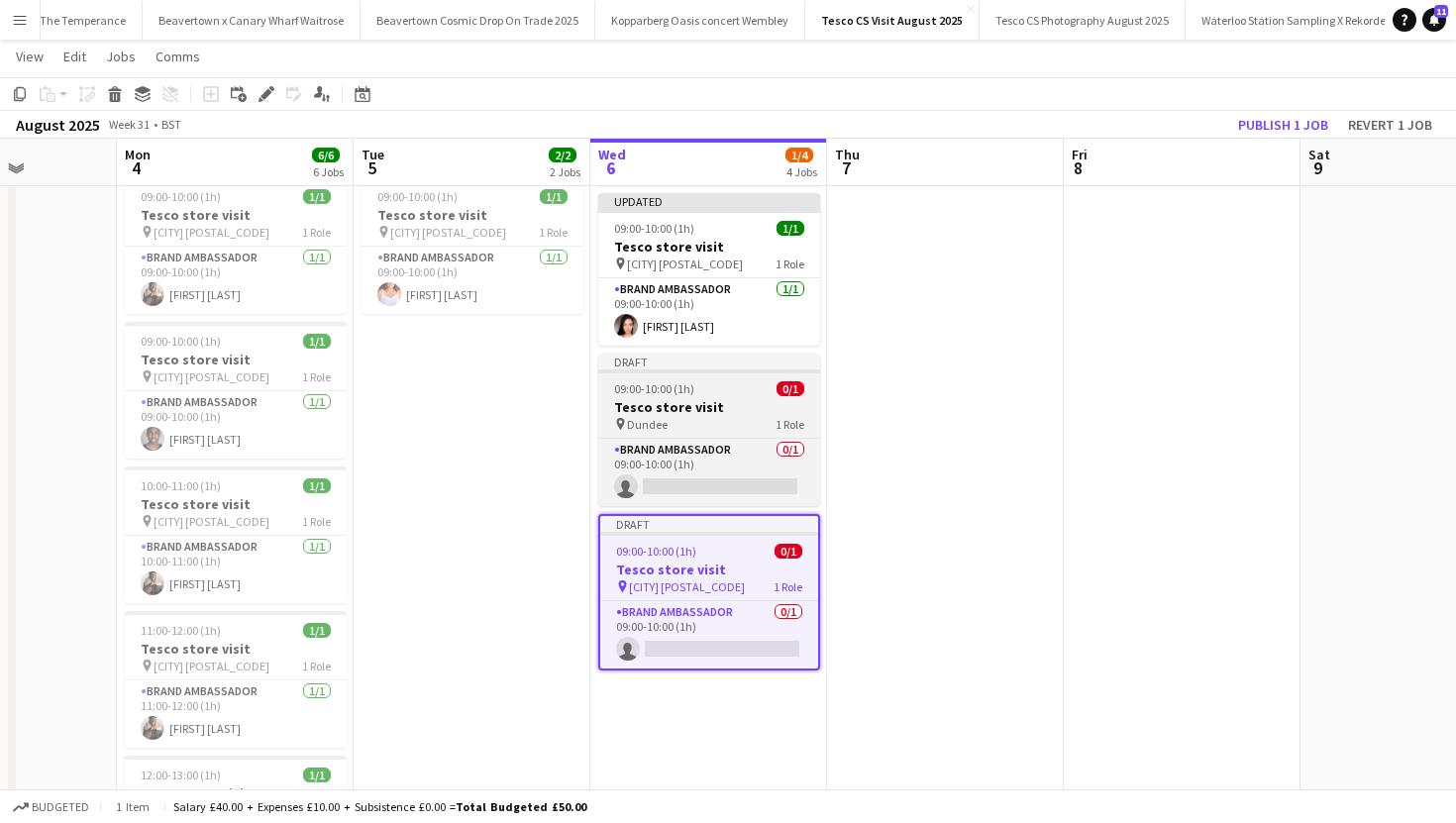 click on "pin
Dundee   1 Role" at bounding box center [709, 424] 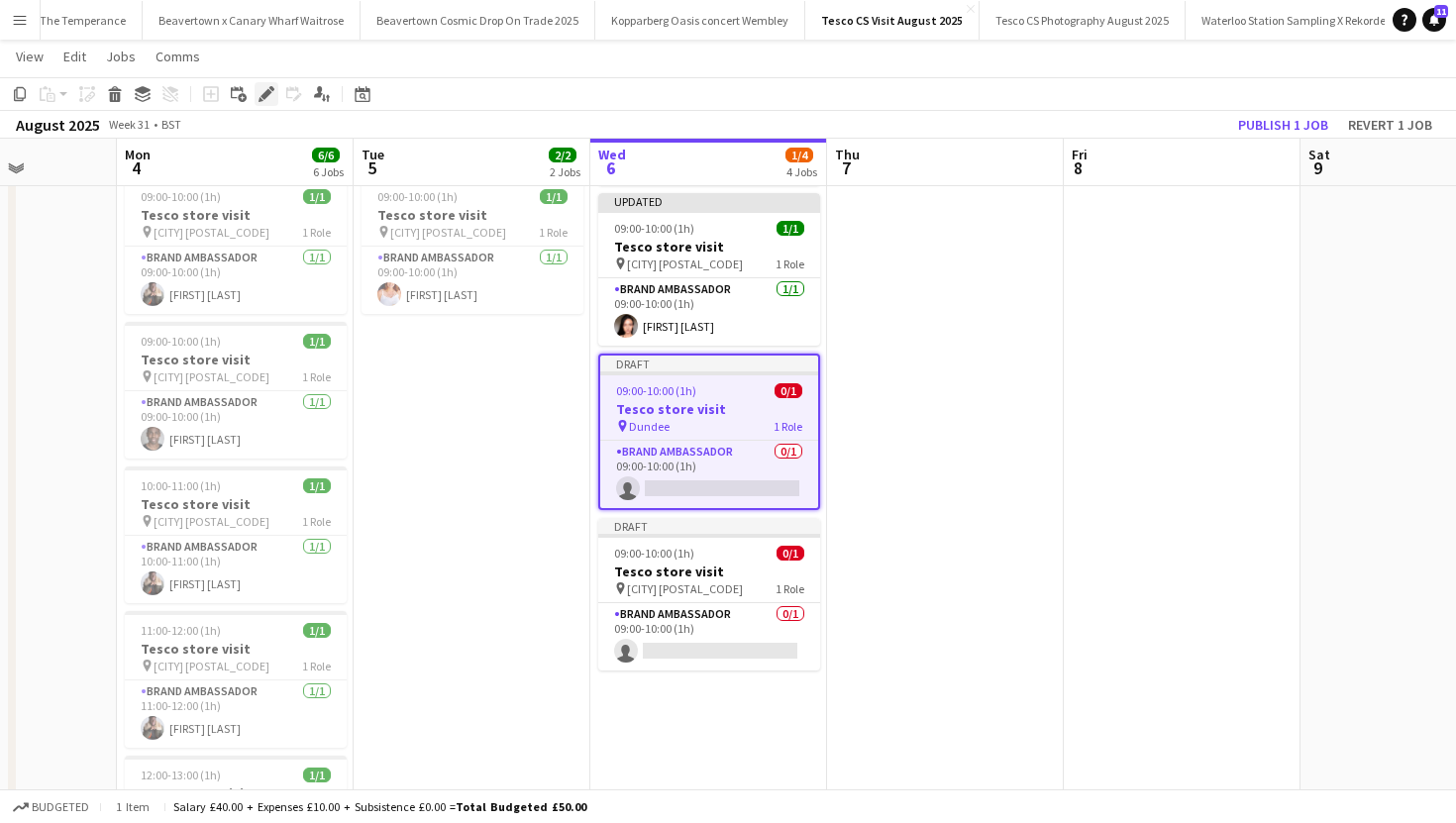 click on "Edit" 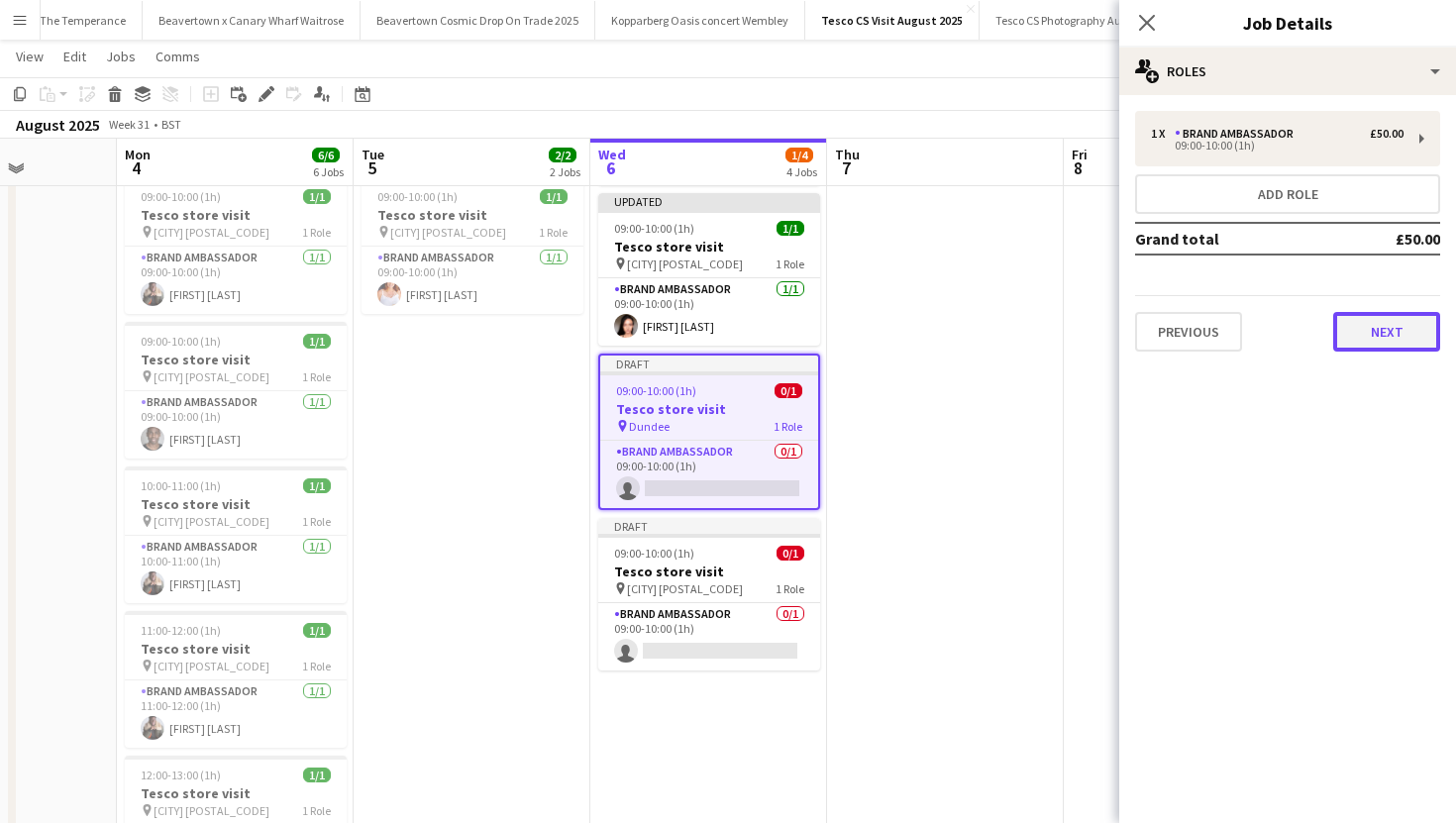 click on "Next" at bounding box center [1387, 332] 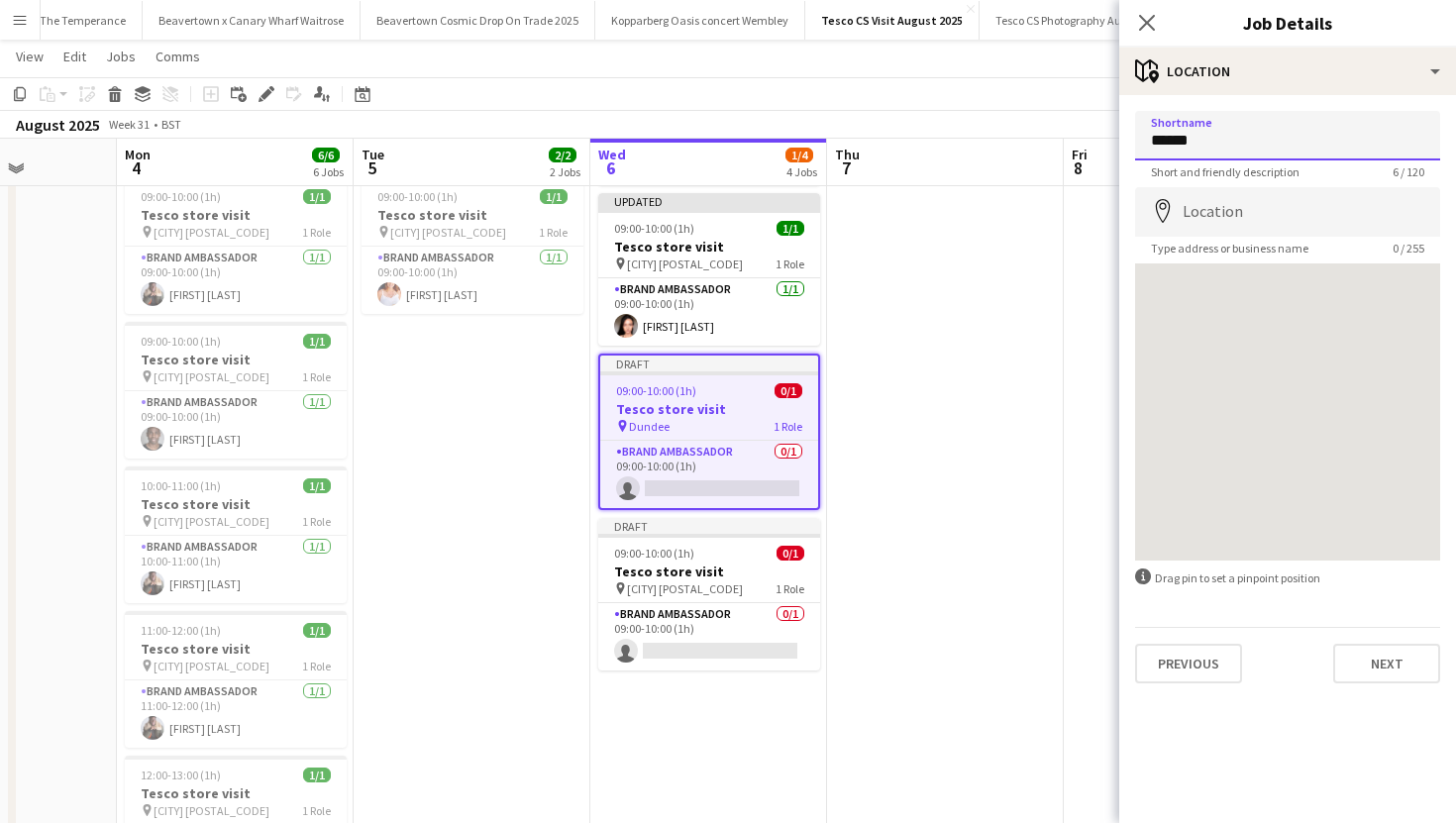drag, startPoint x: 1207, startPoint y: 141, endPoint x: 1115, endPoint y: 139, distance: 92.0217 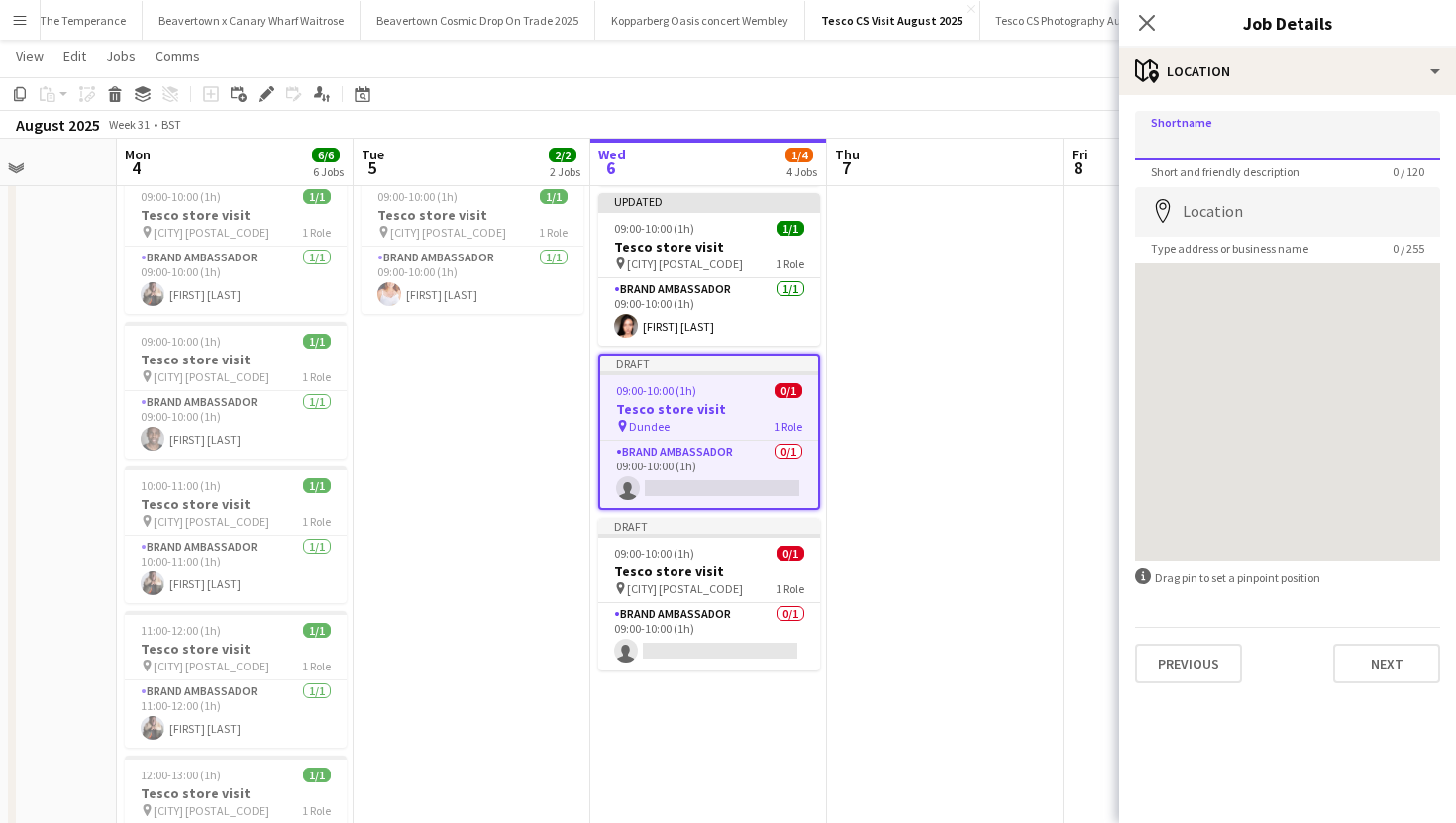paste on "**********" 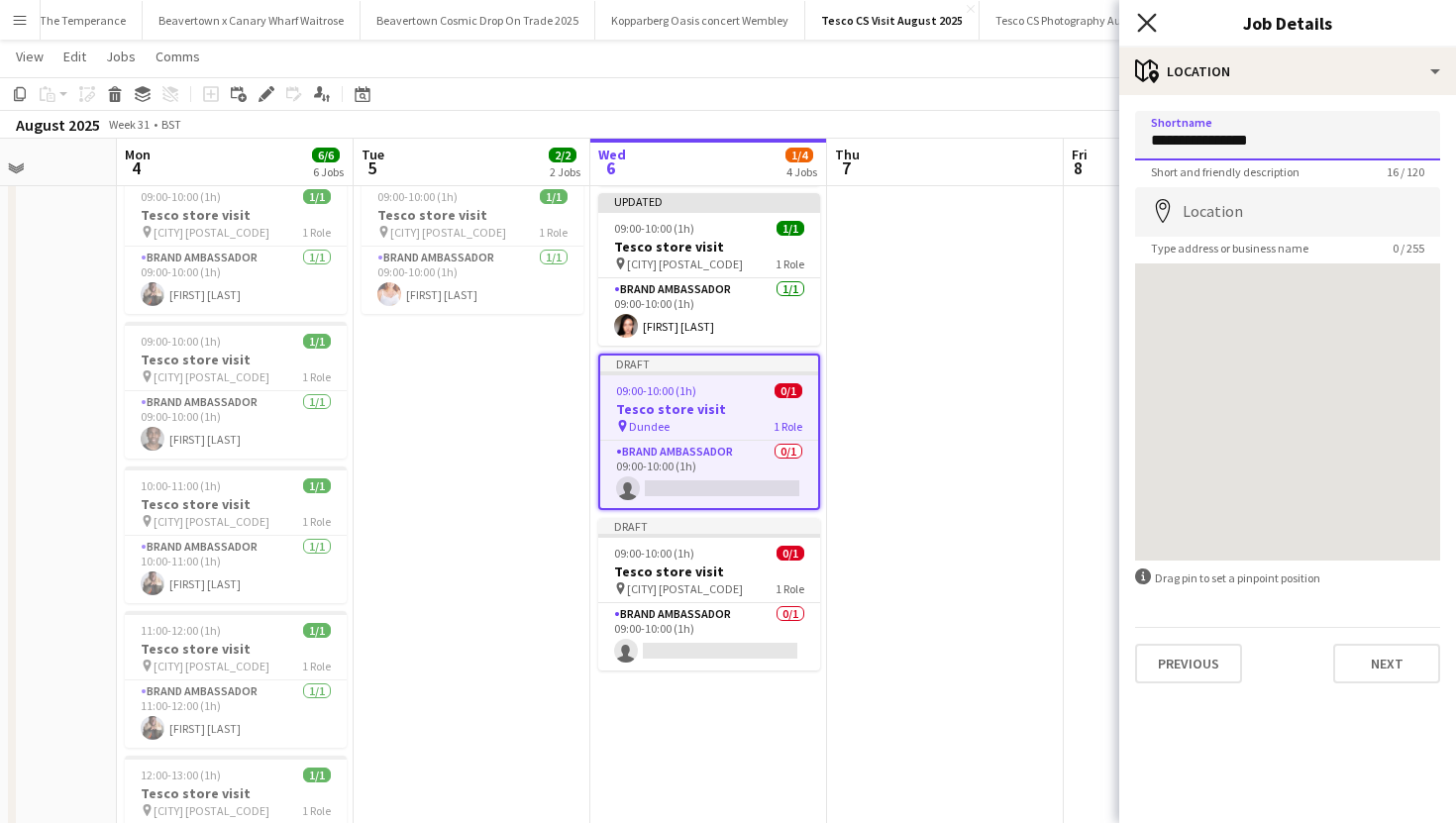 type on "**********" 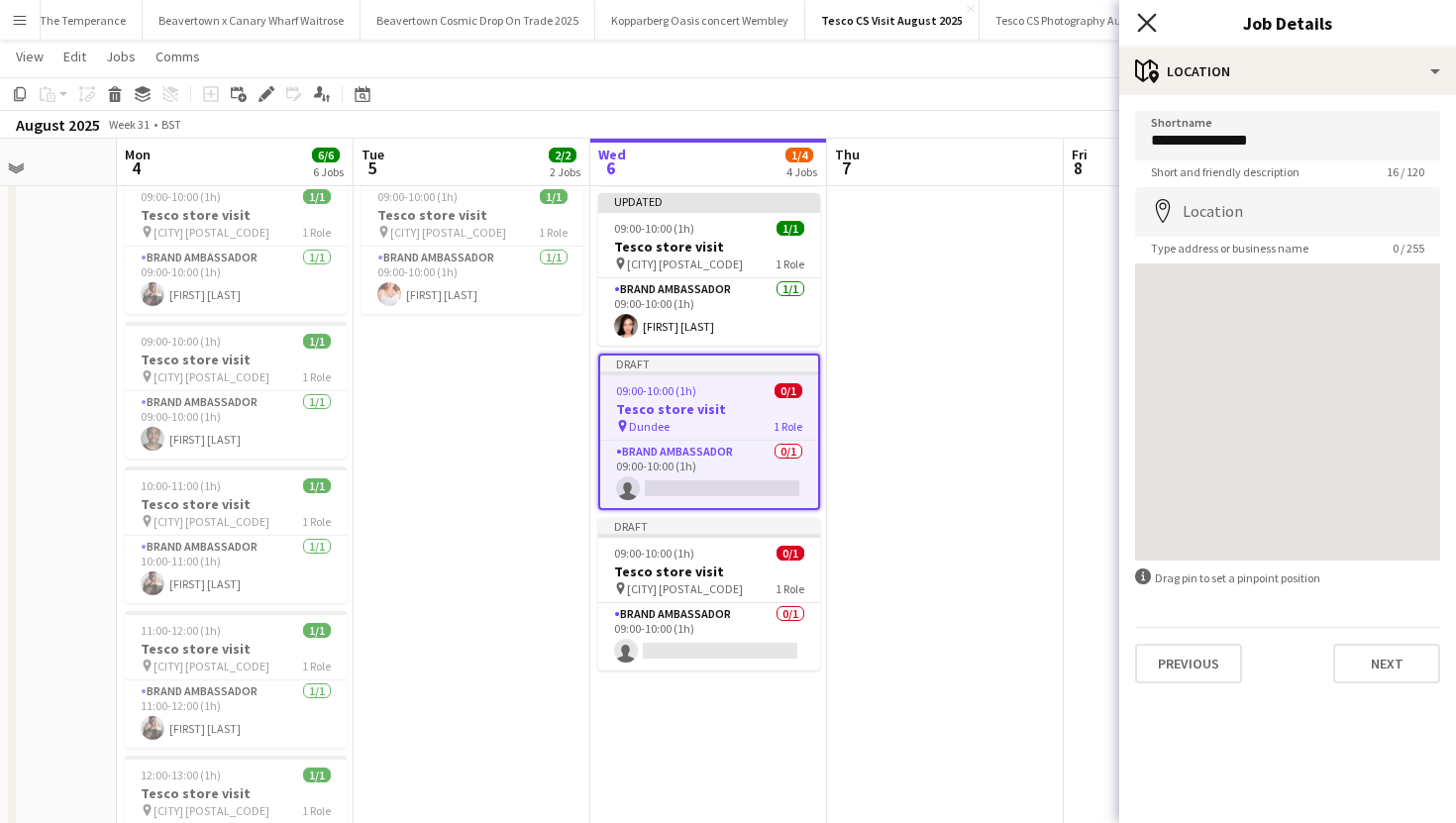 click 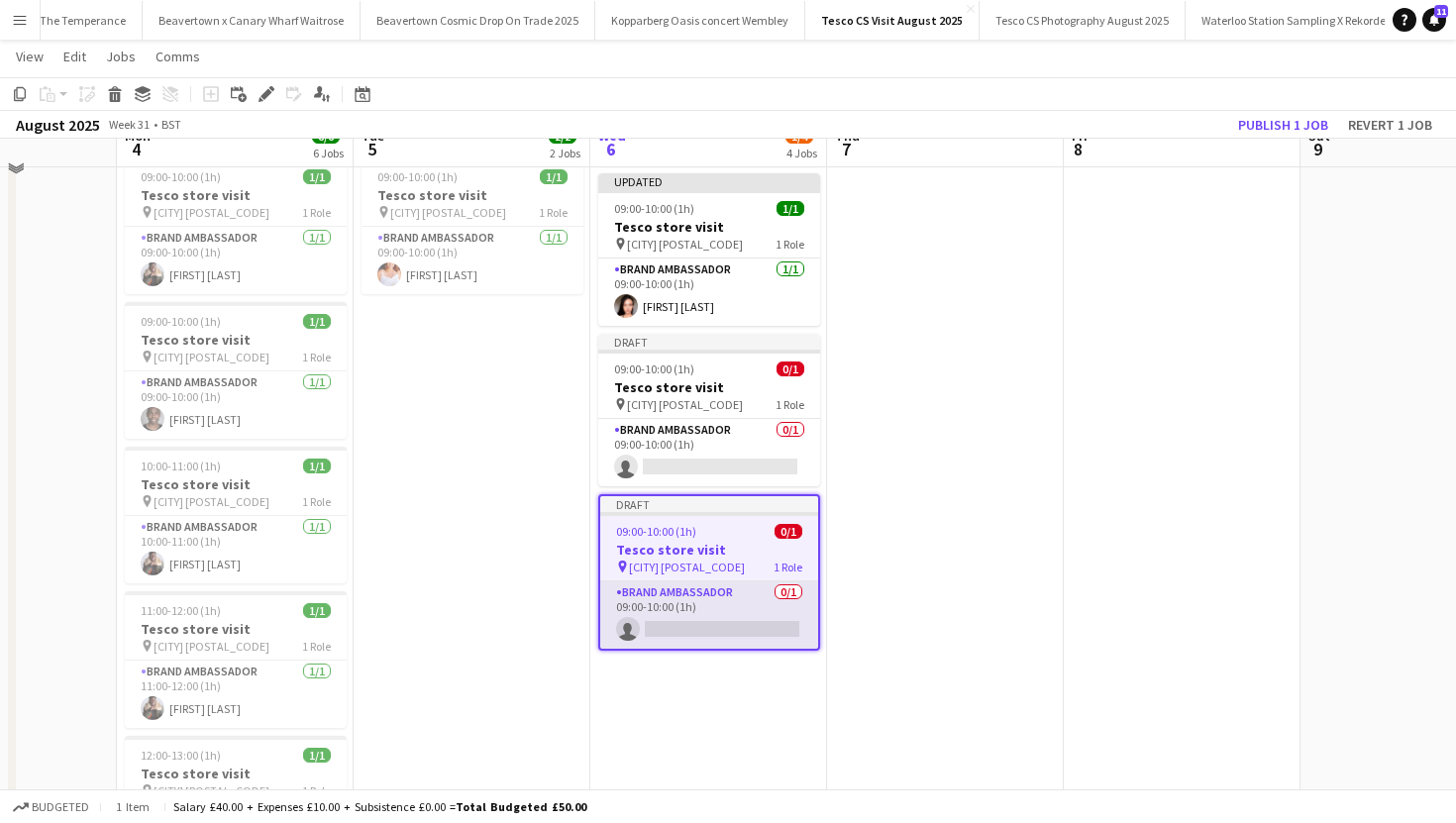 scroll, scrollTop: 198, scrollLeft: 0, axis: vertical 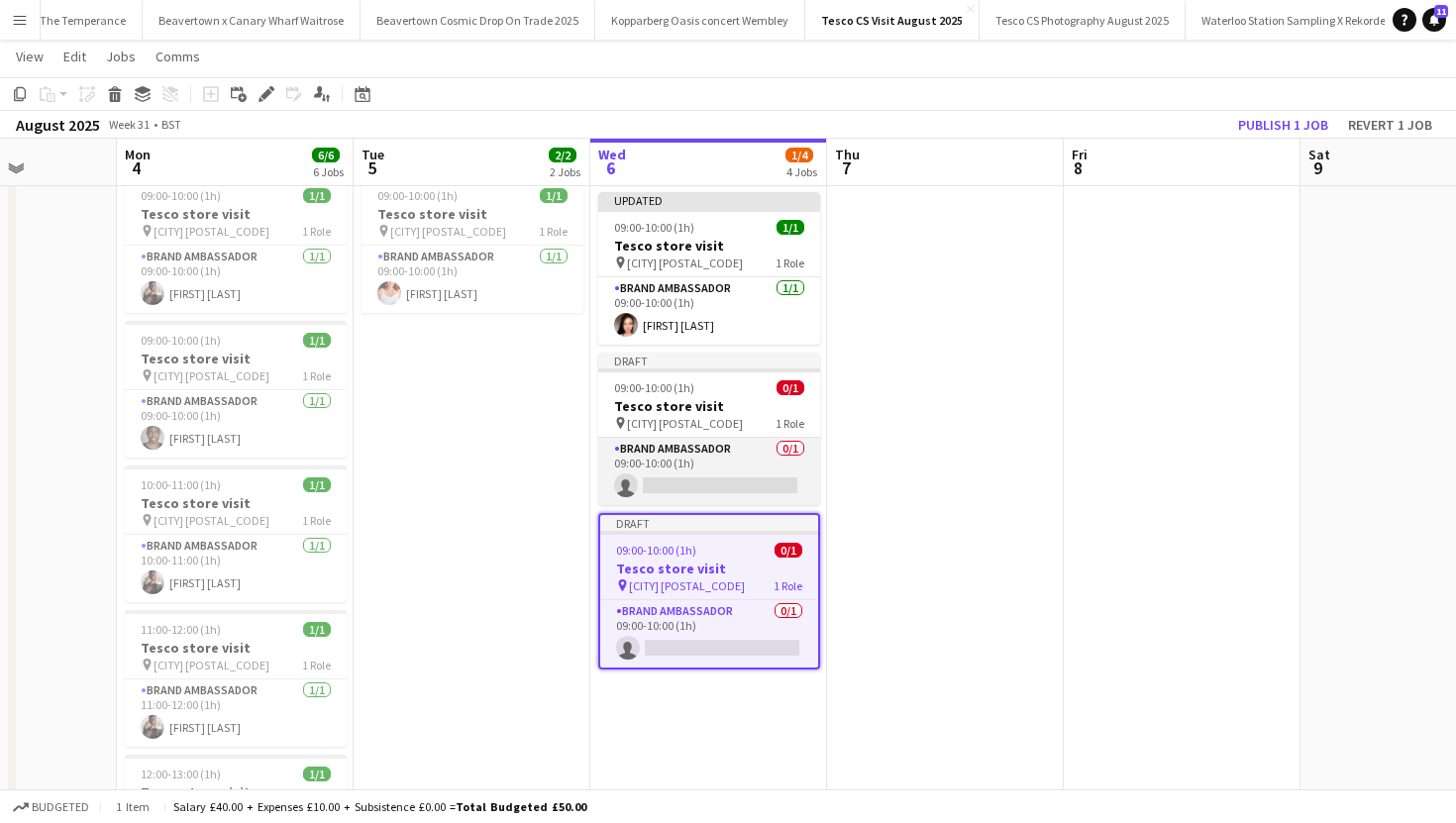 click on "Brand Ambassador   0/1   09:00-10:00 (1h)
single-neutral-actions" at bounding box center [709, 471] 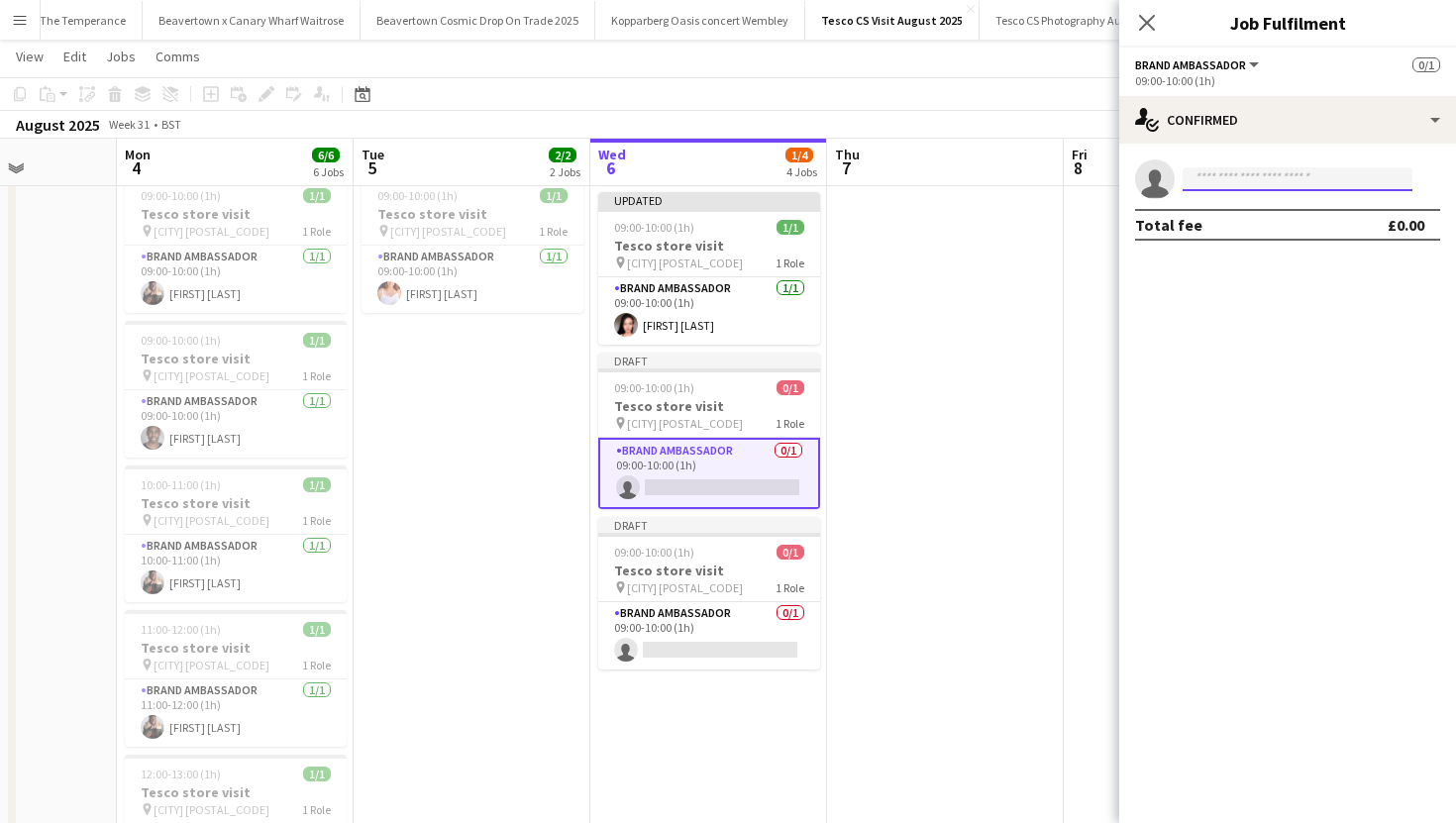 click at bounding box center [1298, 179] 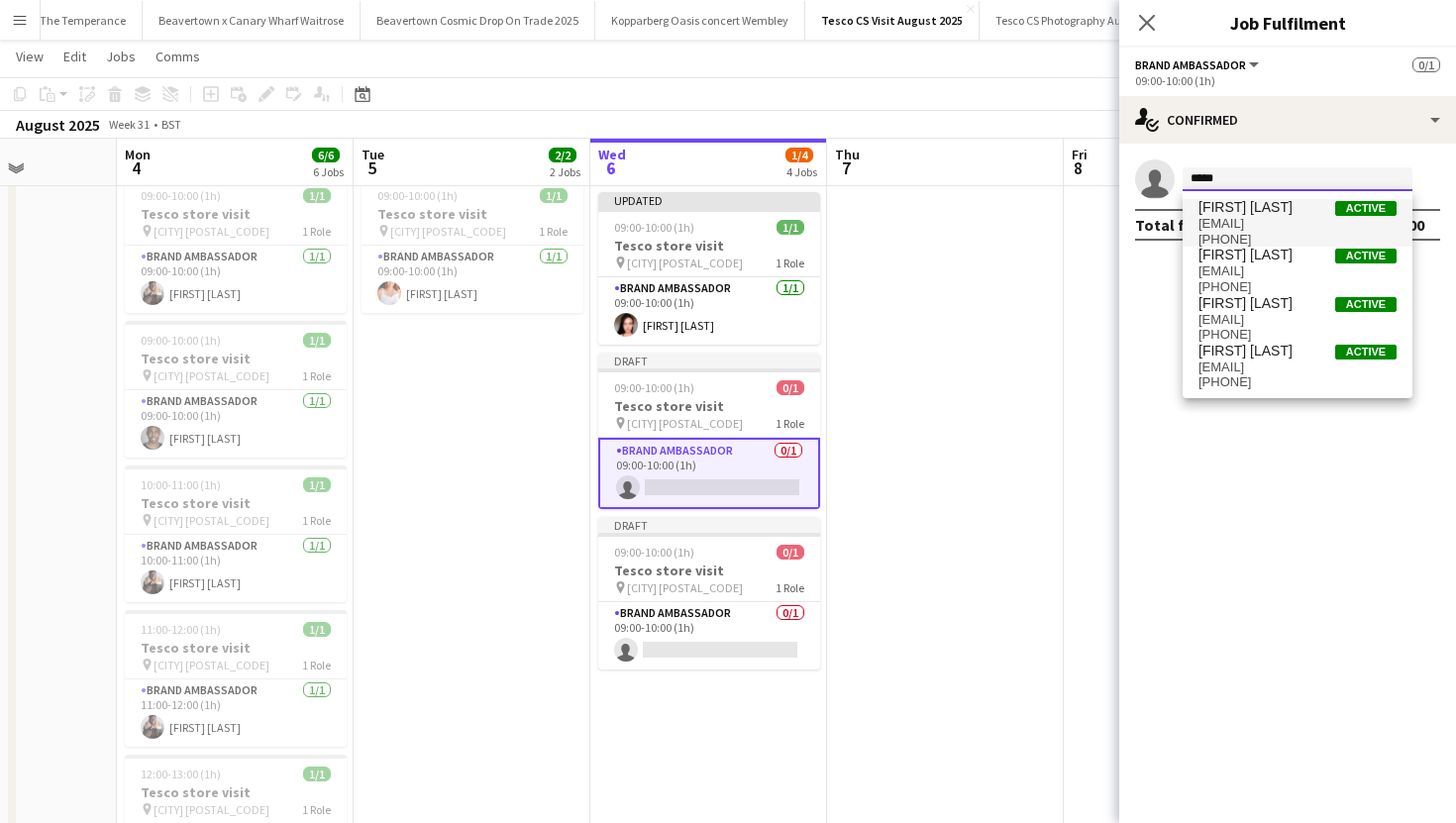 type on "*****" 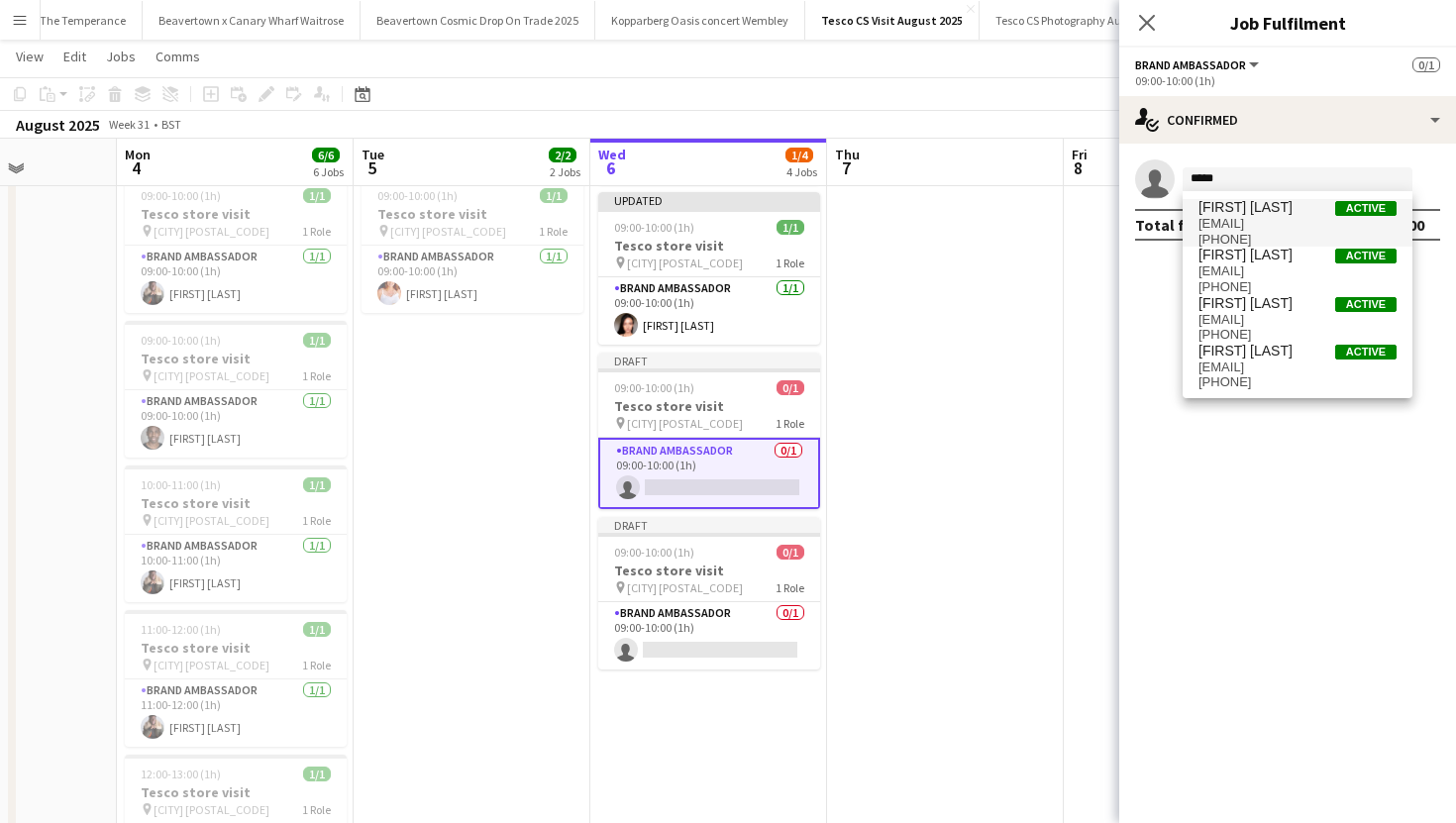 click on "peternadams@yahoo.co.uk" at bounding box center [1298, 224] 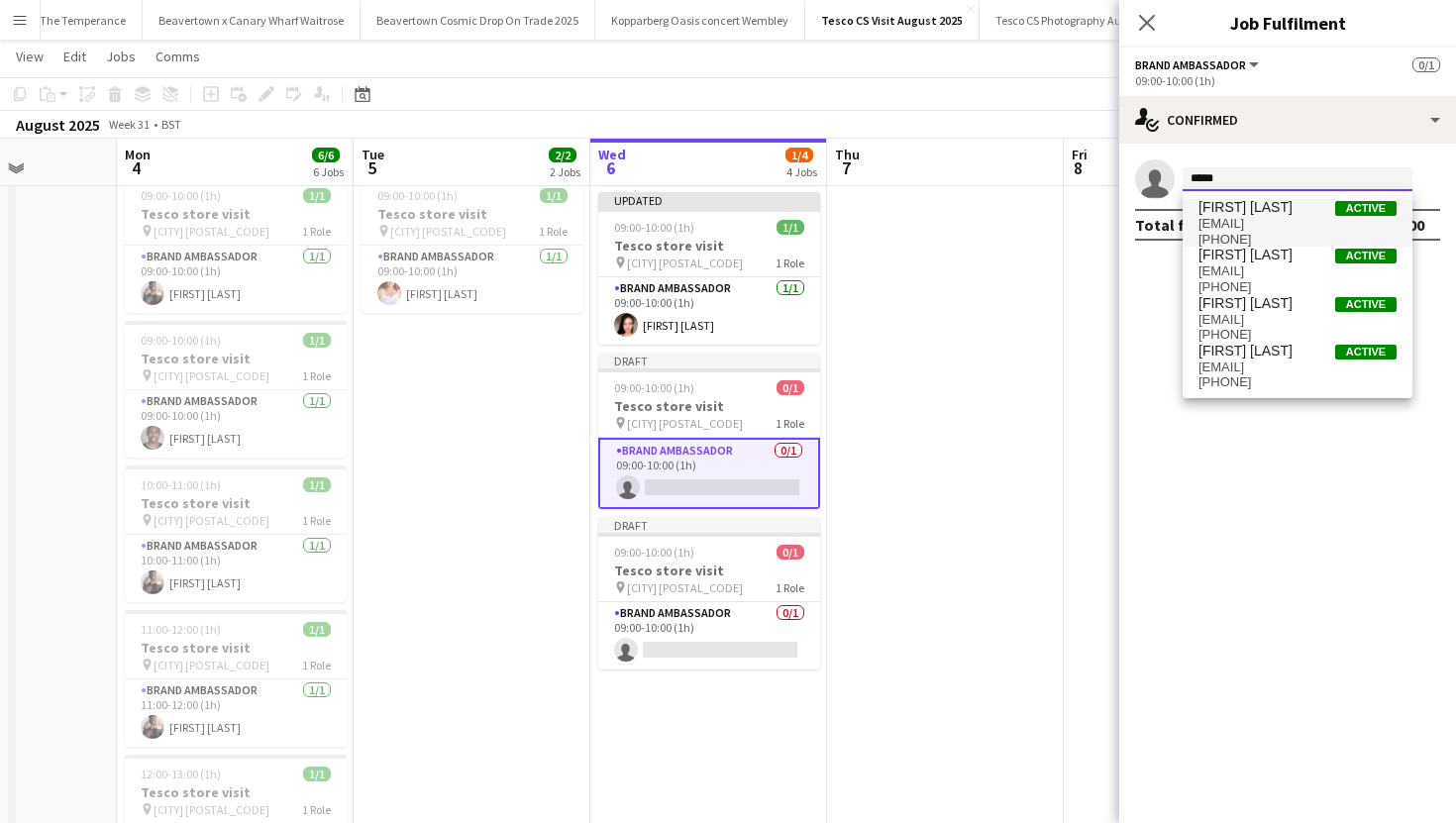 type 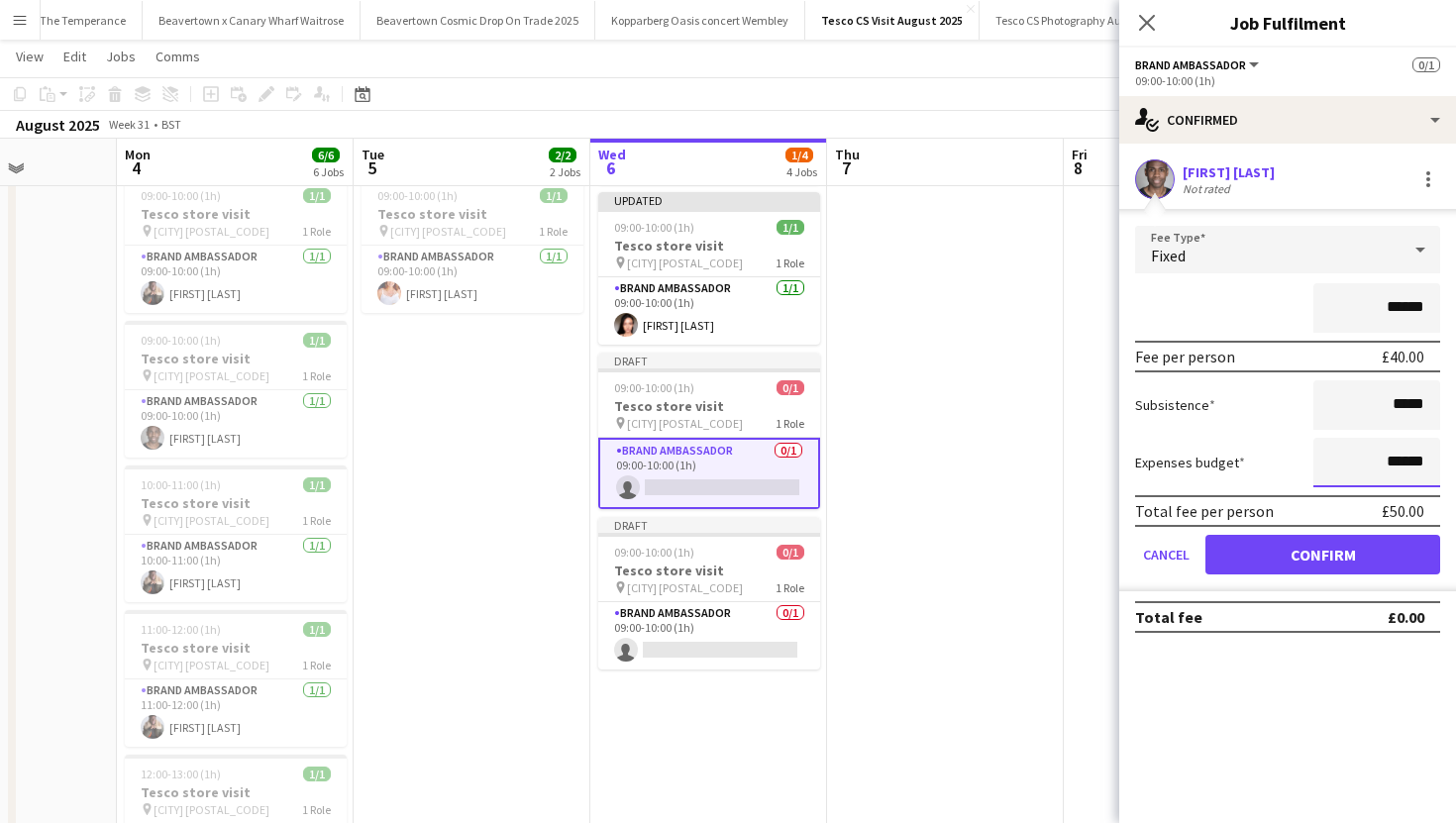 click on "******" at bounding box center (1377, 463) 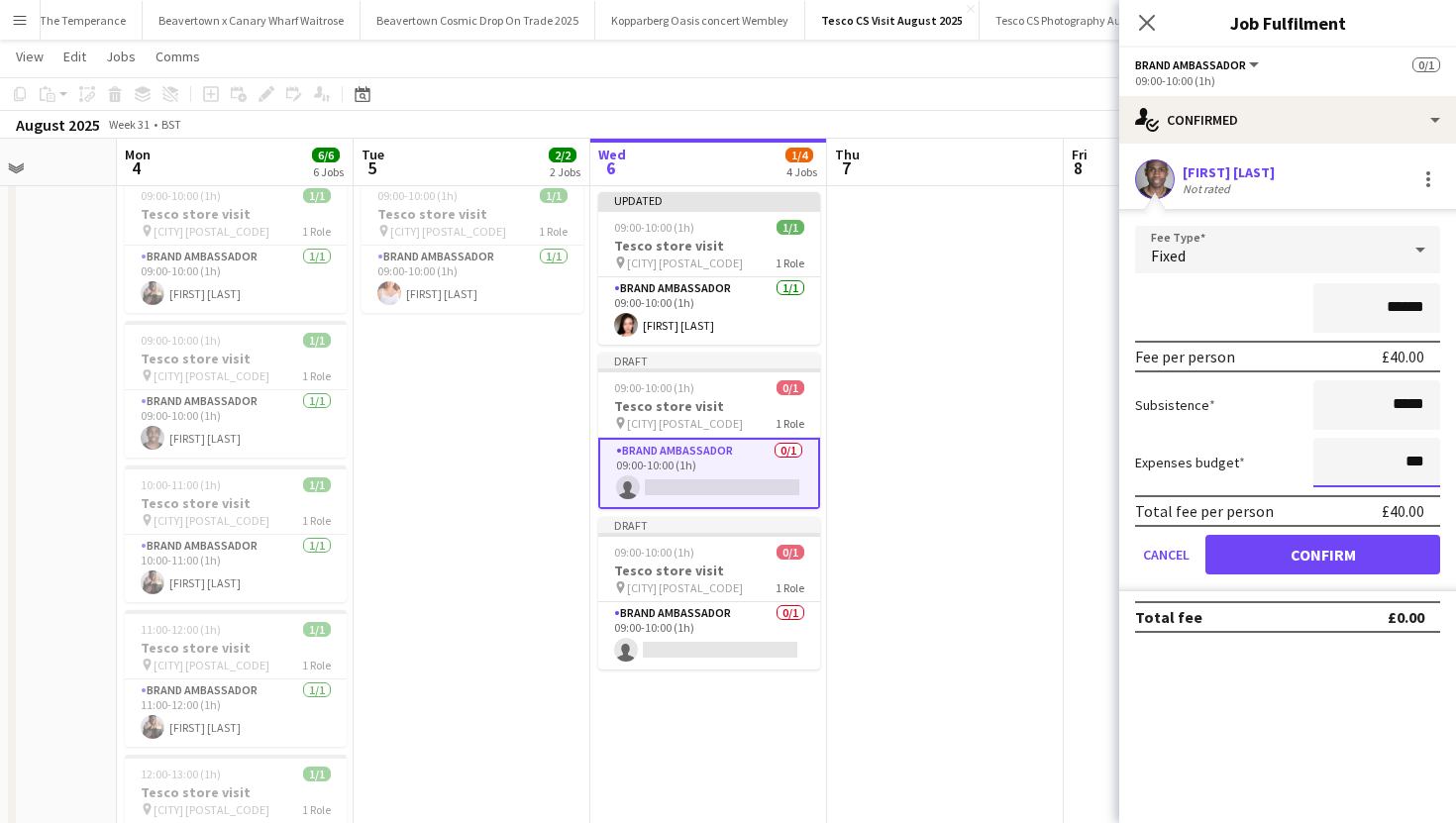type on "**" 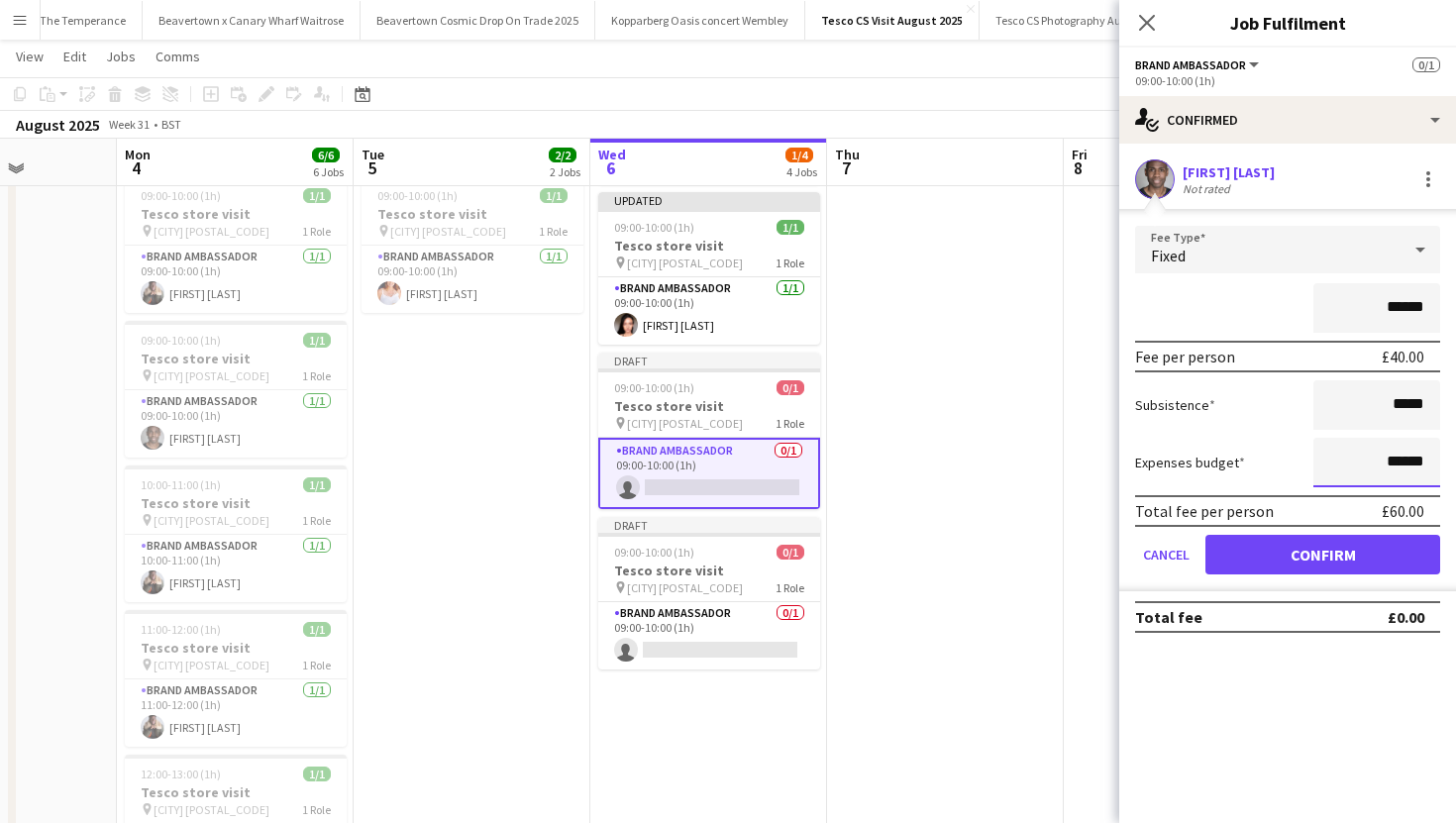 type on "******" 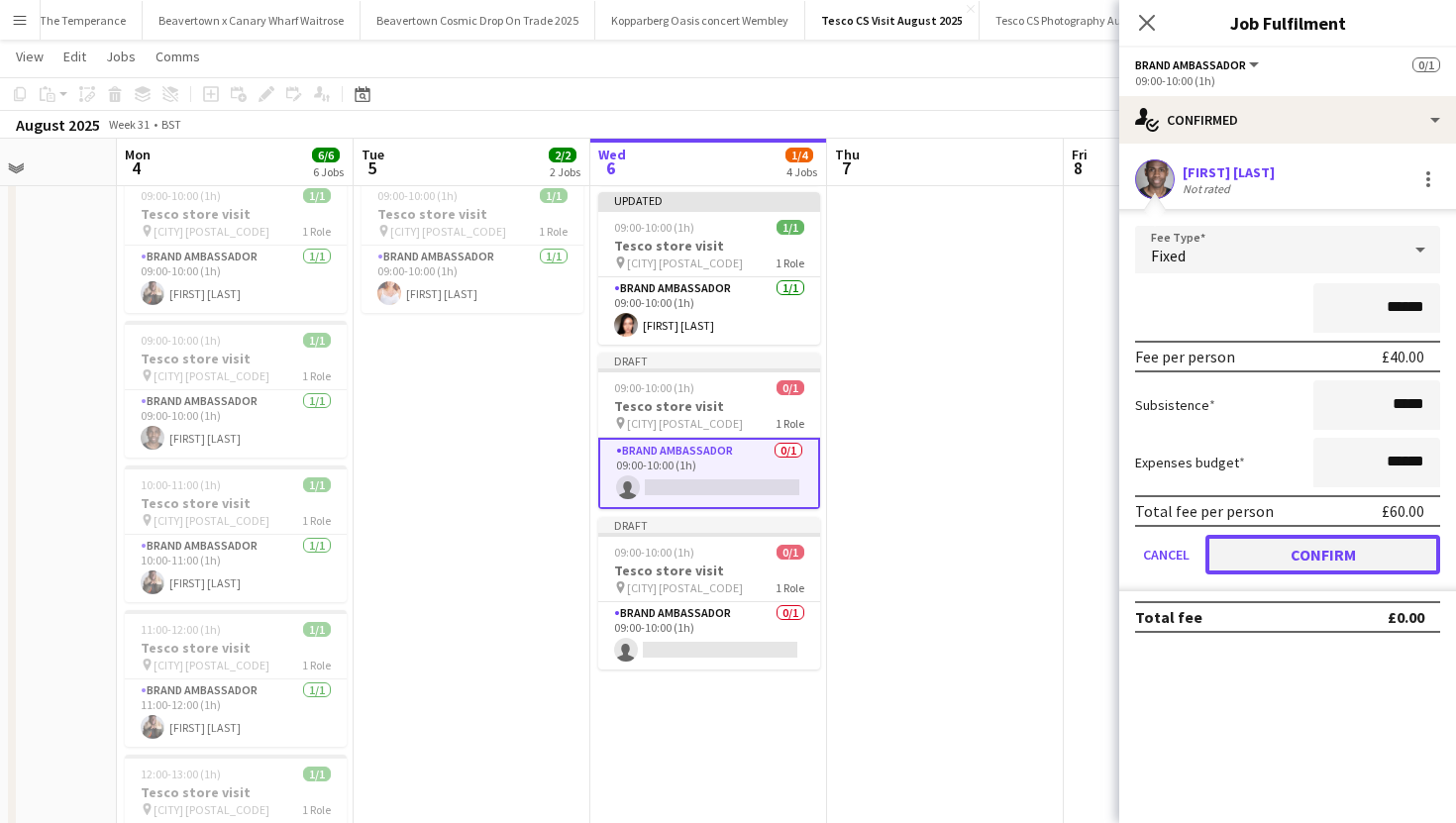 click on "Confirm" at bounding box center [1322, 555] 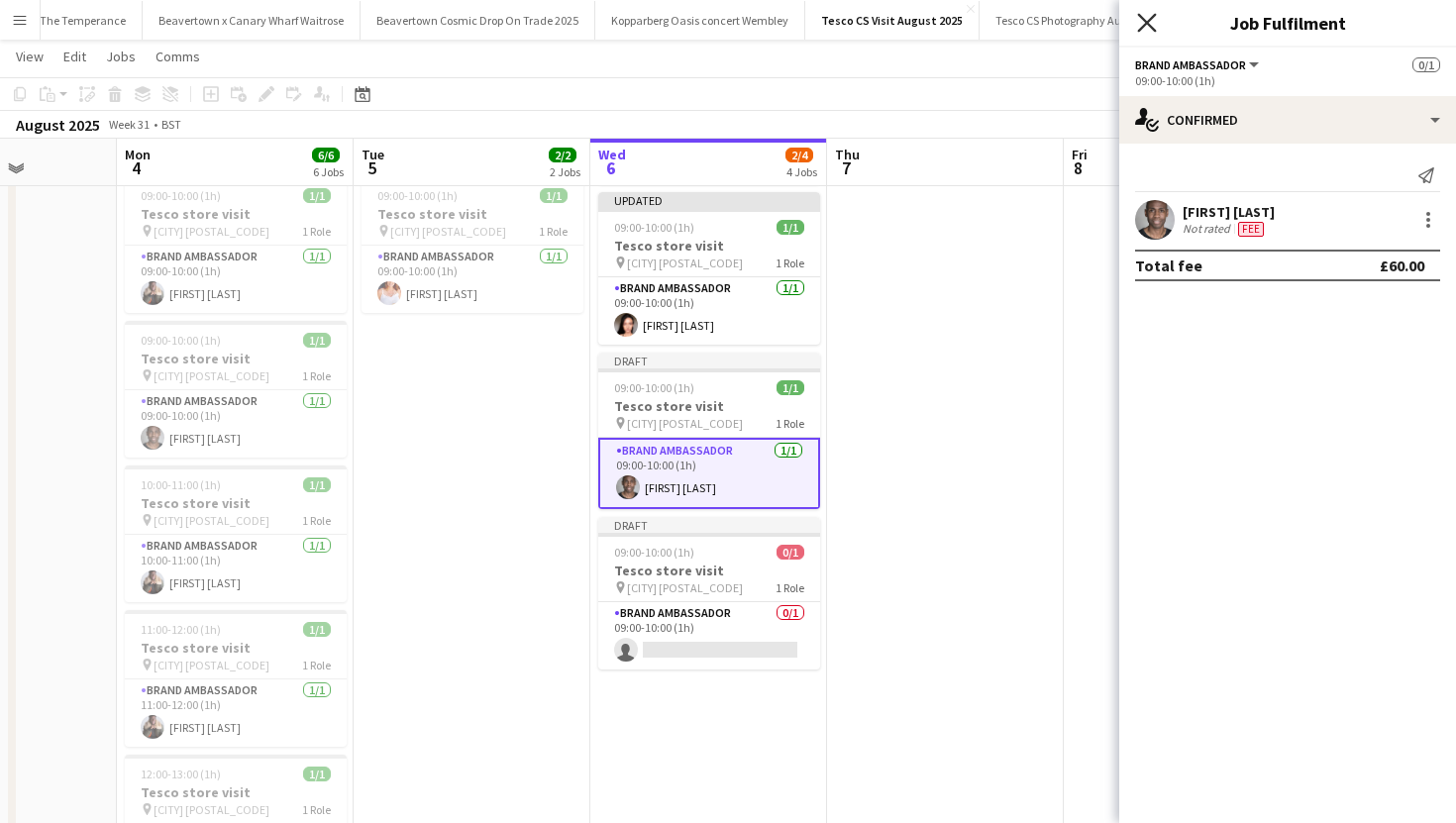 click on "Close pop-in" 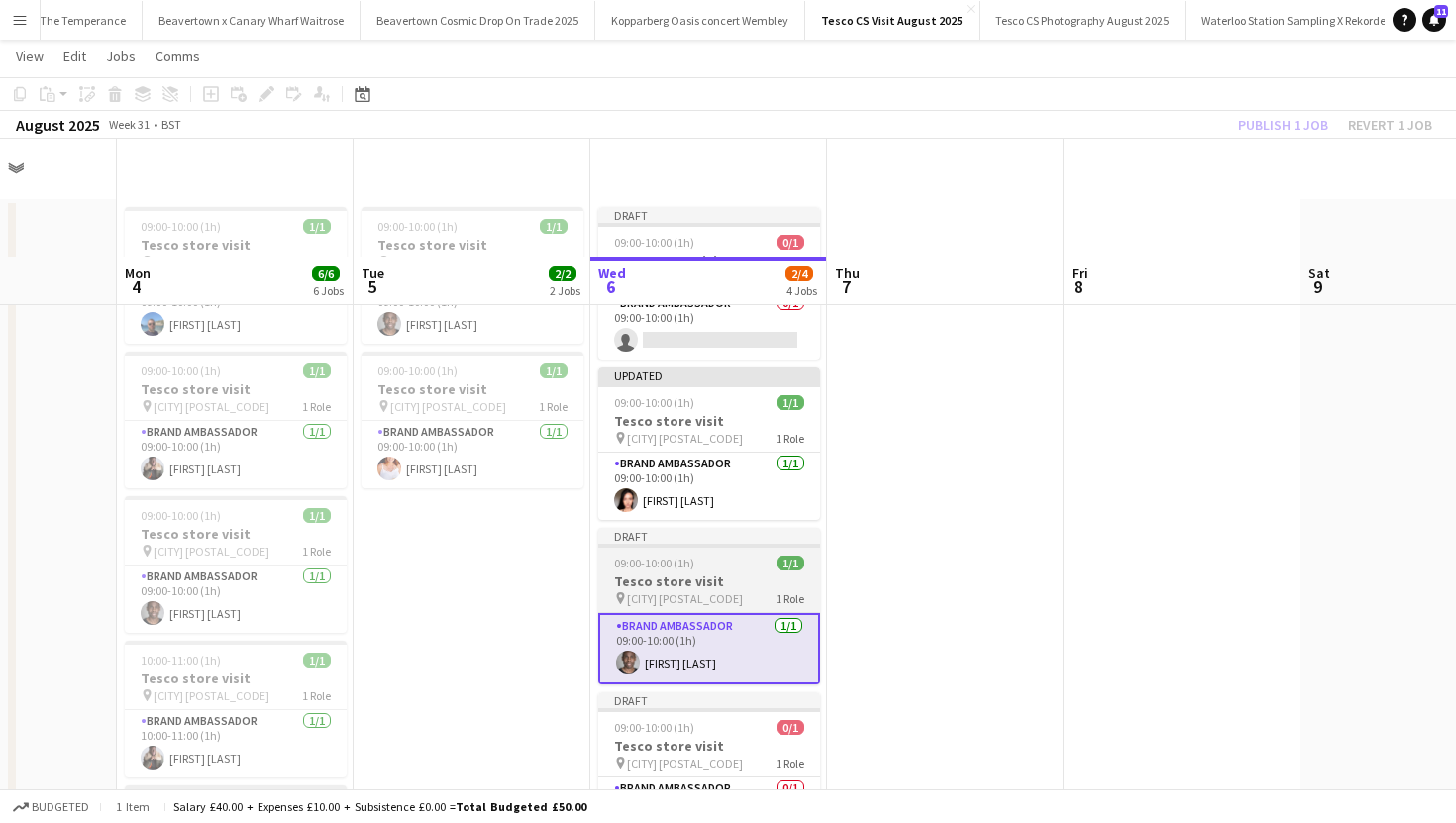 scroll, scrollTop: 0, scrollLeft: 0, axis: both 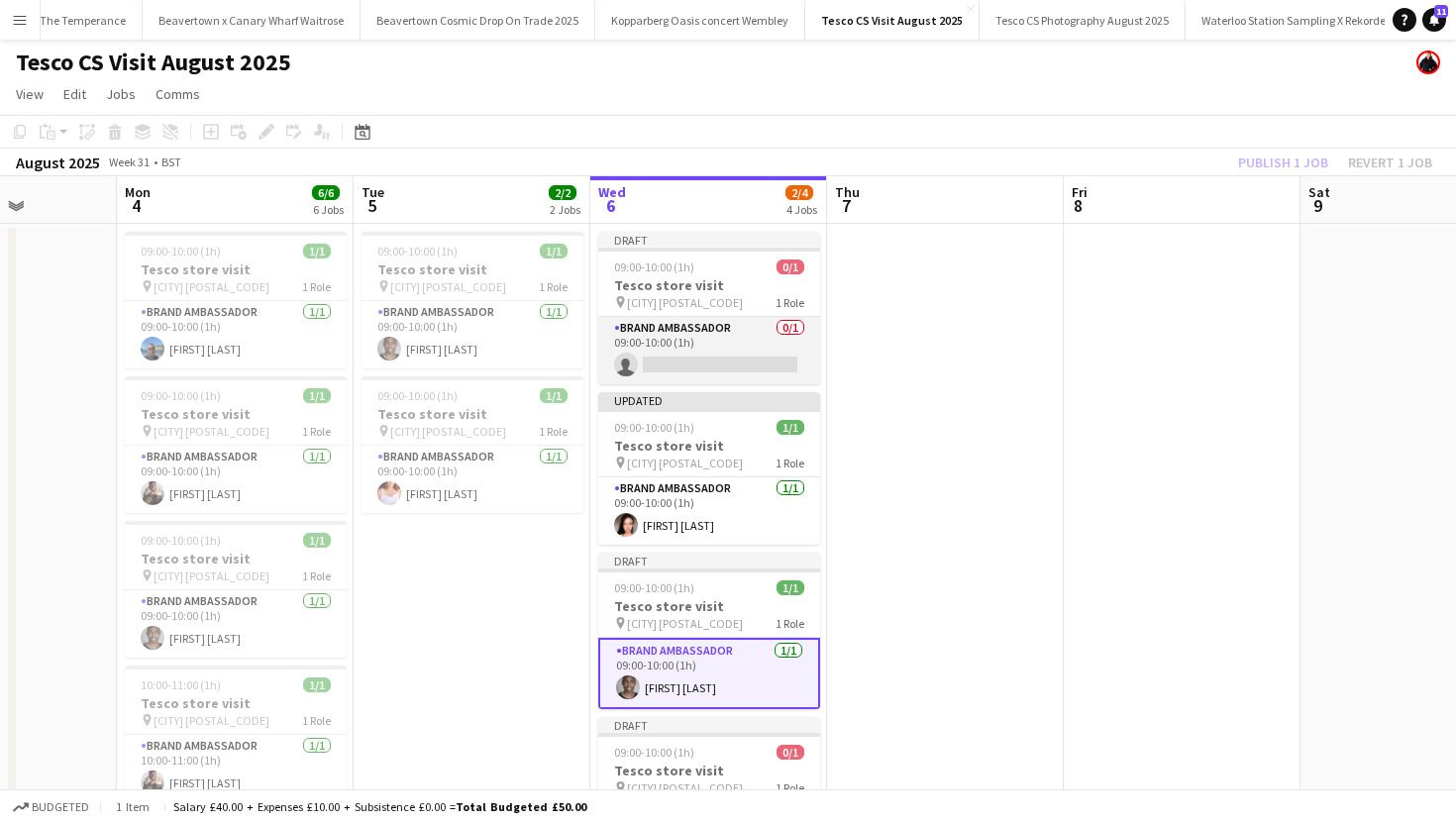 click on "Brand Ambassador   0/1   09:00-10:00 (1h)
single-neutral-actions" at bounding box center (709, 351) 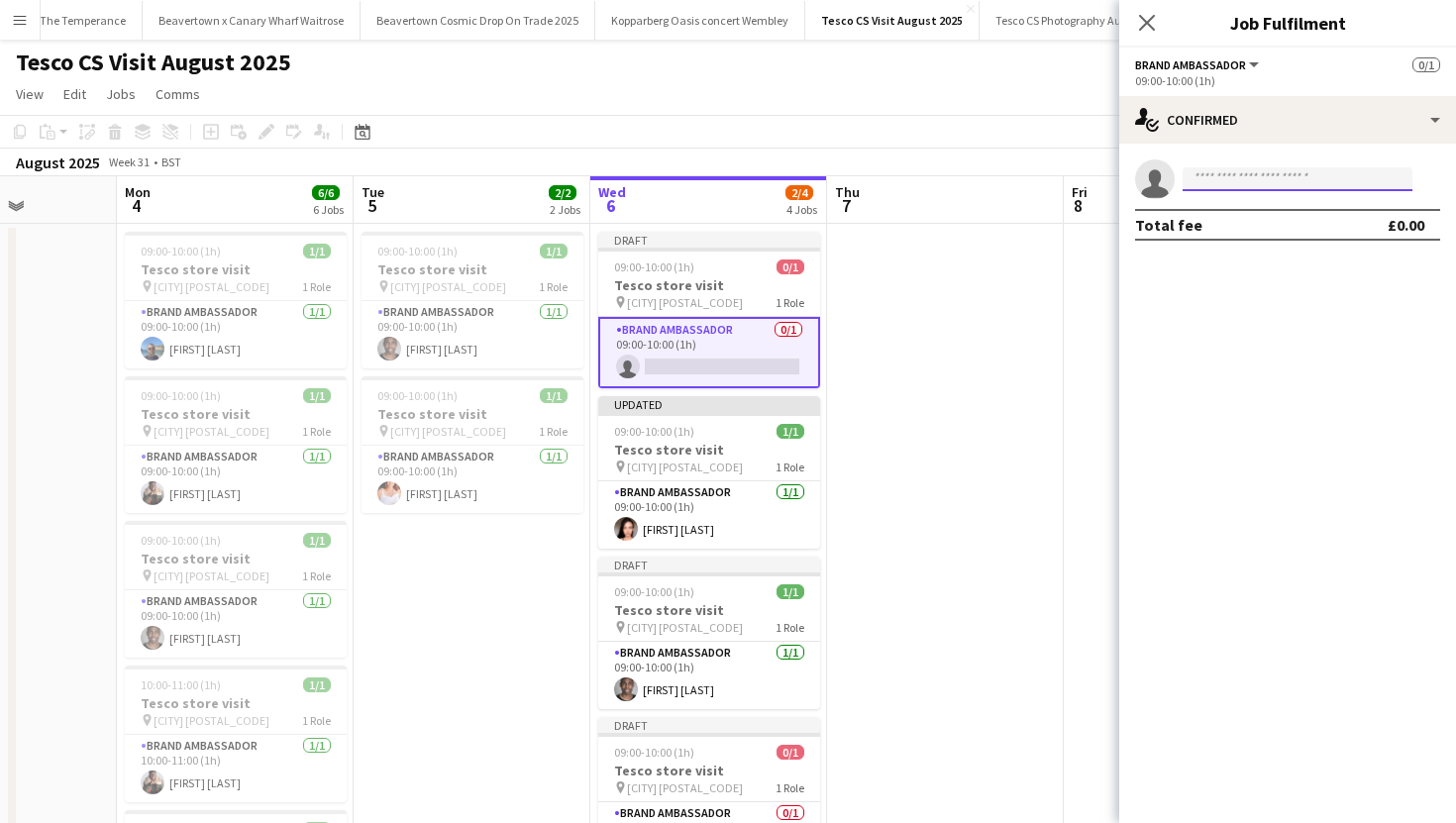 click at bounding box center (1298, 179) 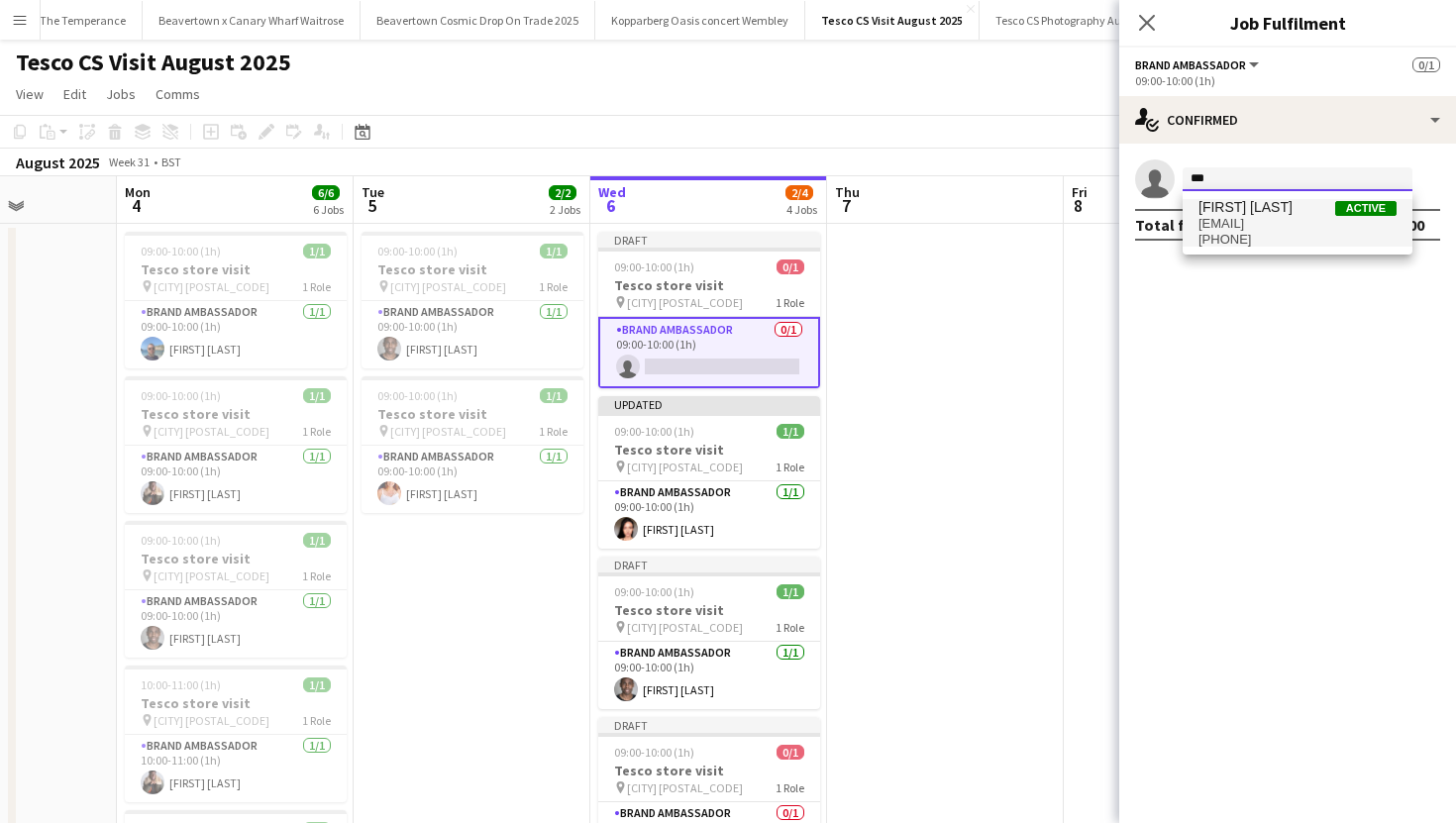 type on "***" 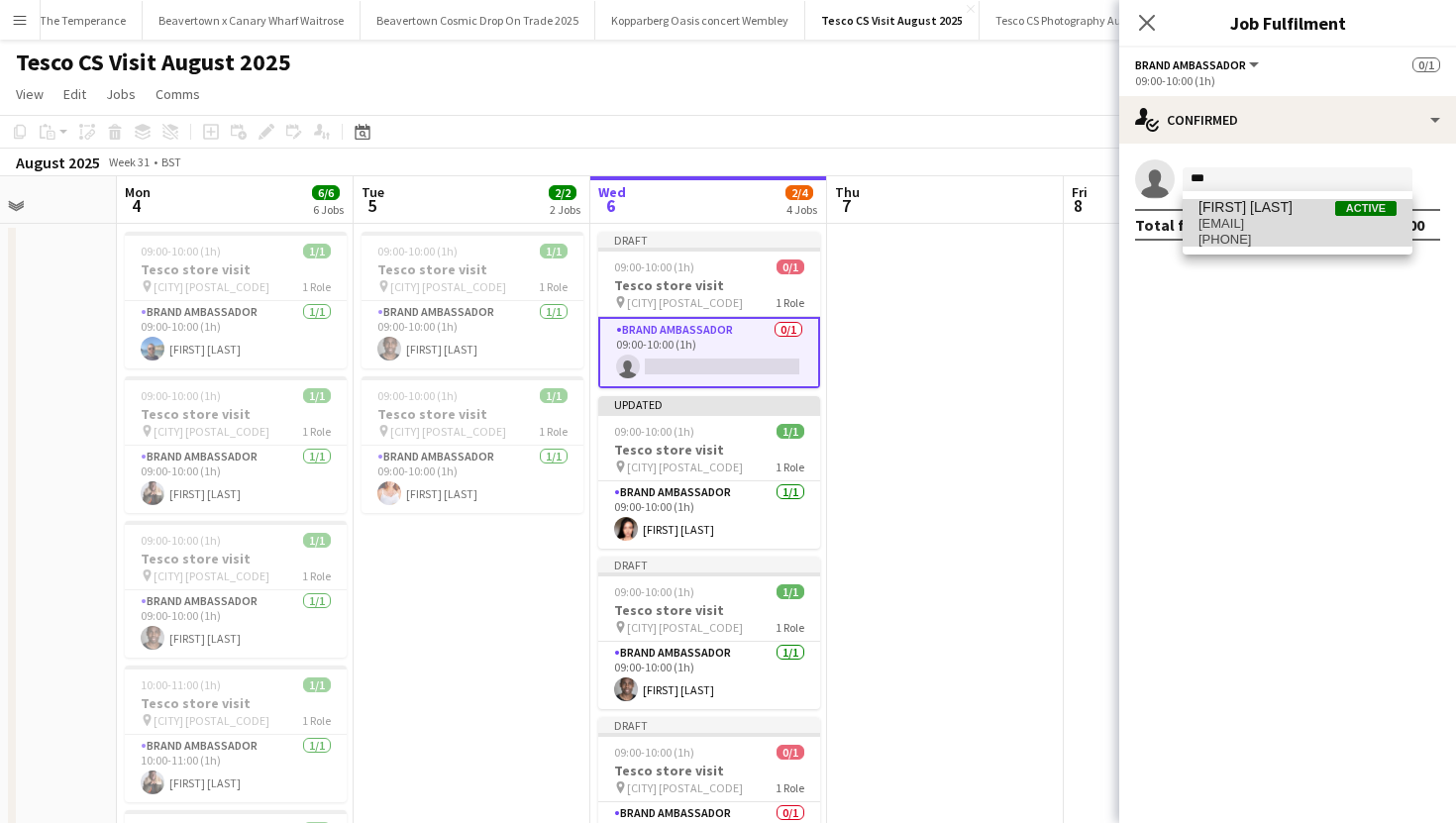 click on "Ayodele Adeniji" at bounding box center (1245, 207) 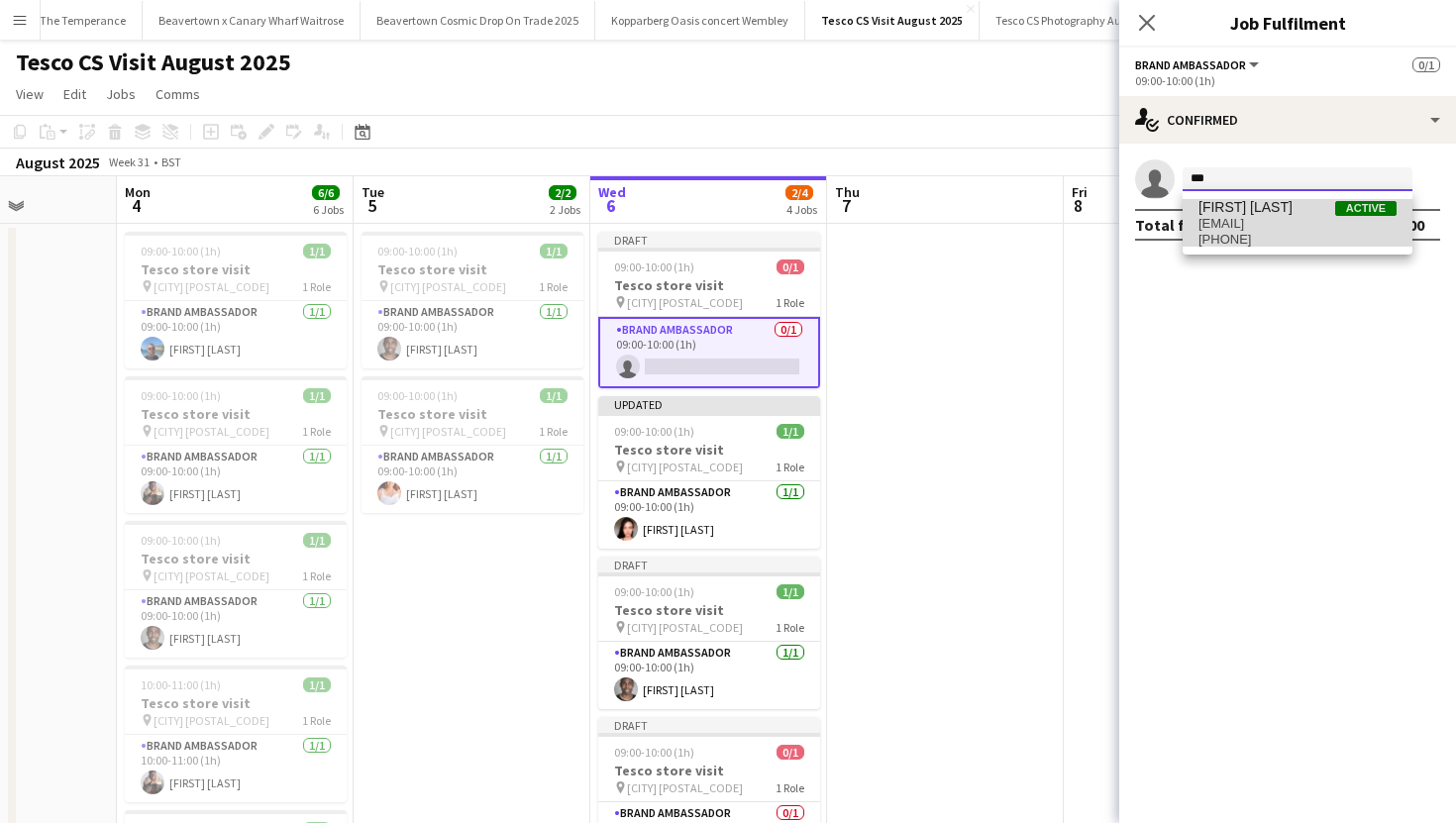 type 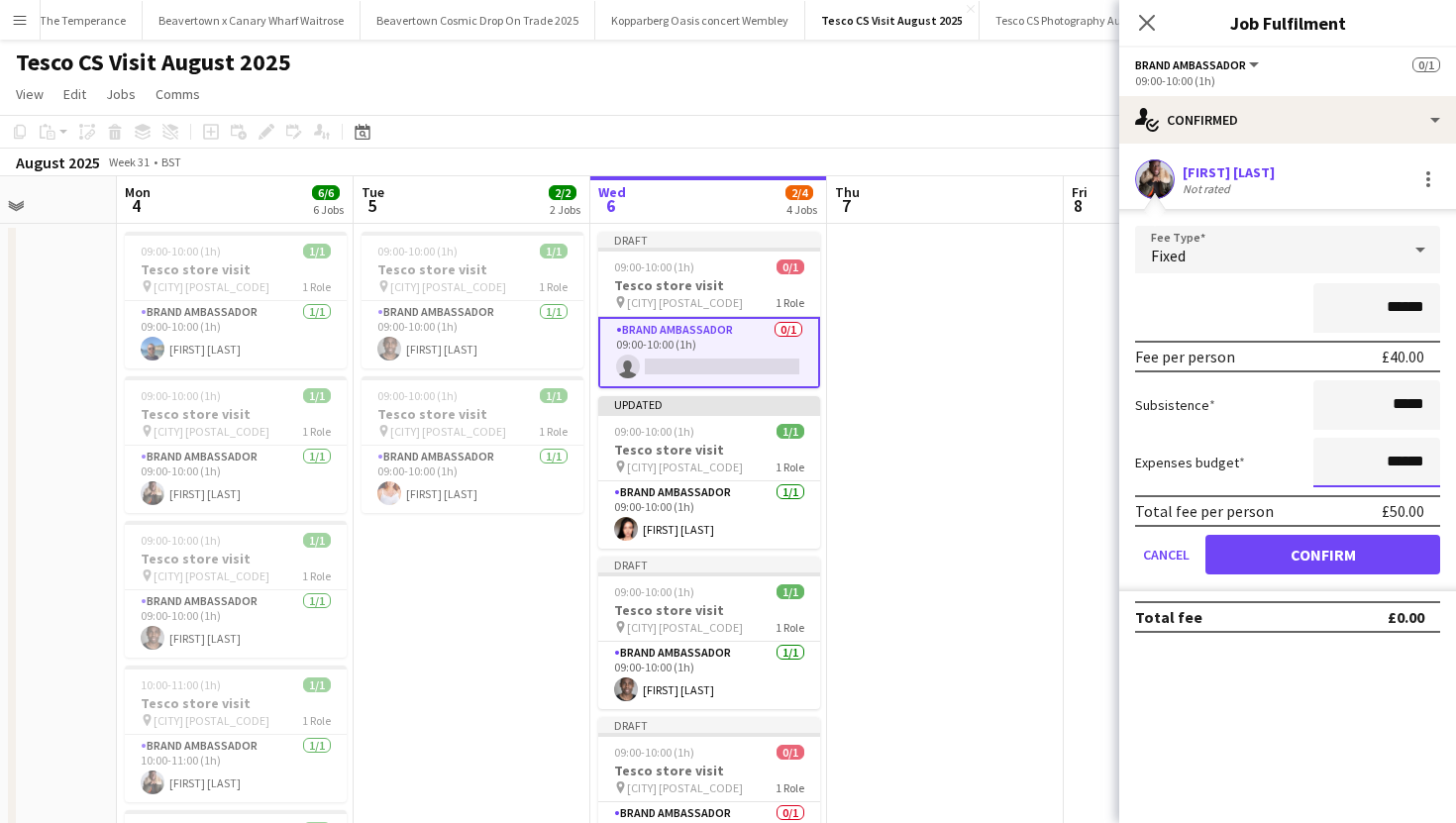 drag, startPoint x: 1420, startPoint y: 462, endPoint x: 1349, endPoint y: 463, distance: 71.00704 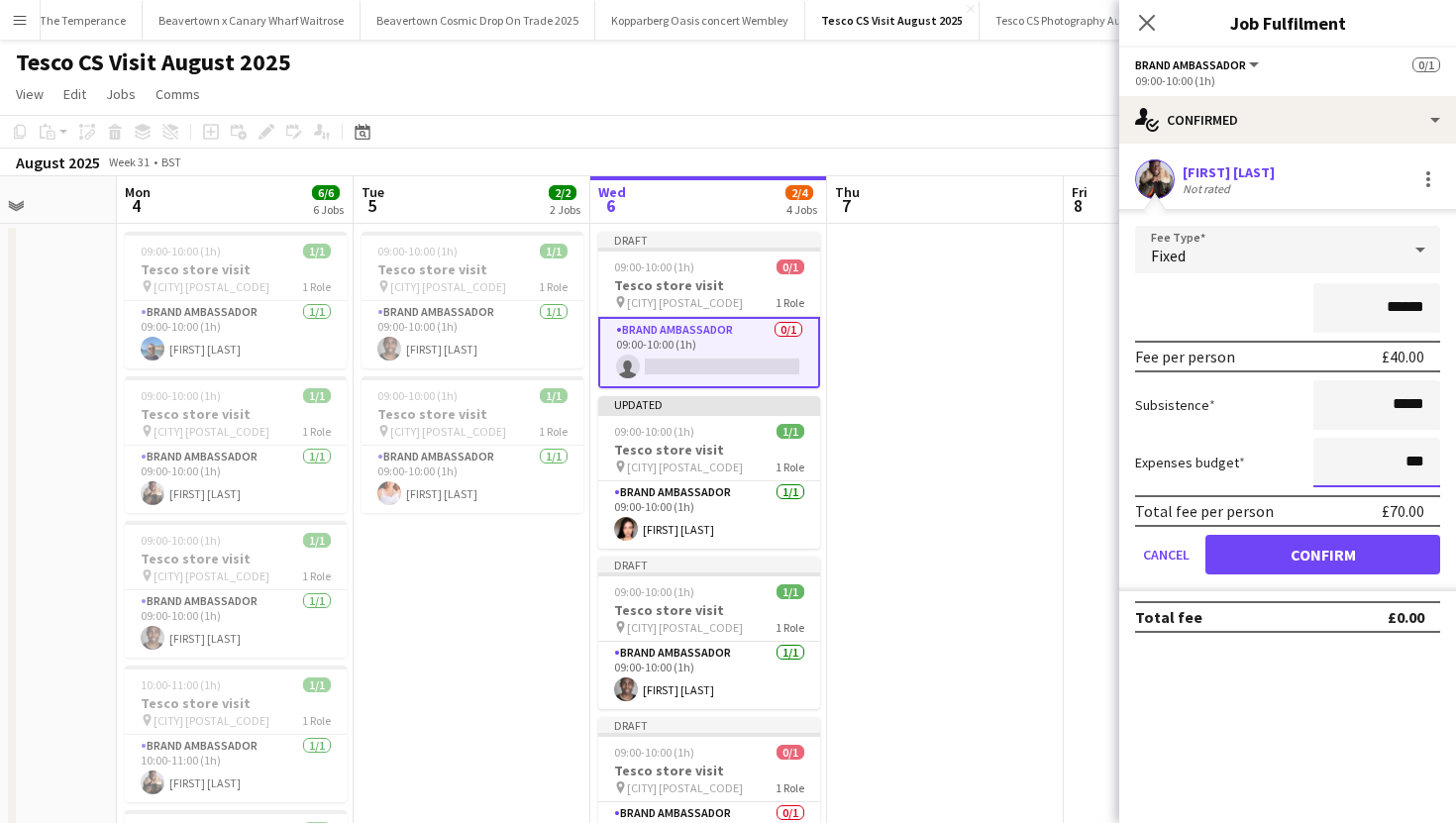type on "******" 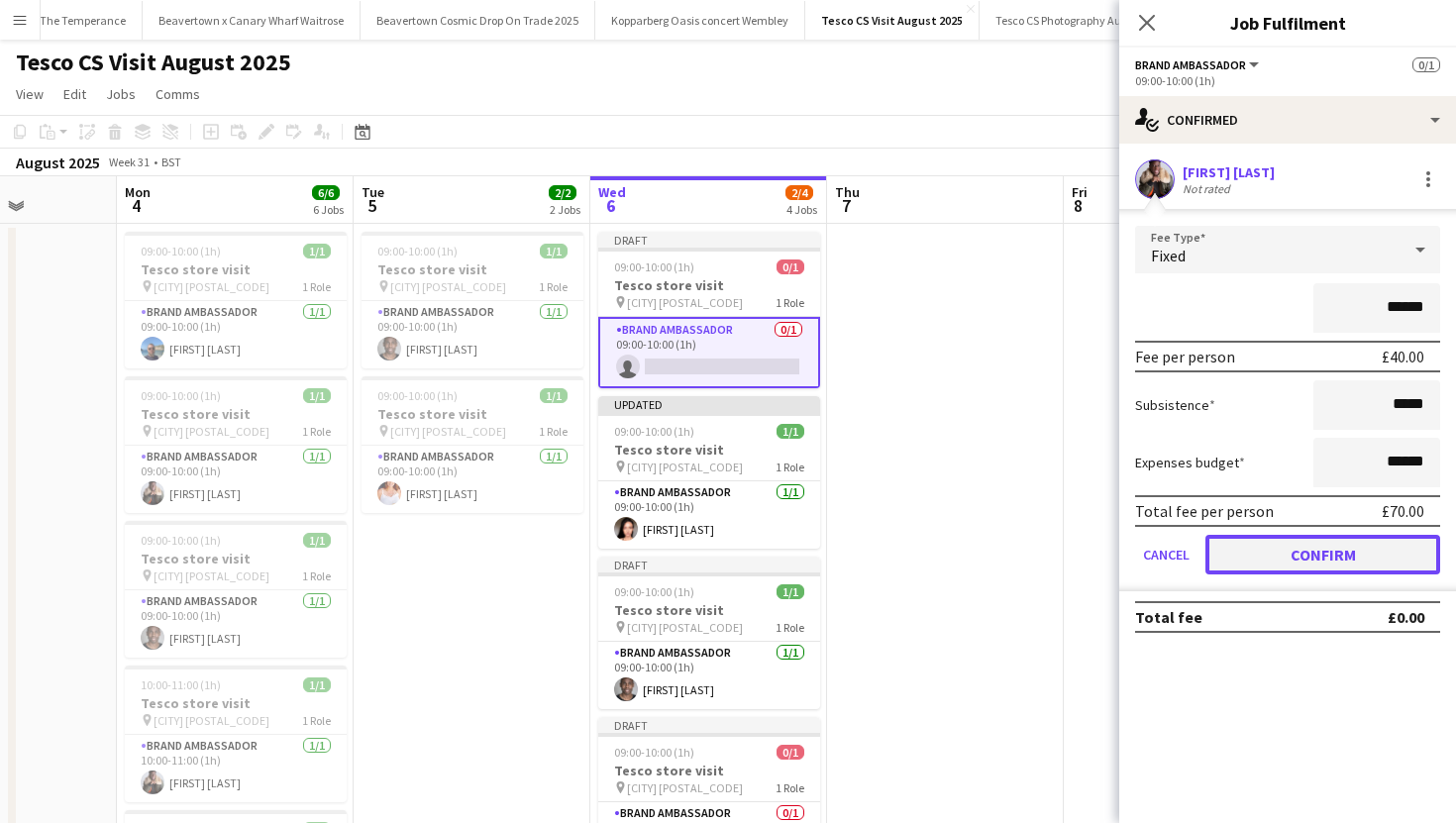 click on "Confirm" at bounding box center [1322, 555] 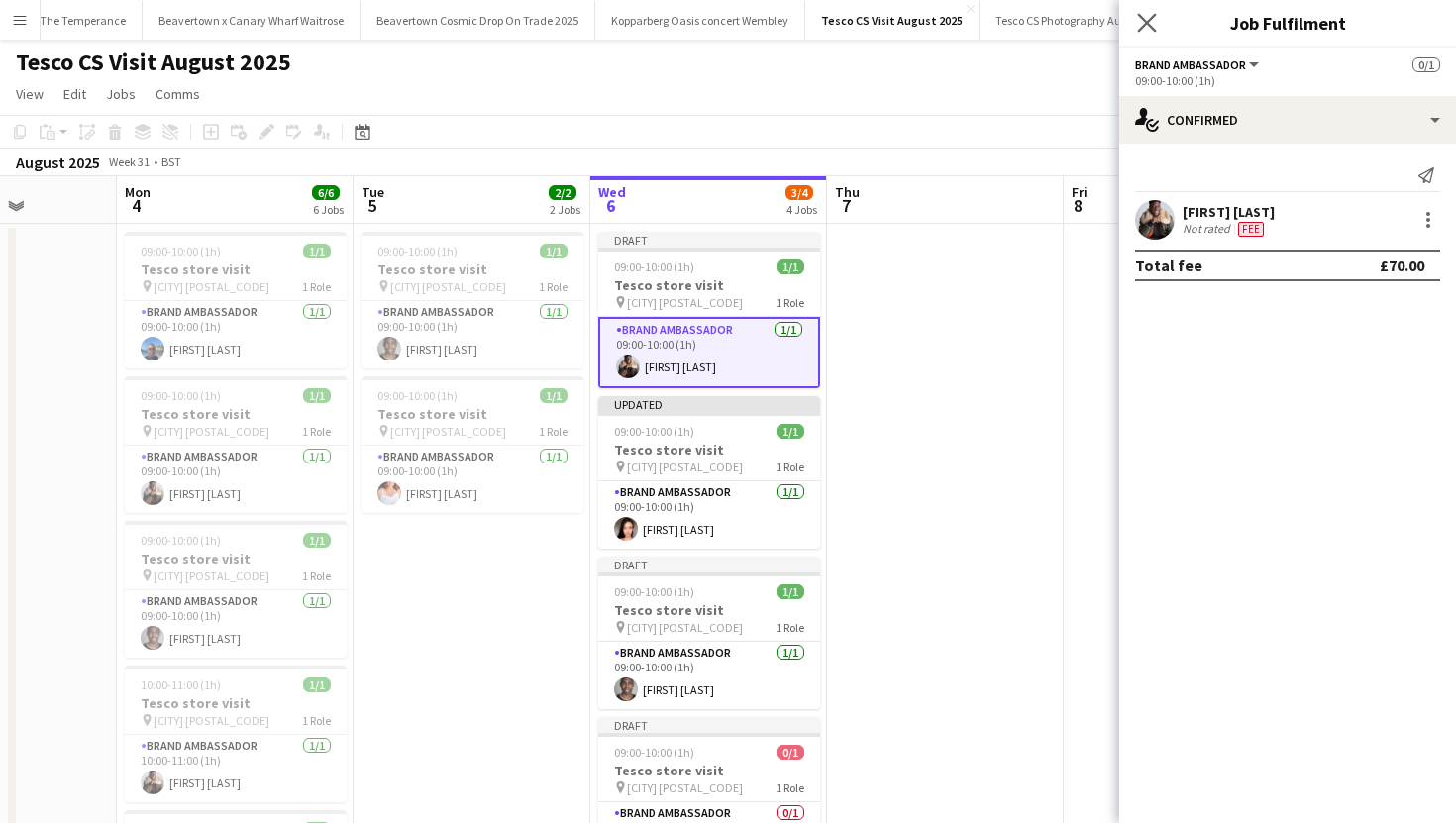click on "Close pop-in" 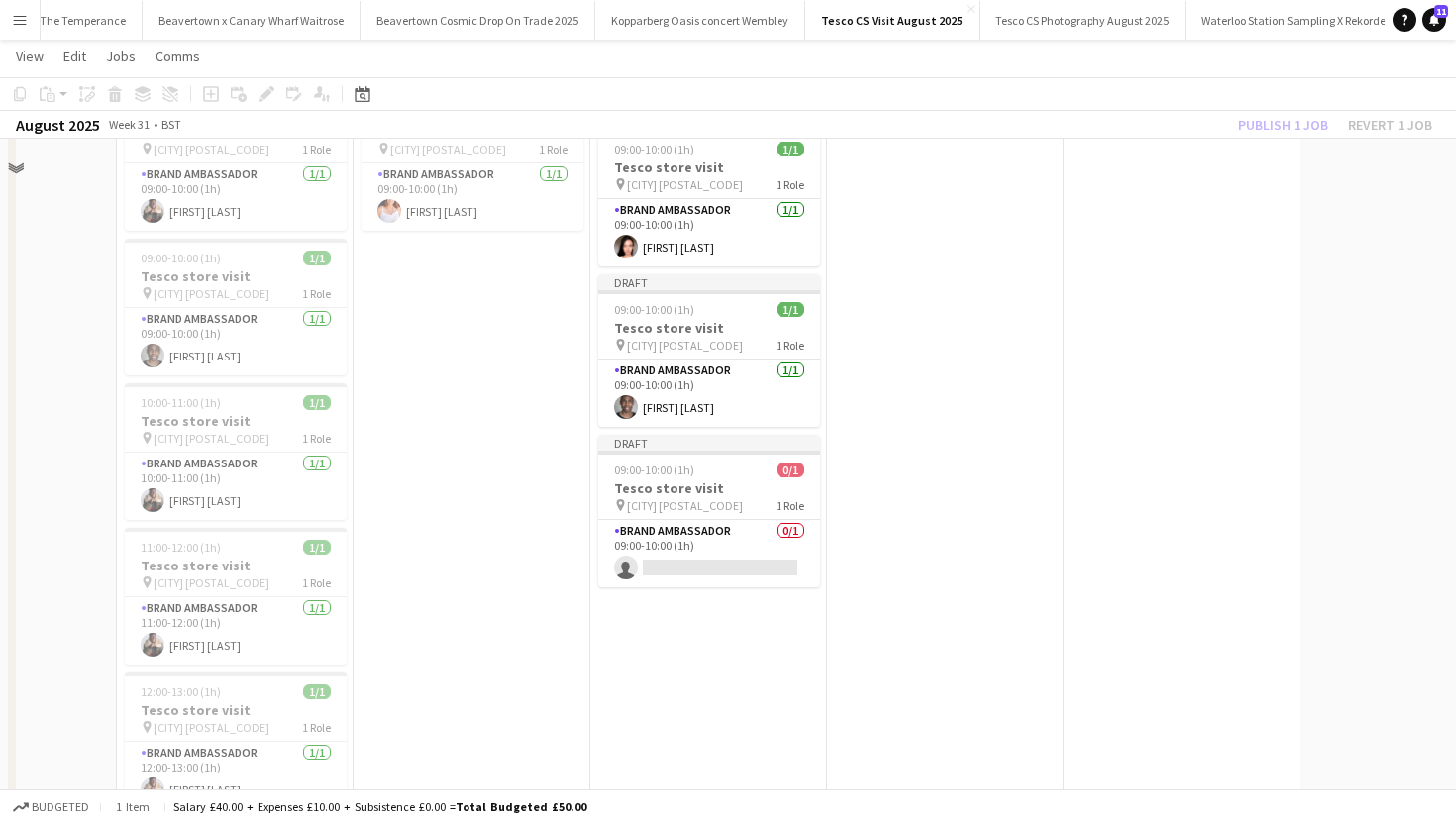 scroll, scrollTop: 285, scrollLeft: 0, axis: vertical 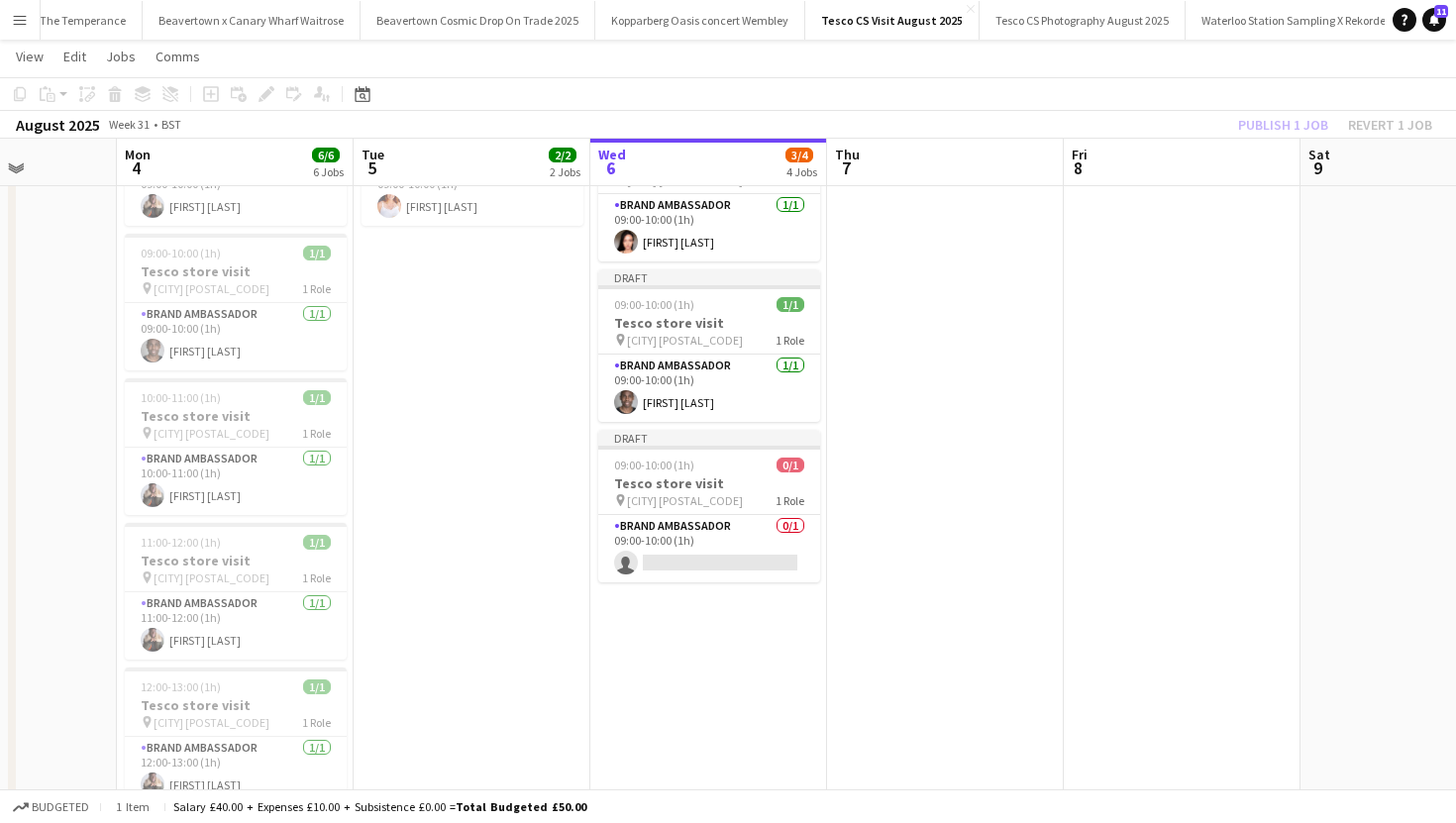 click at bounding box center [945, 394] 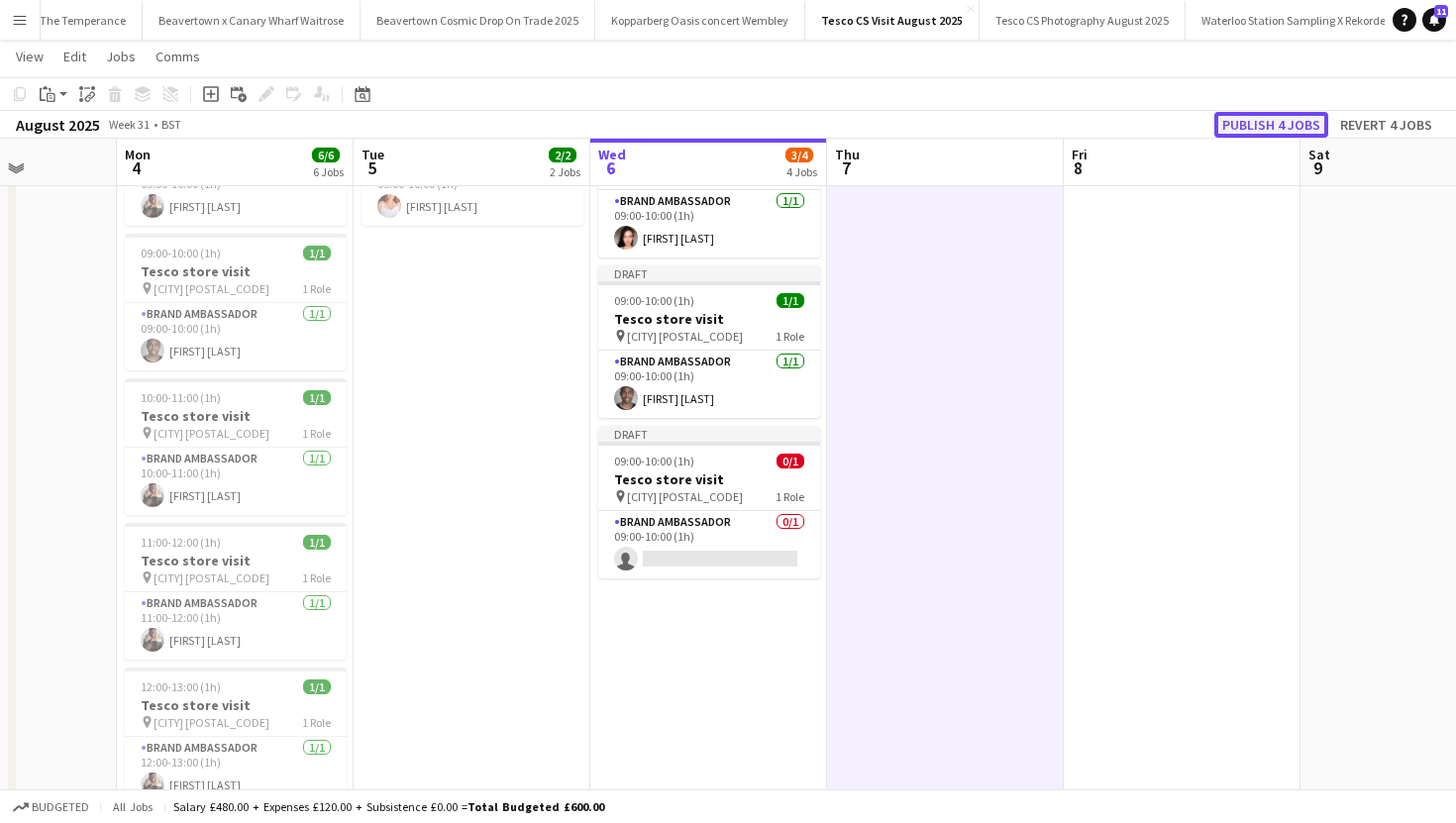 click on "Publish 4 jobs" 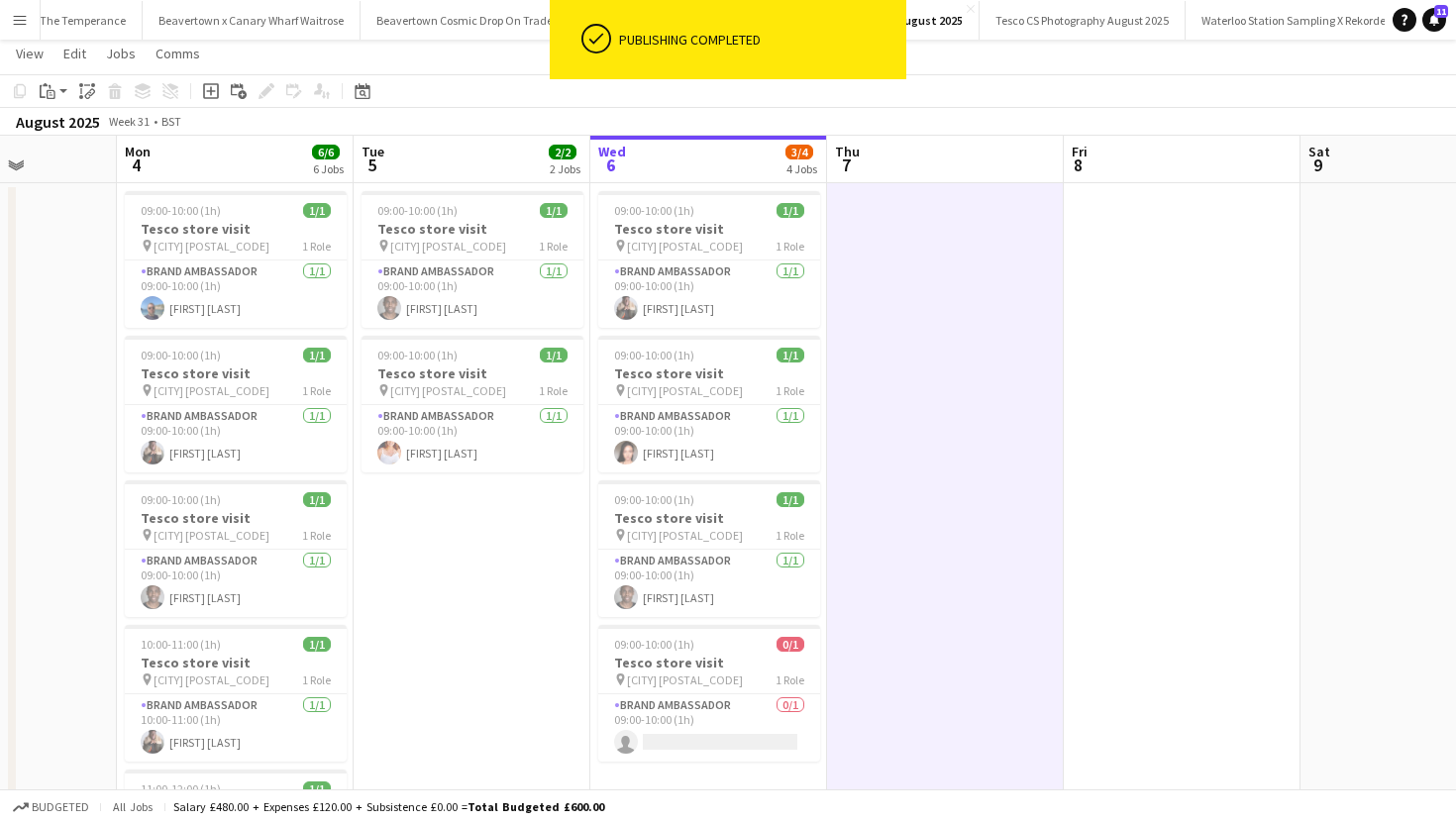 scroll, scrollTop: 47, scrollLeft: 0, axis: vertical 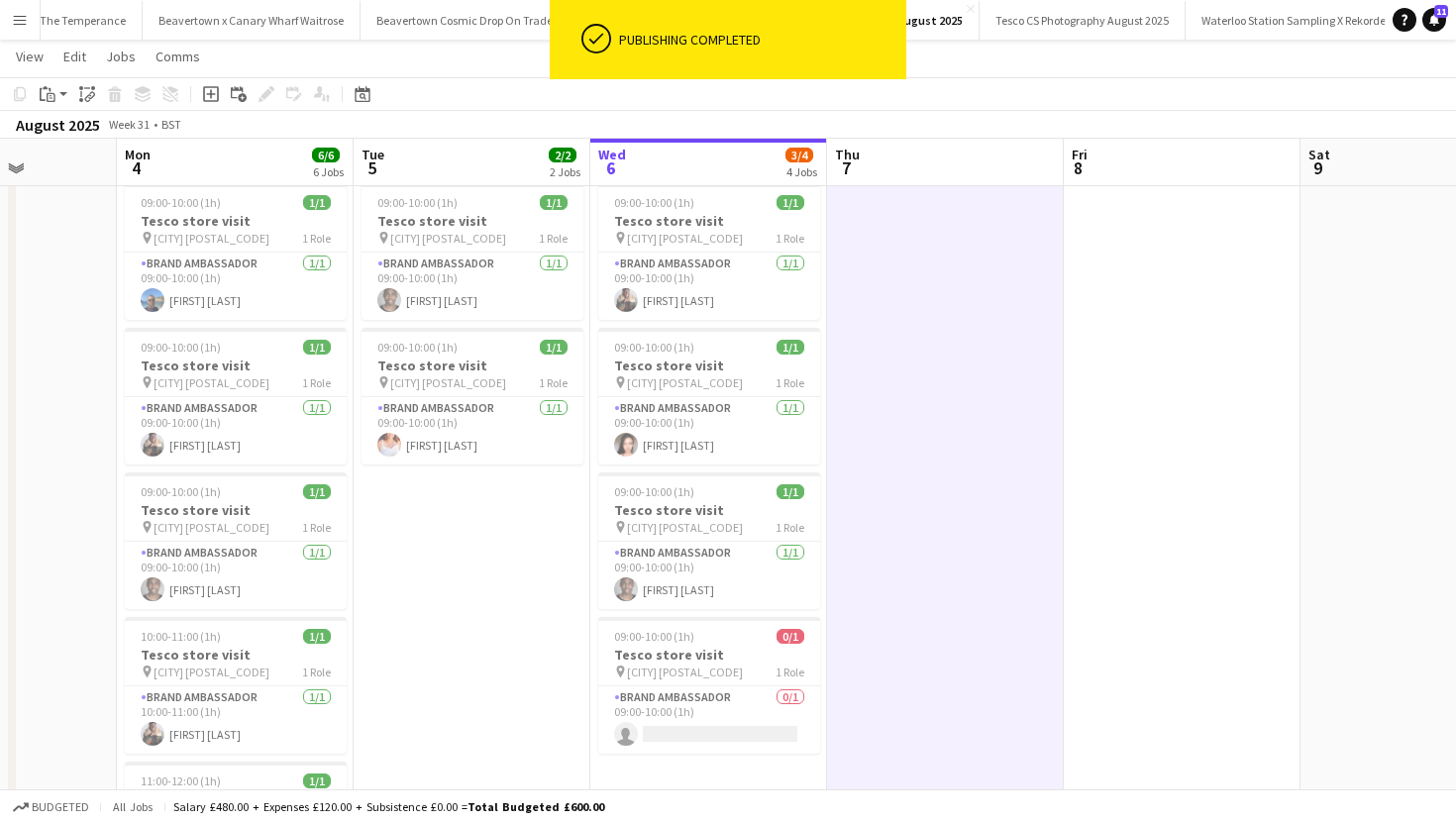 click on "Menu" at bounding box center (20, 20) 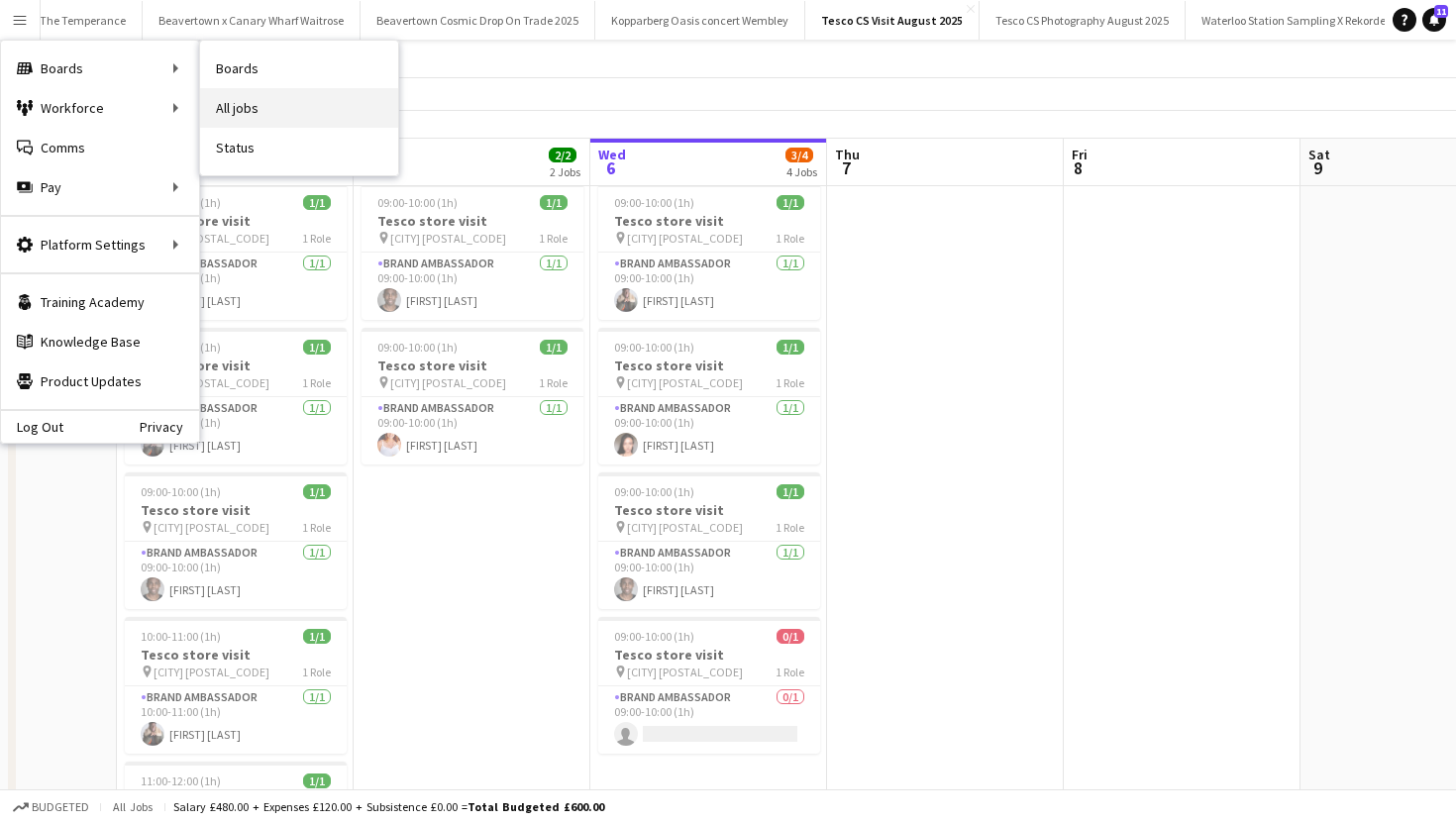 click on "All jobs" at bounding box center [299, 108] 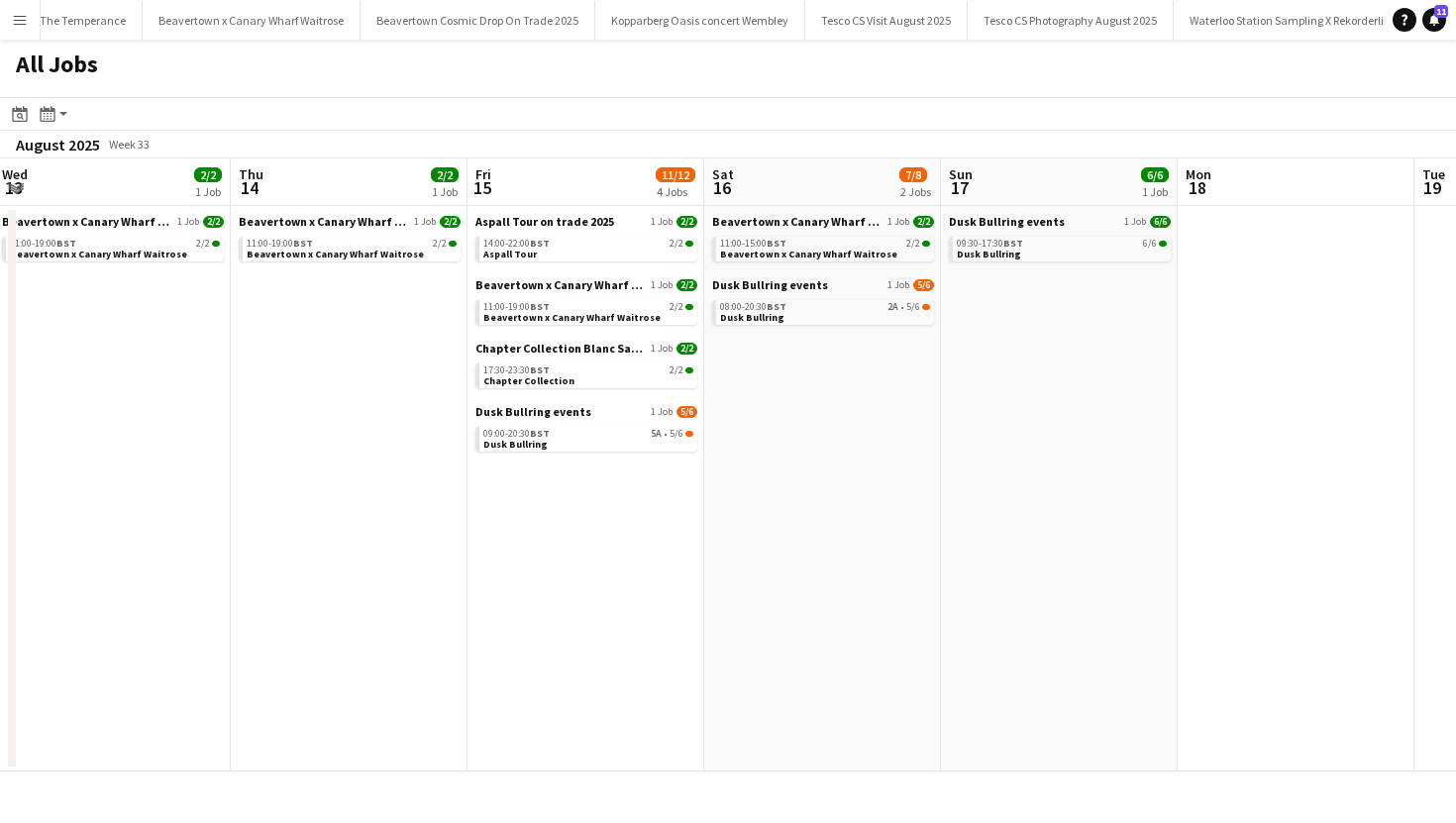 scroll, scrollTop: 0, scrollLeft: 980, axis: horizontal 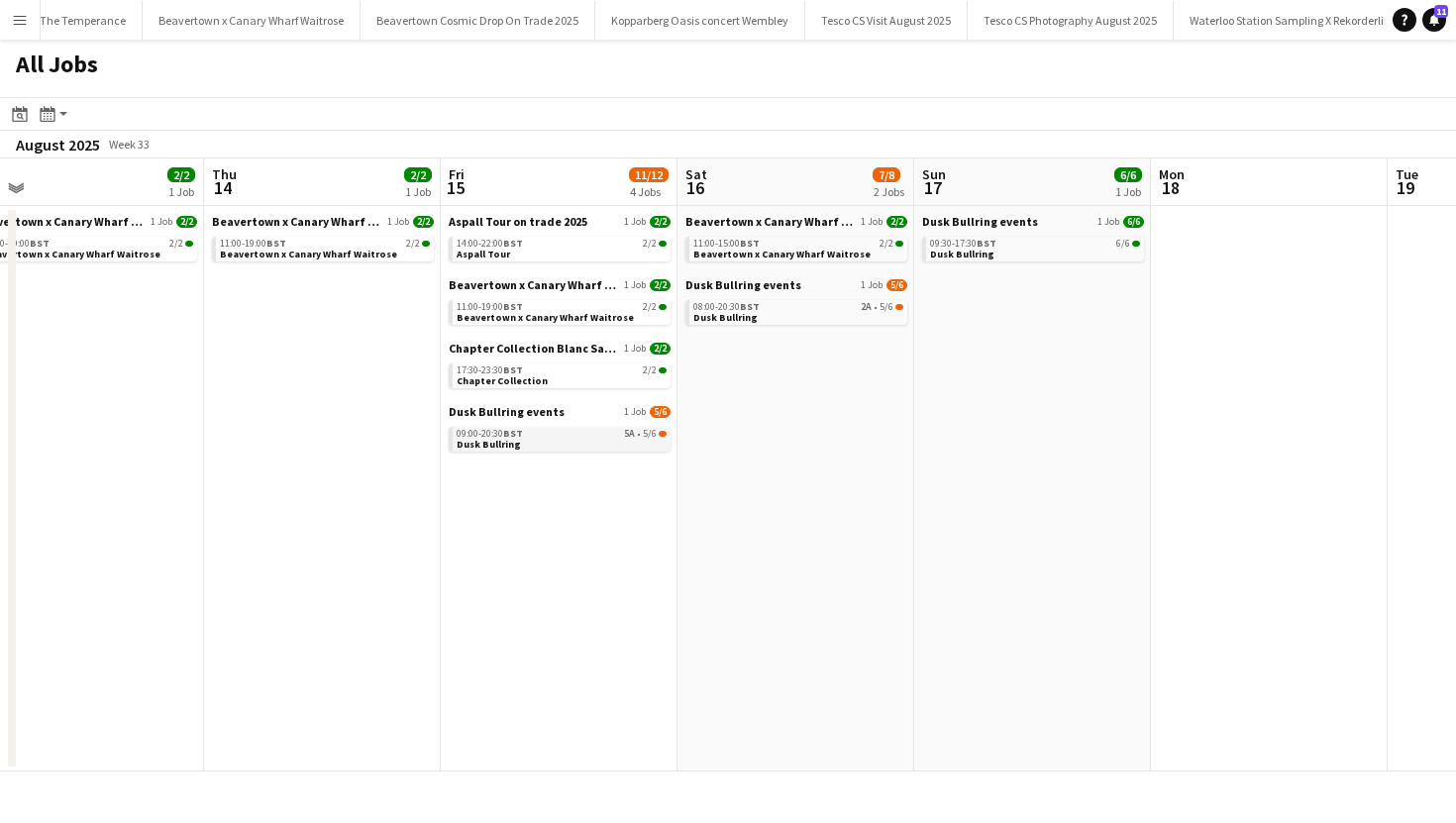 click on "09:00-20:30    BST   5A   •   5/6" at bounding box center (562, 434) 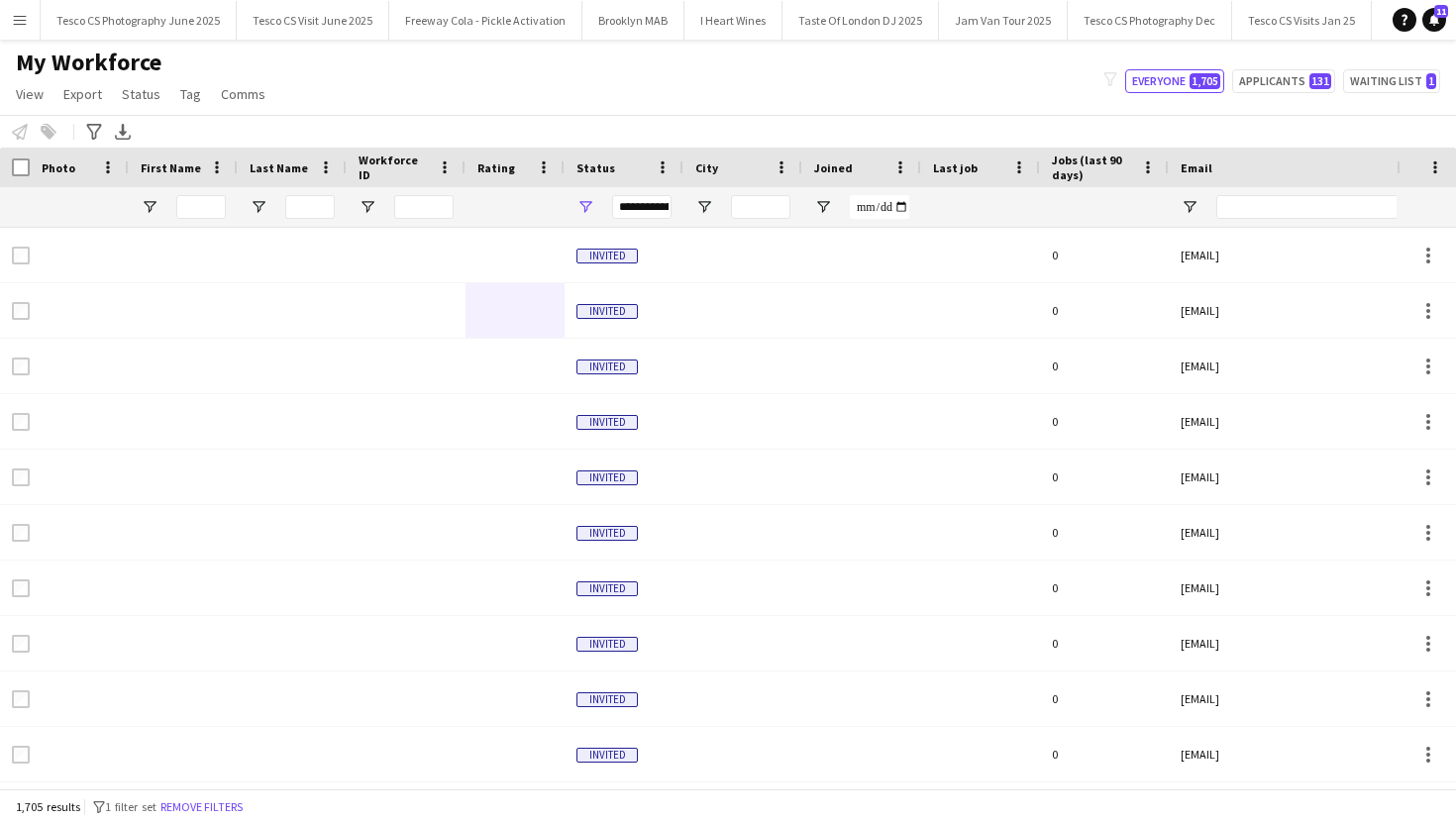 scroll, scrollTop: 0, scrollLeft: 0, axis: both 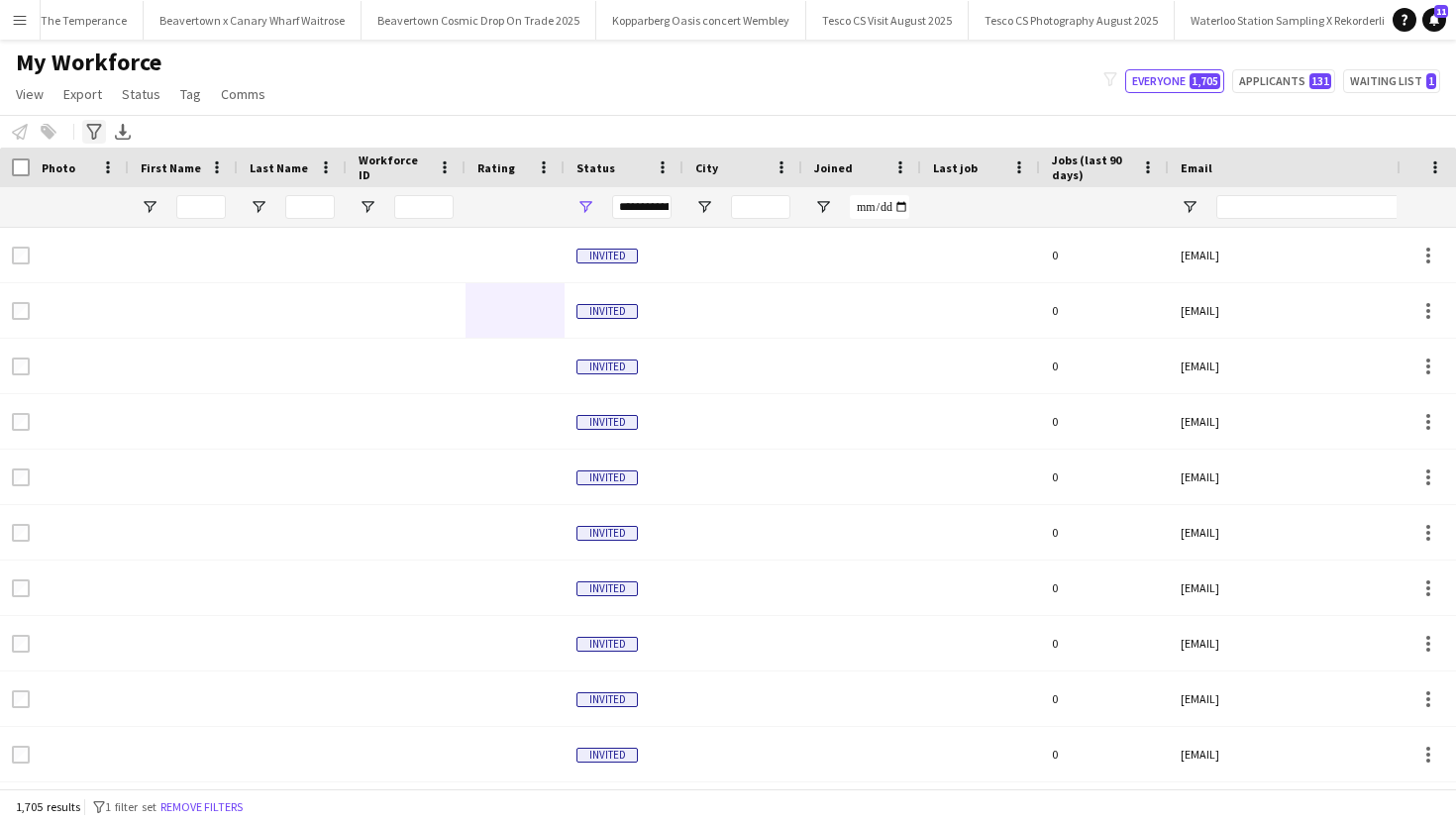 click on "Advanced filters" 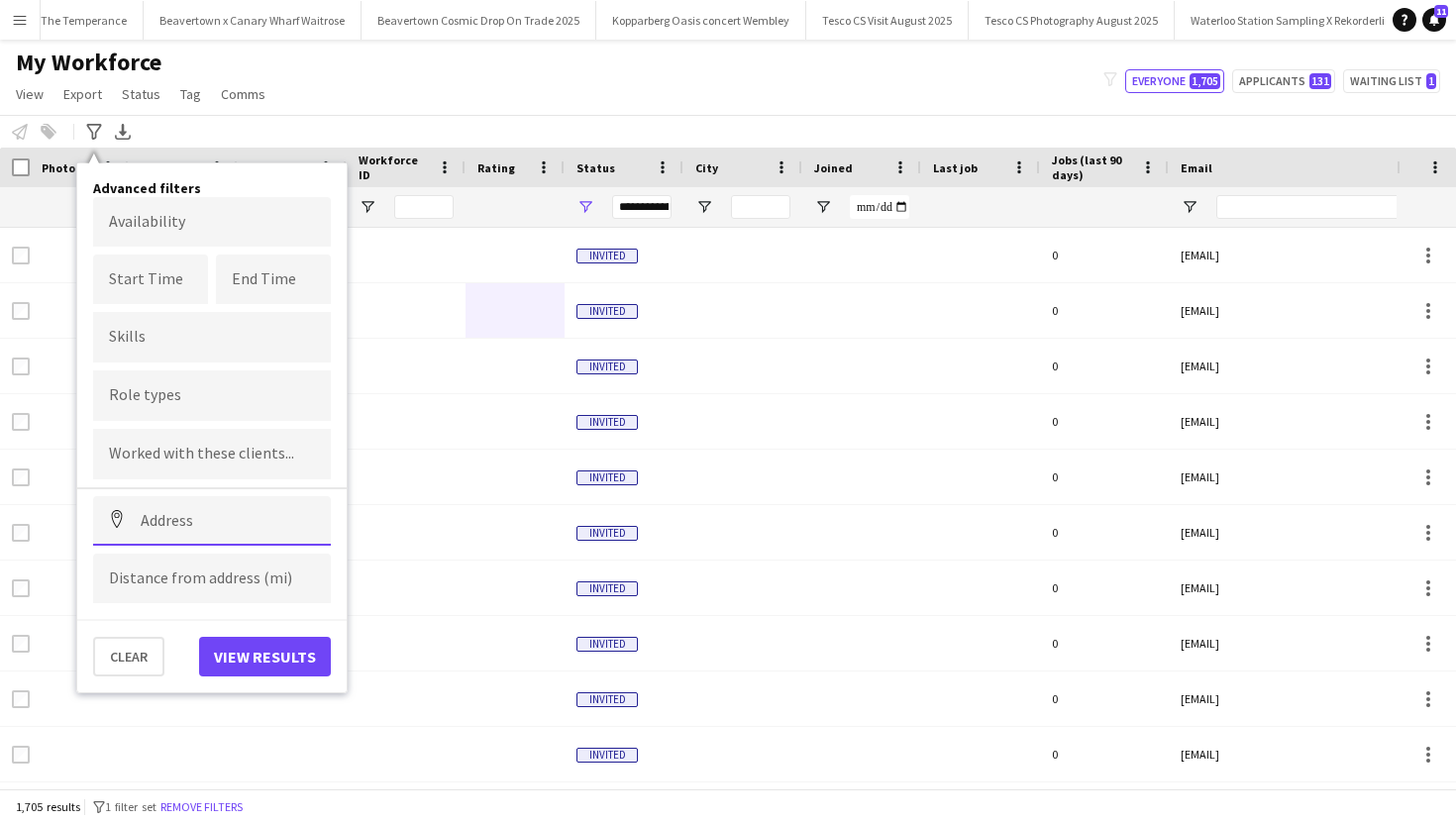 click at bounding box center (212, 521) 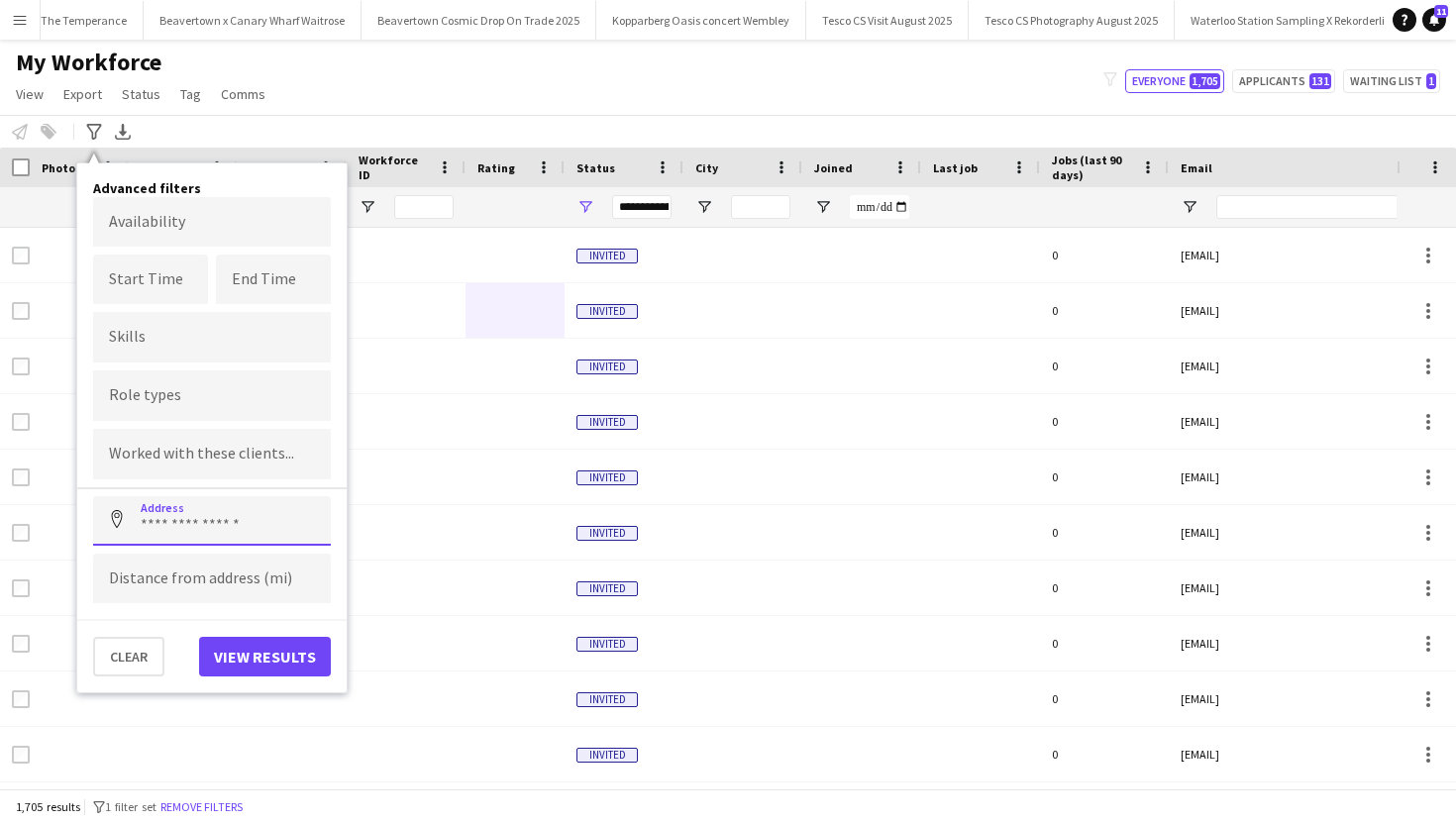 paste on "********" 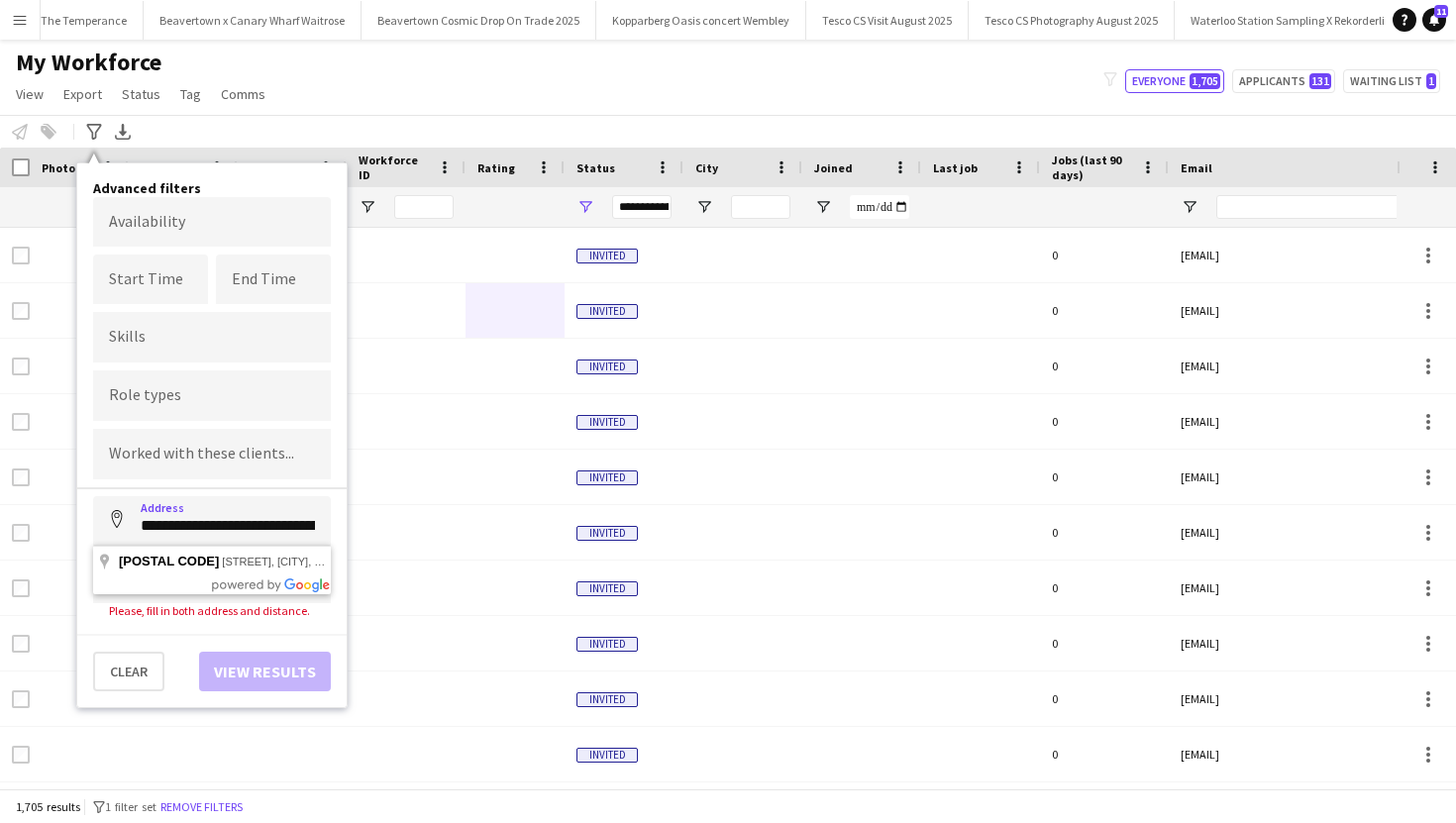 type on "**********" 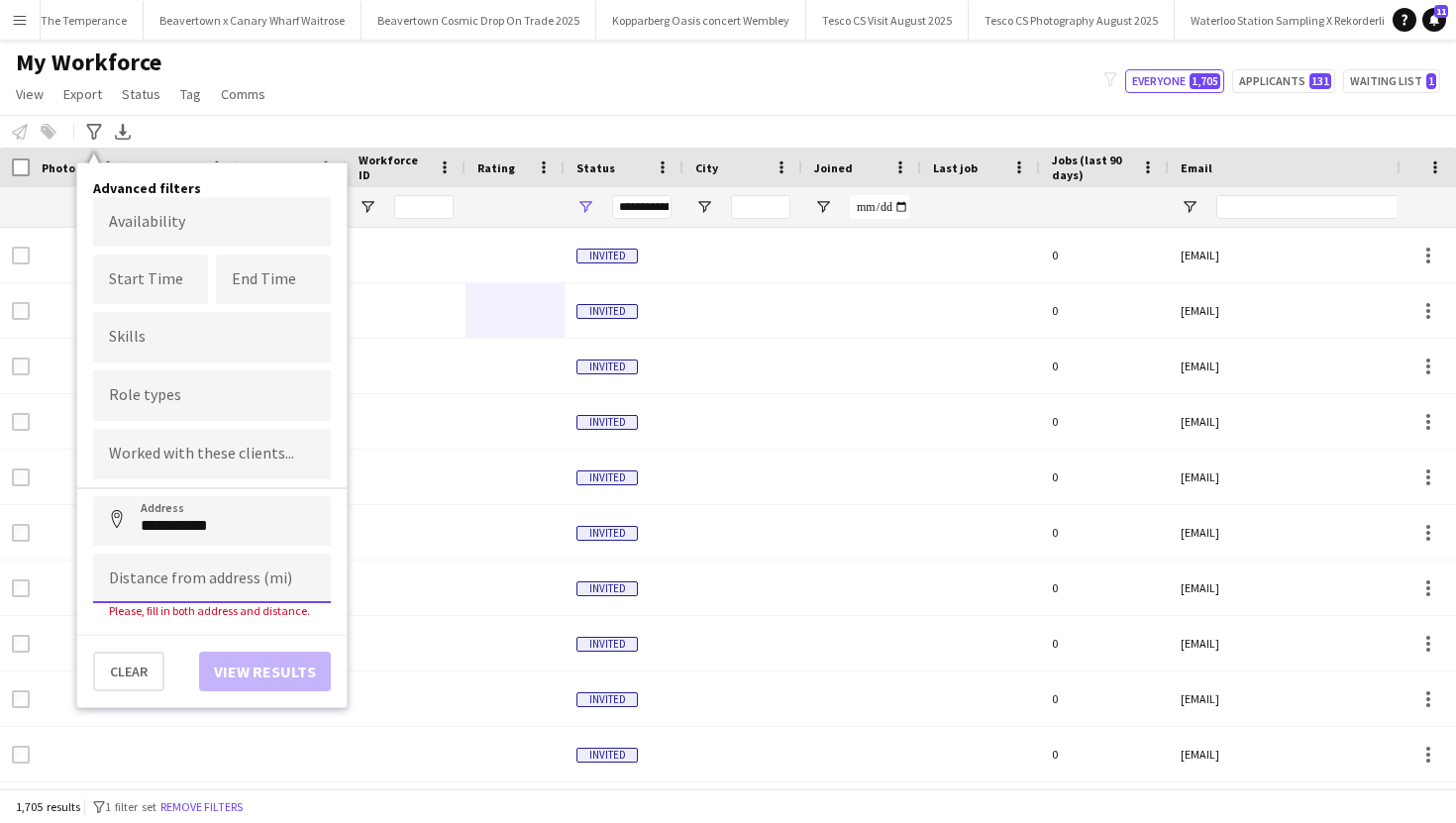 click at bounding box center [212, 578] 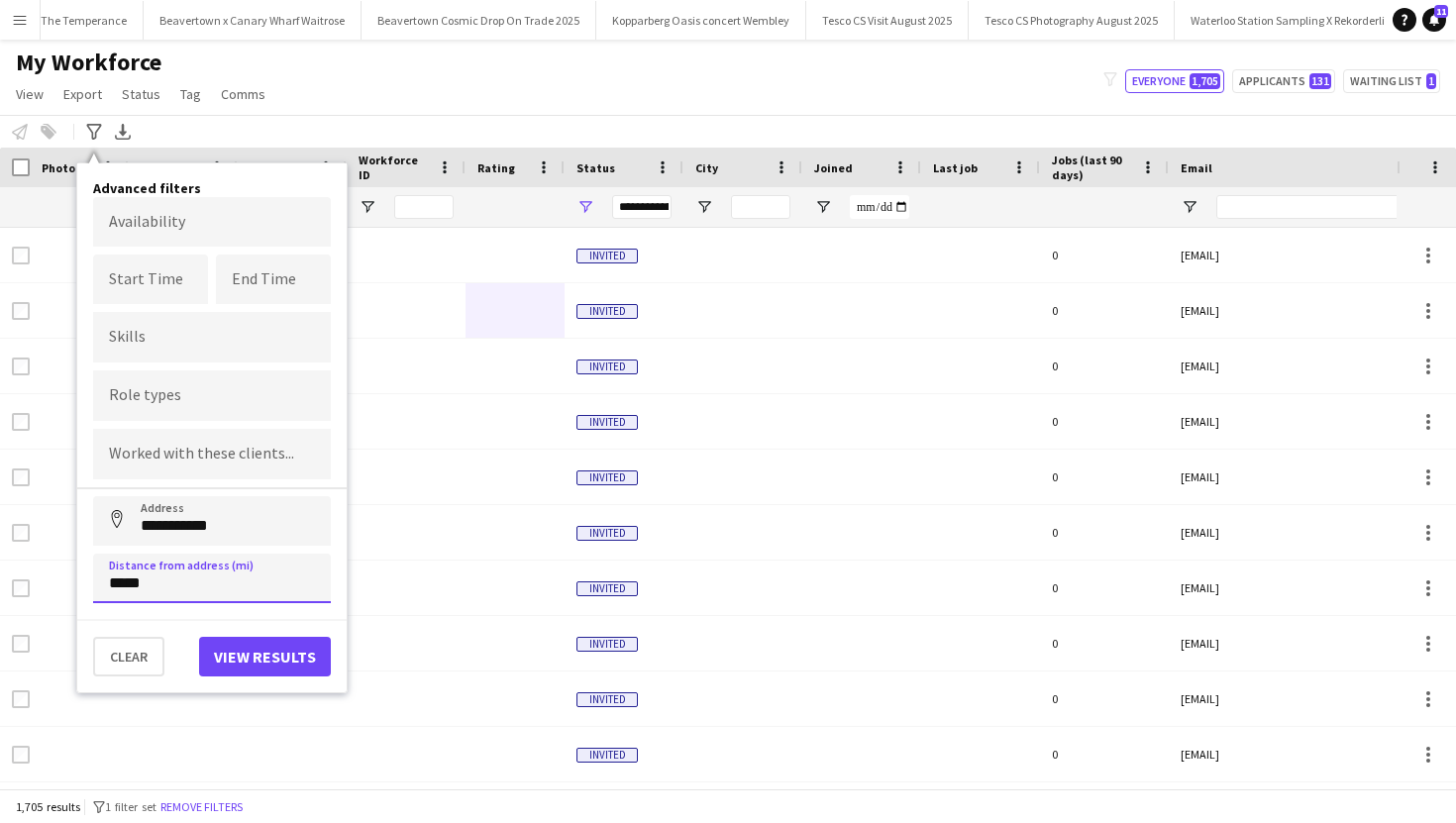 type on "*****" 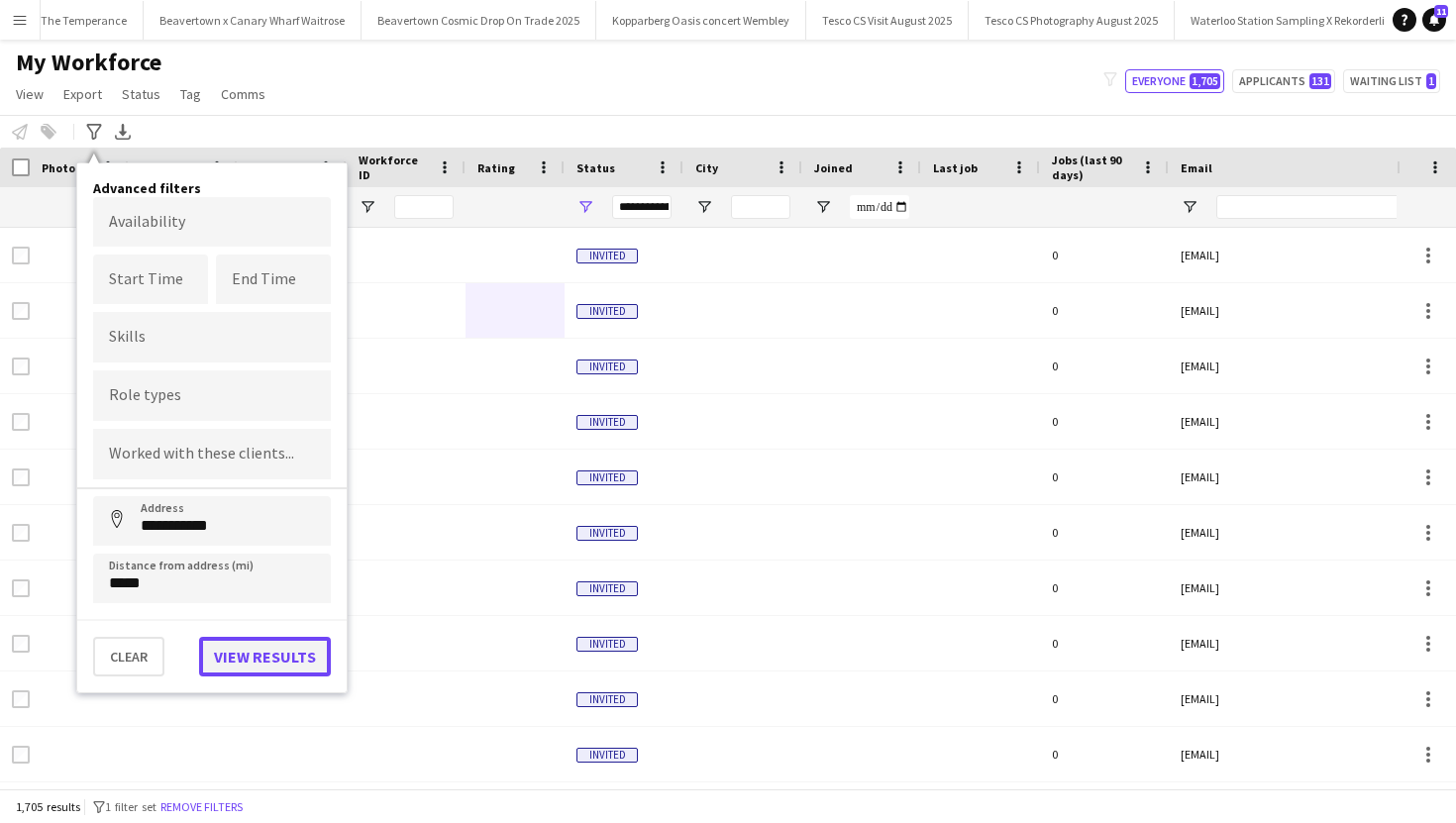 click on "View results" at bounding box center (264, 657) 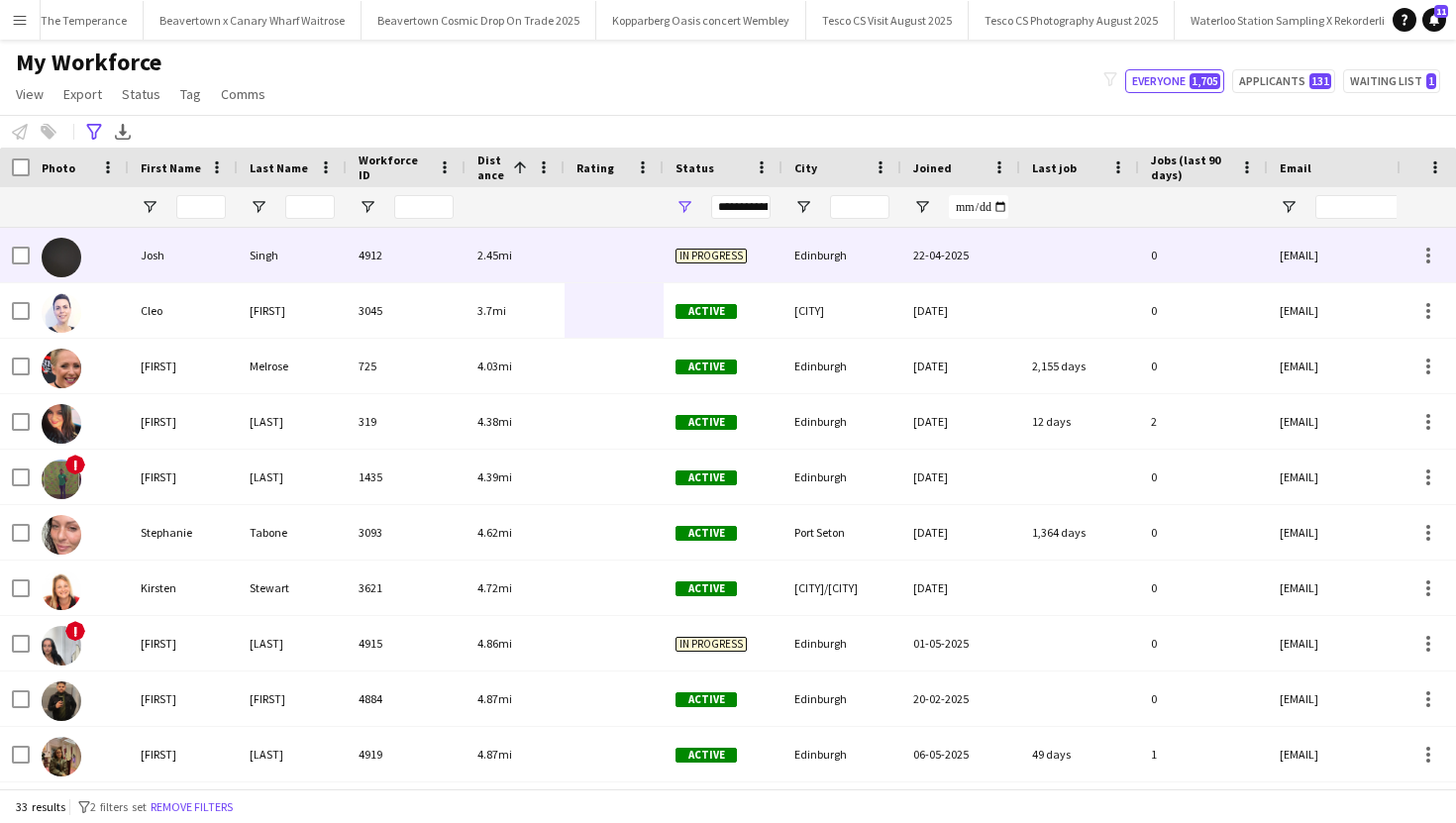 scroll, scrollTop: 0, scrollLeft: 10, axis: horizontal 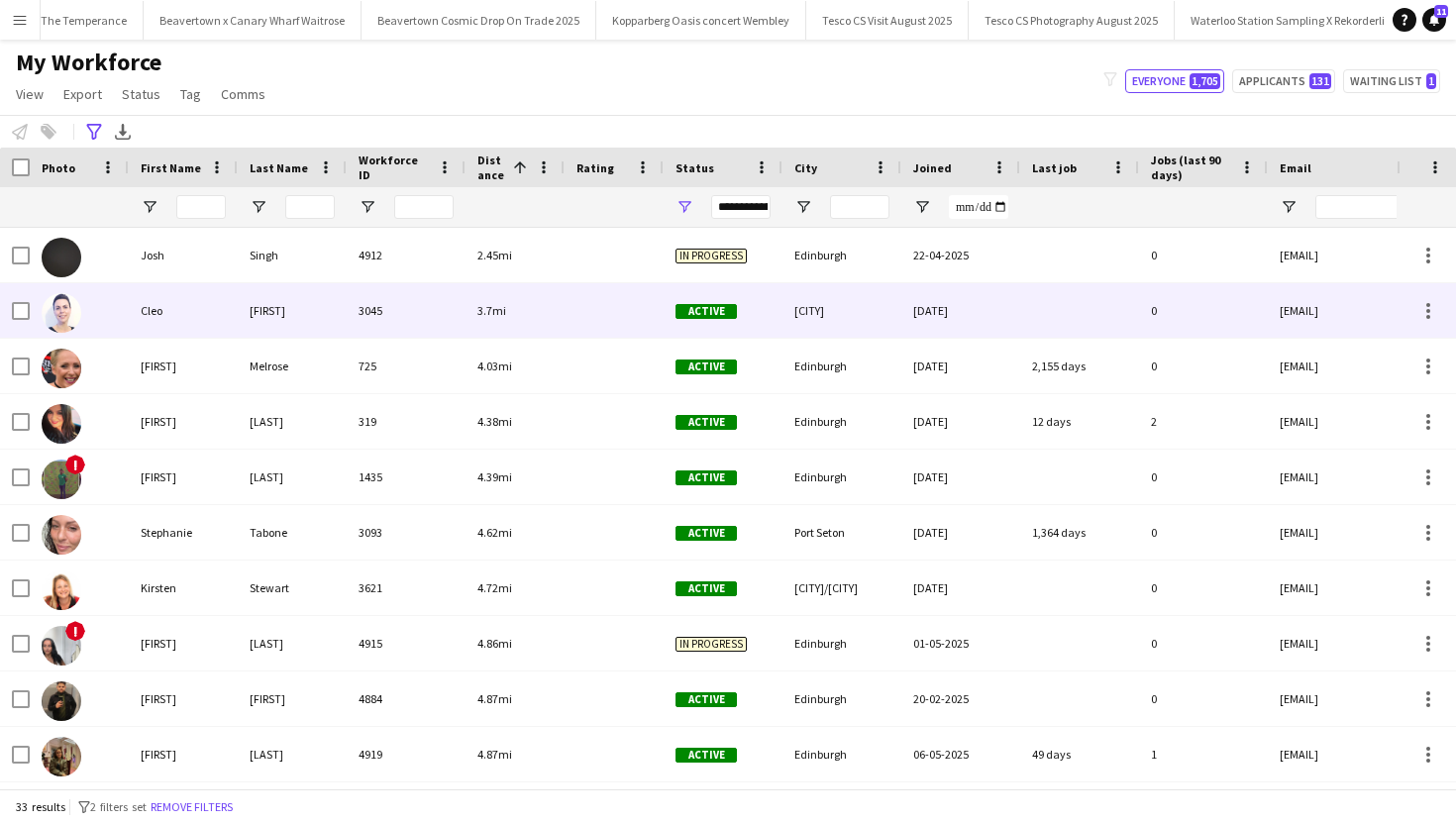 click on "Cleo" at bounding box center (183, 310) 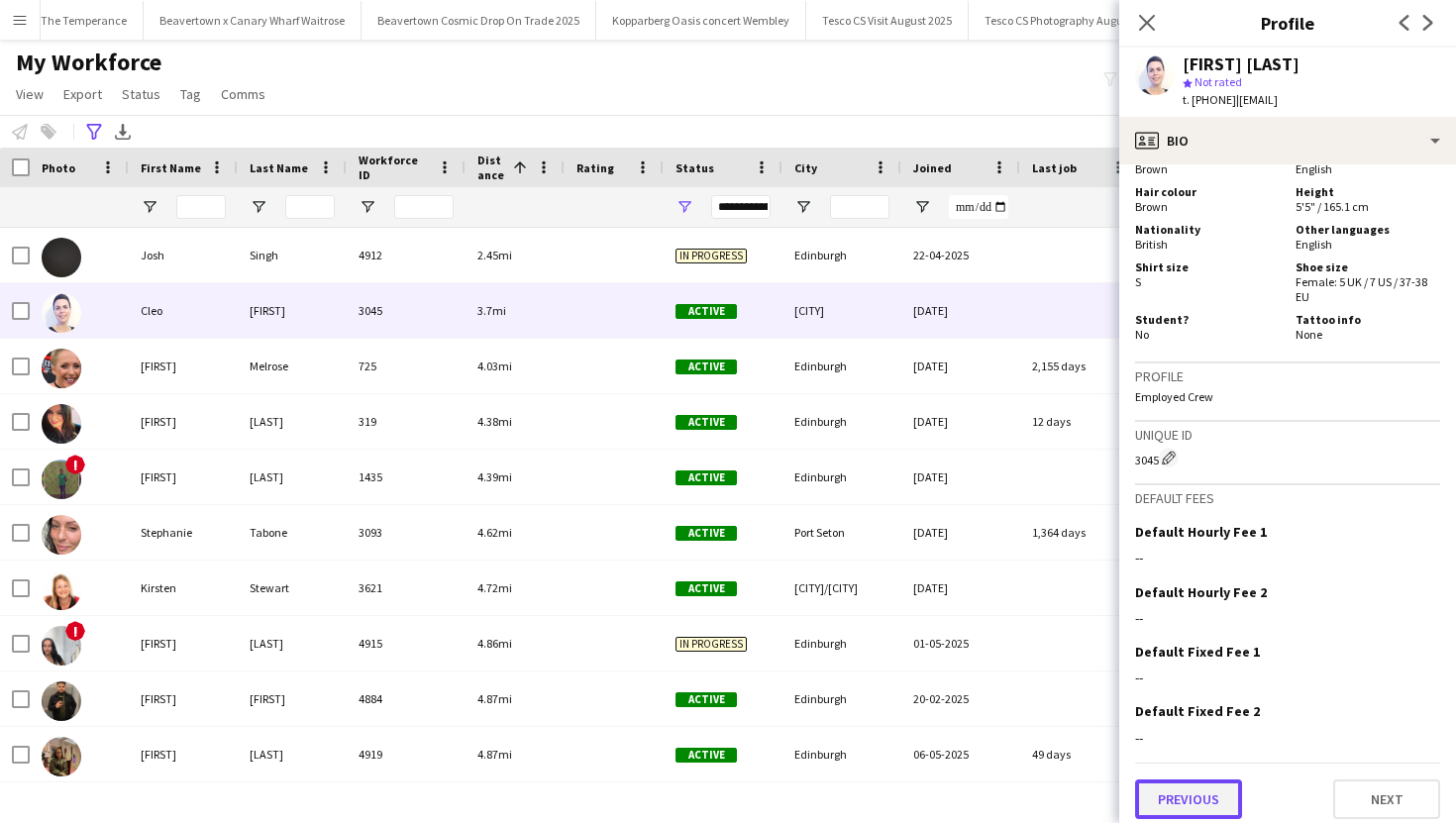 click on "Previous" 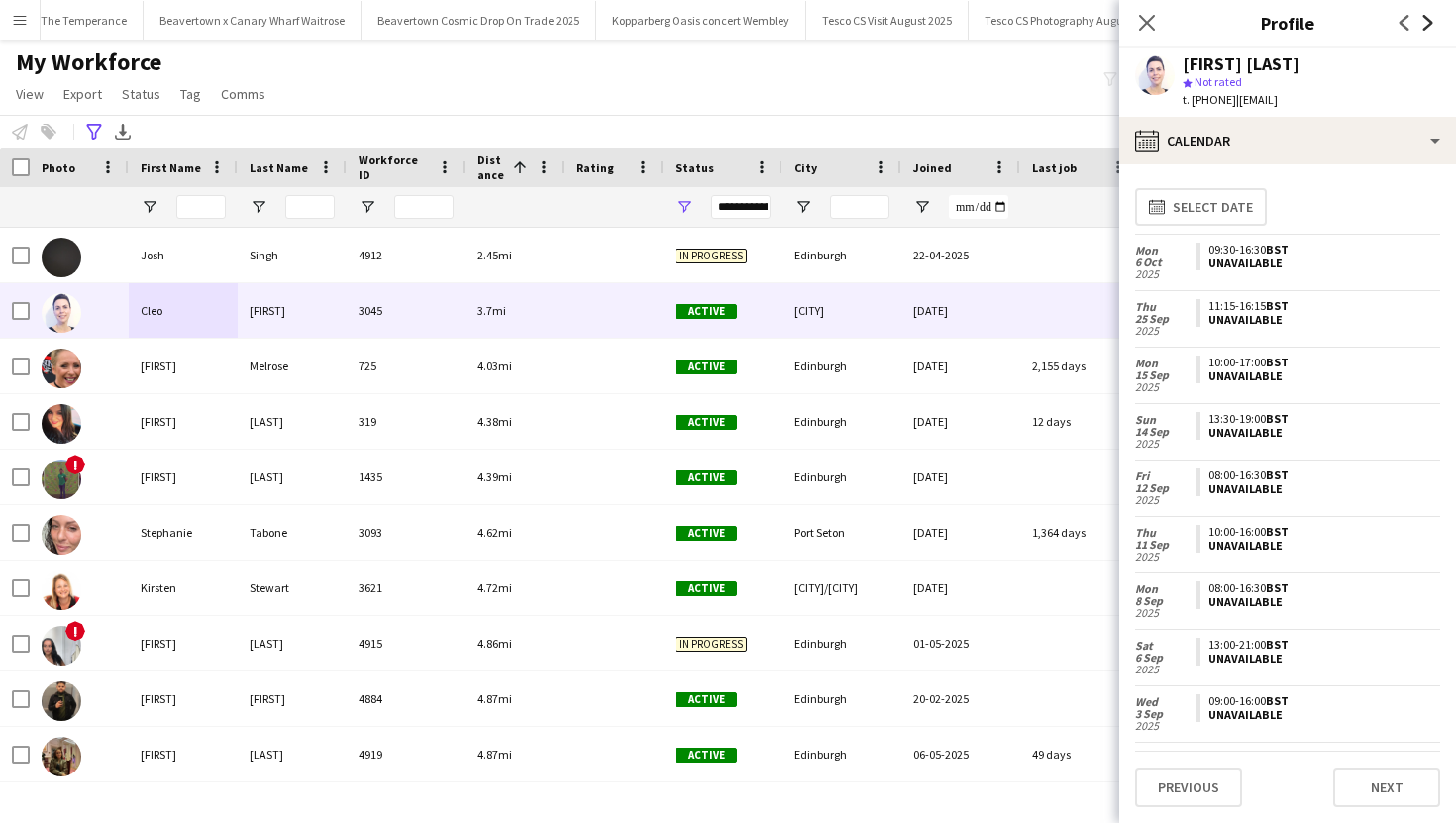 click on "Next" 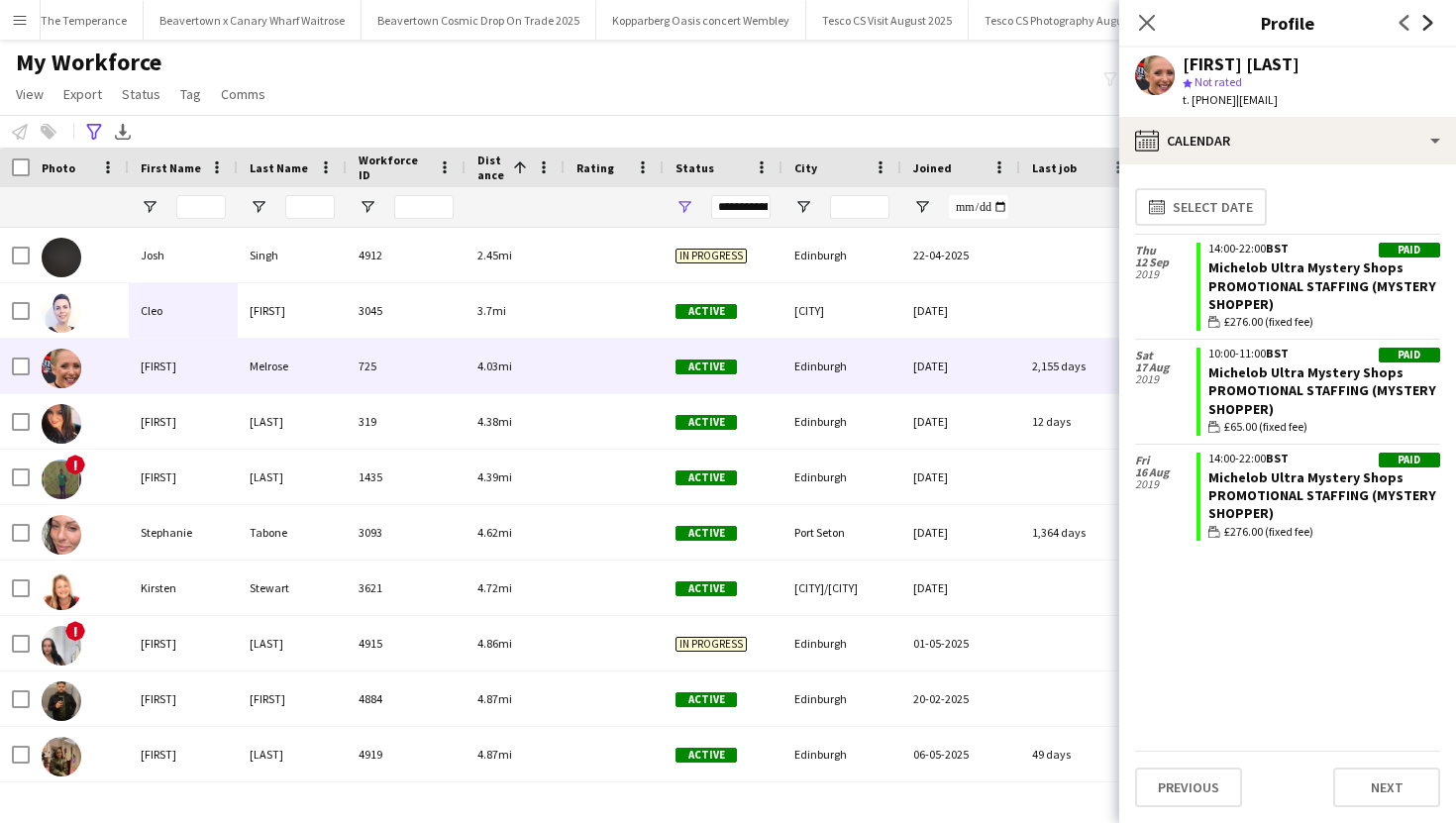 click on "Next" 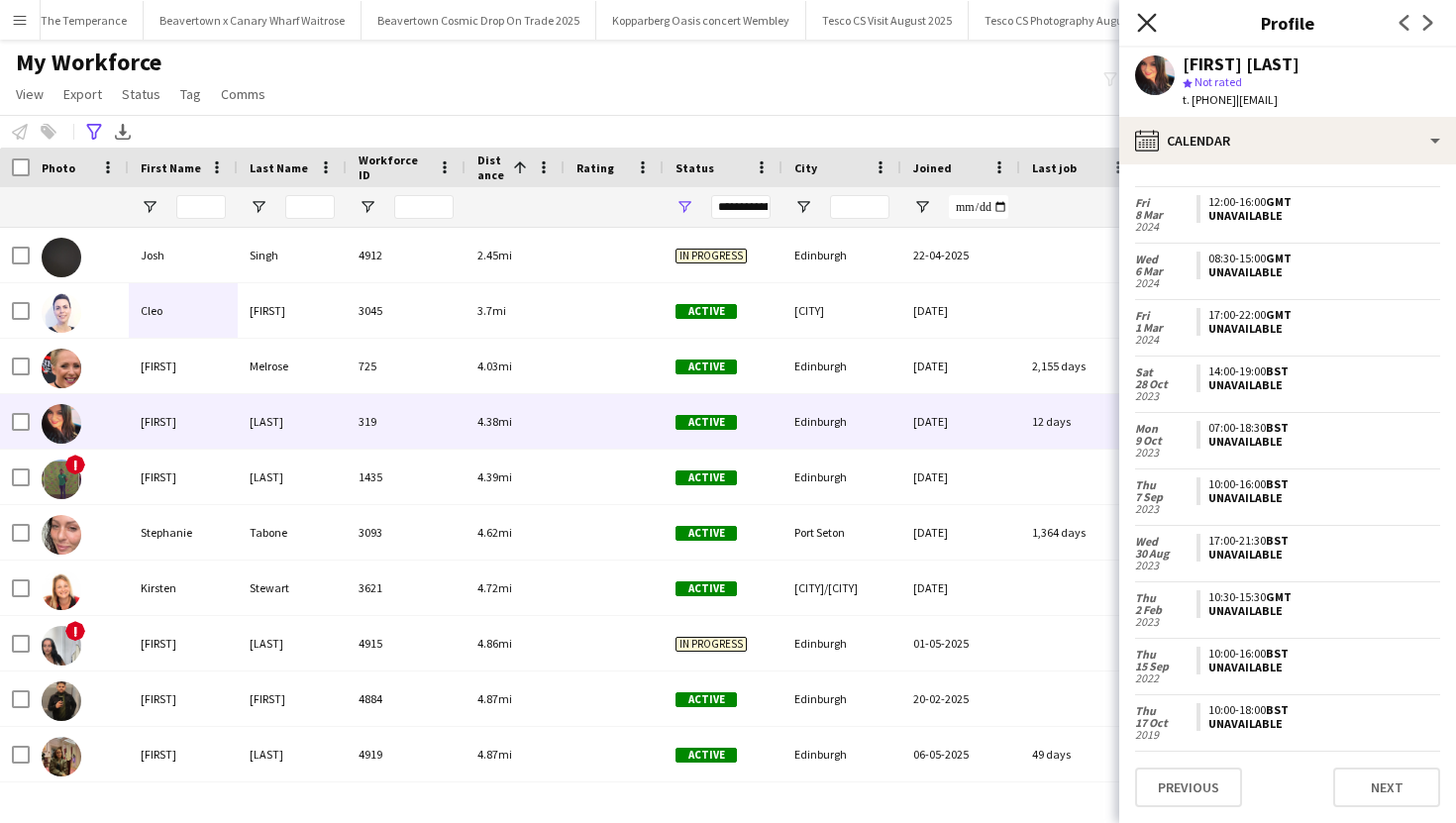 click on "Close pop-in" 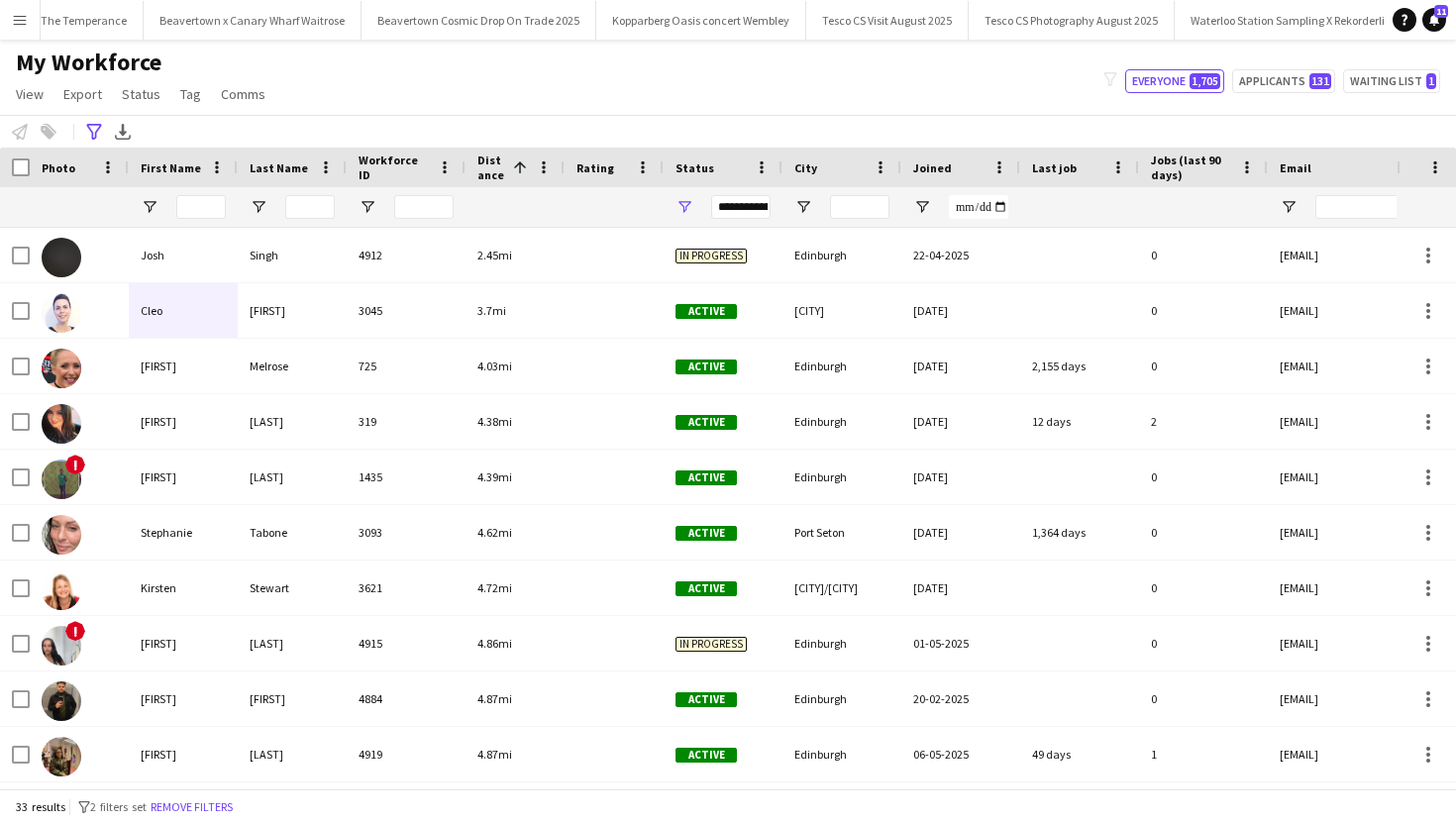 click at bounding box center (15, 167) 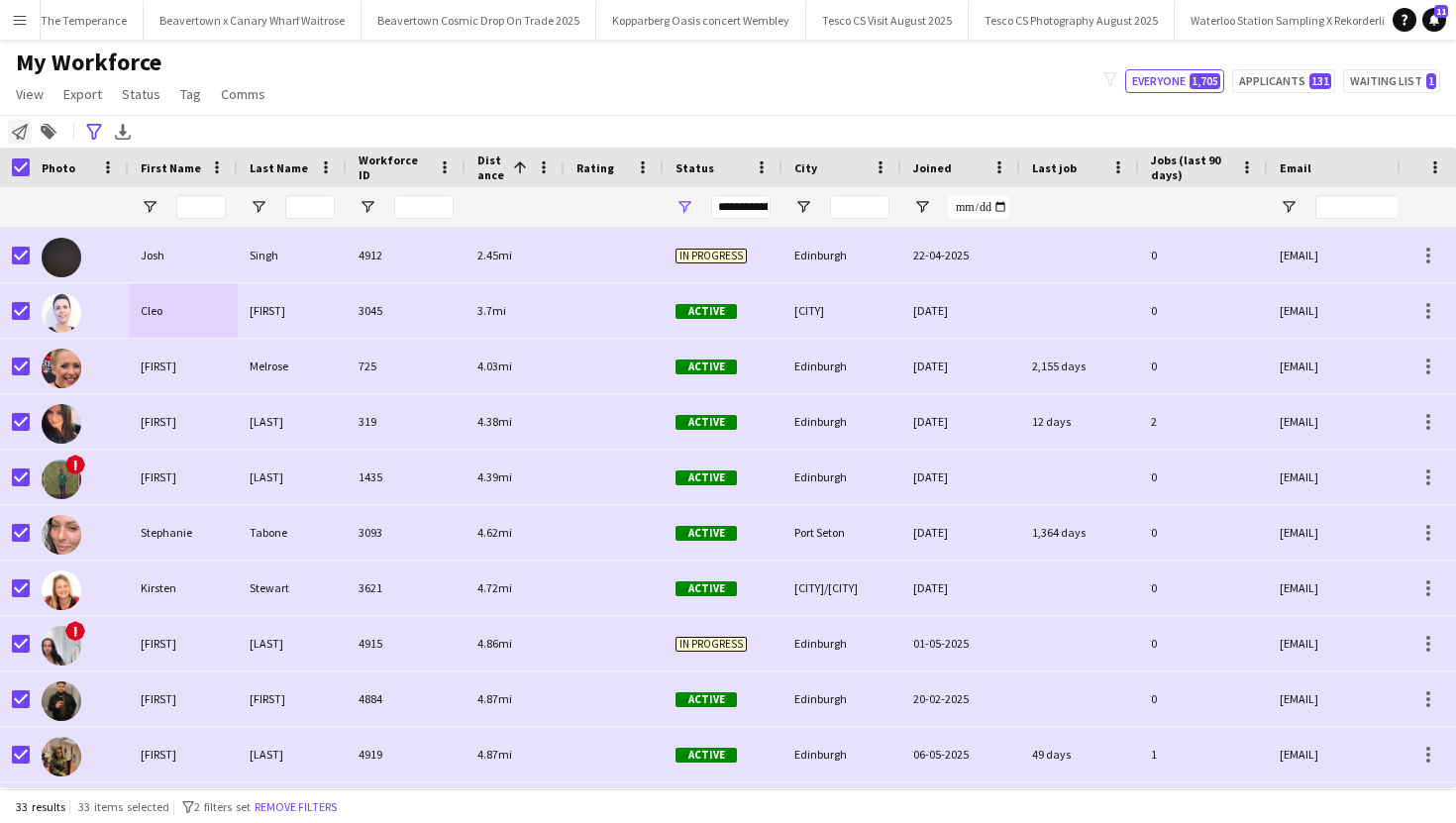 click on "Notify workforce" 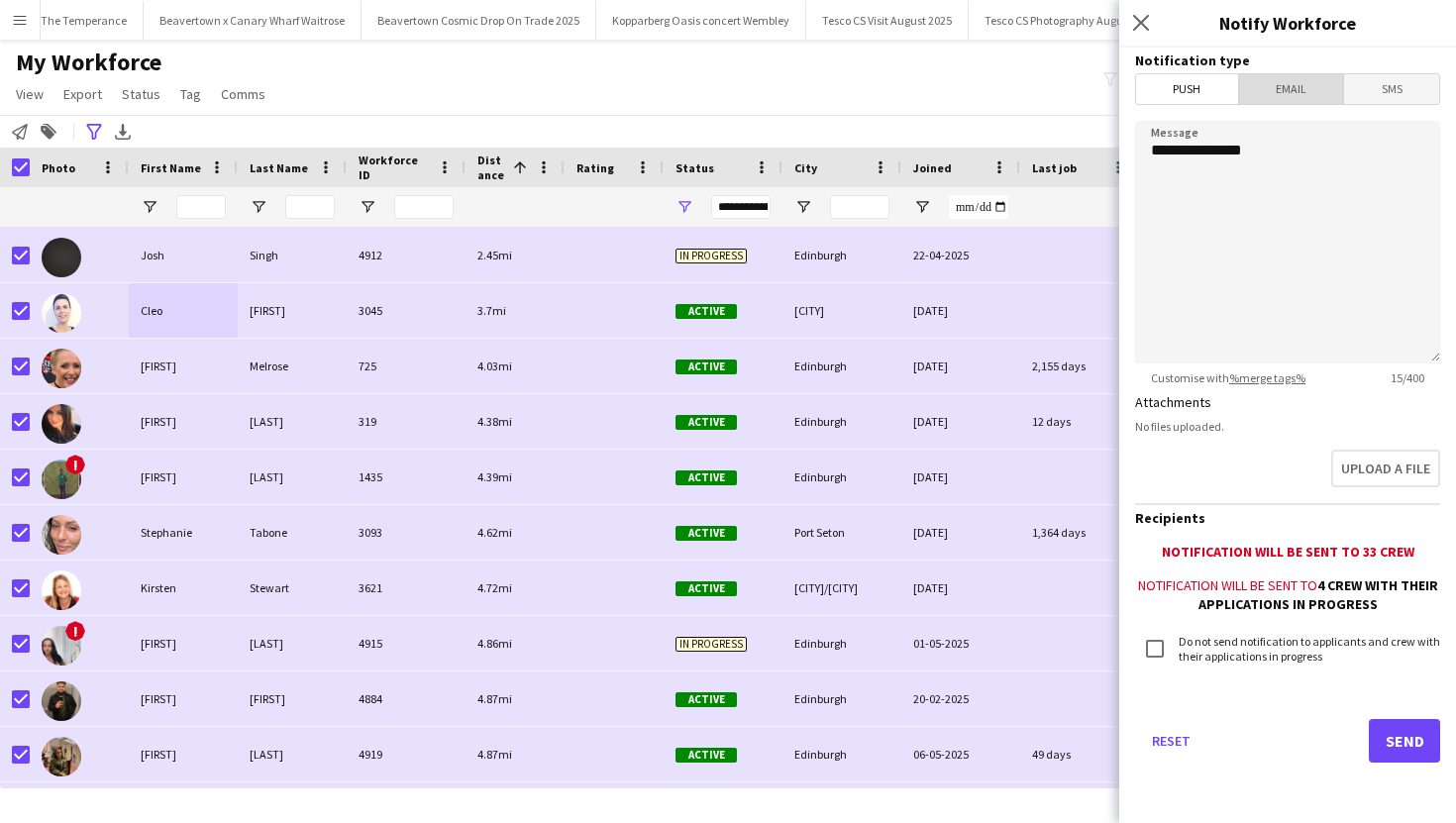 click on "Email" at bounding box center [1292, 89] 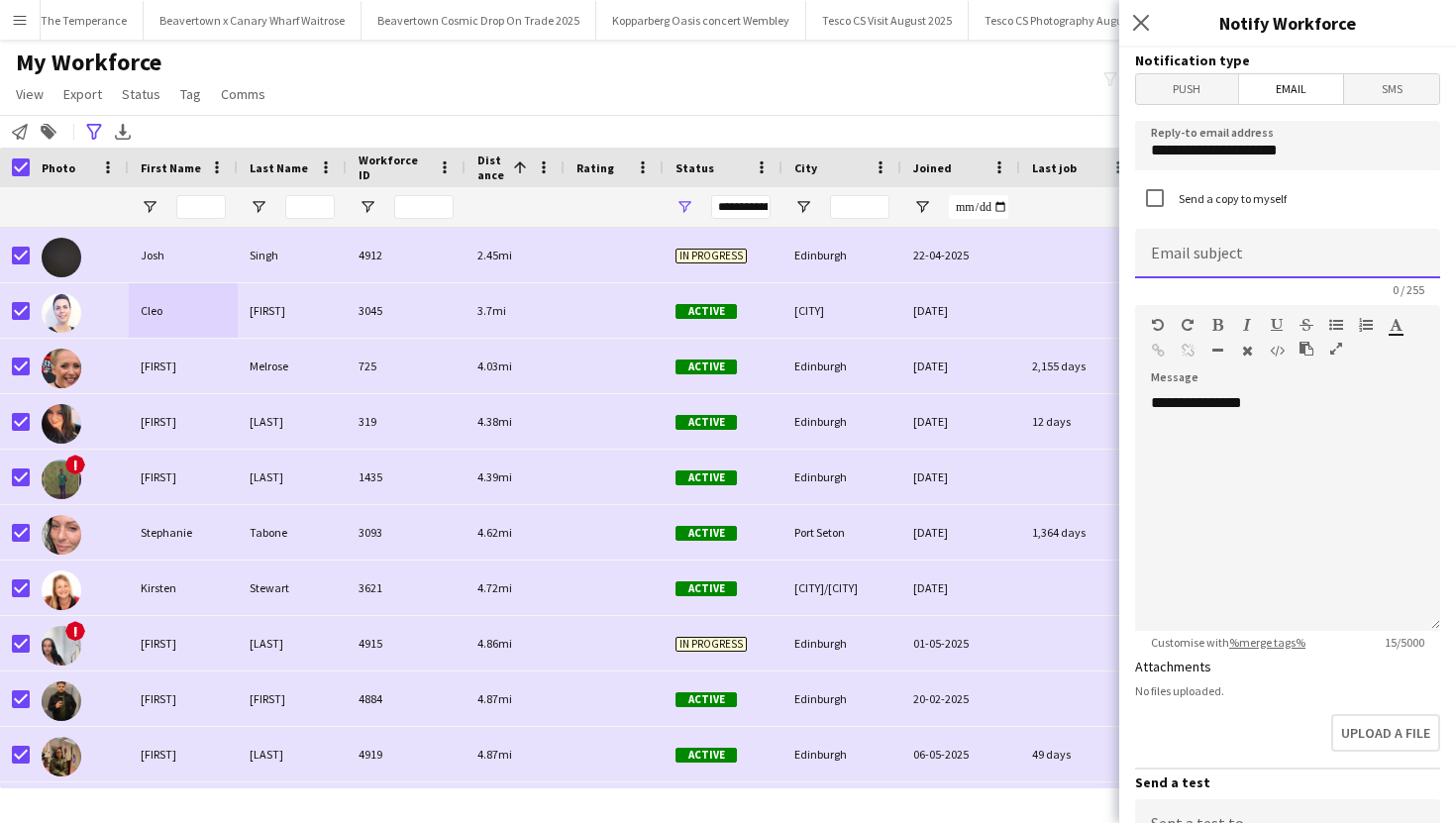 click 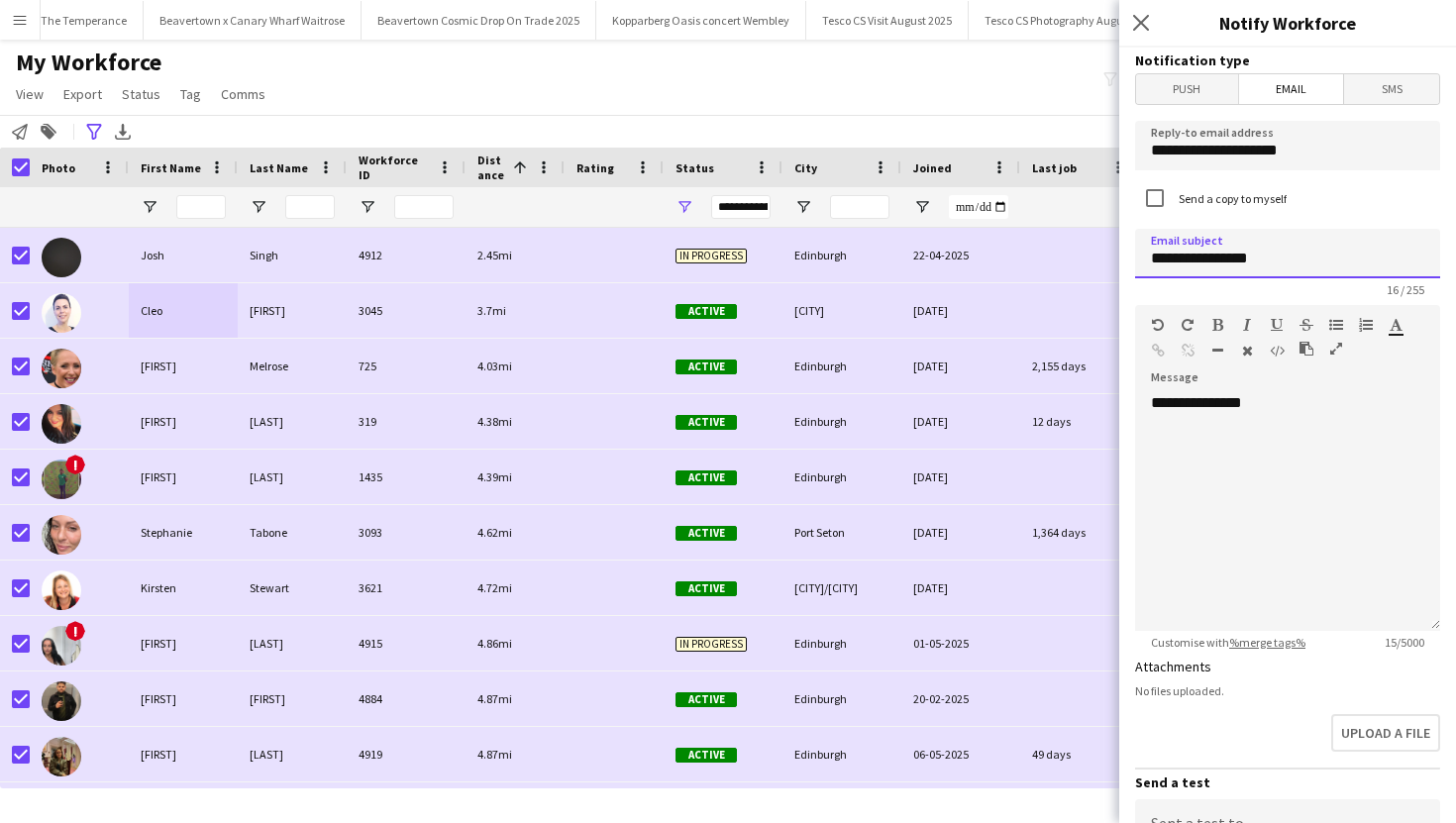 type on "**********" 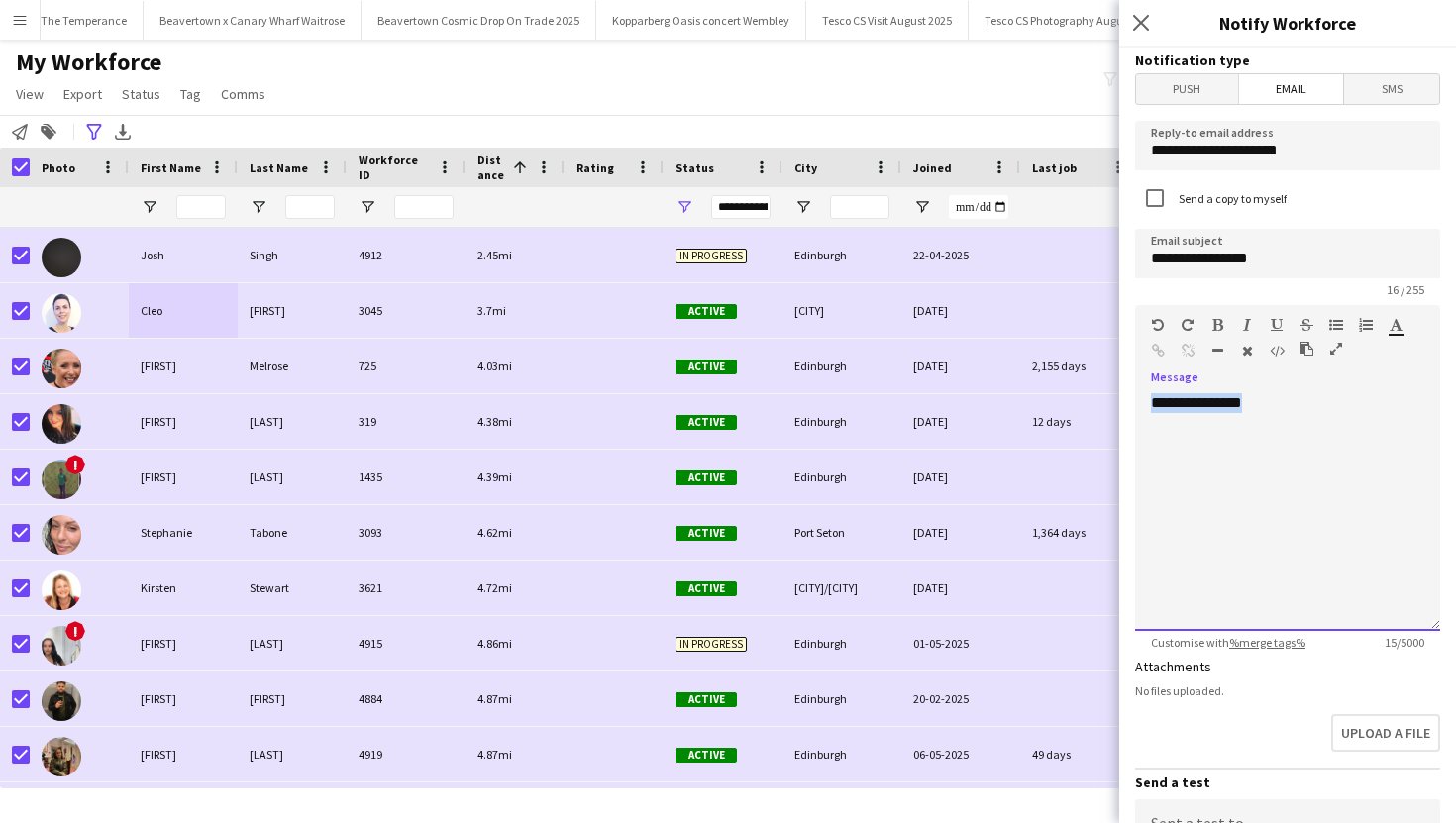 drag, startPoint x: 1260, startPoint y: 401, endPoint x: 1137, endPoint y: 399, distance: 123.01626 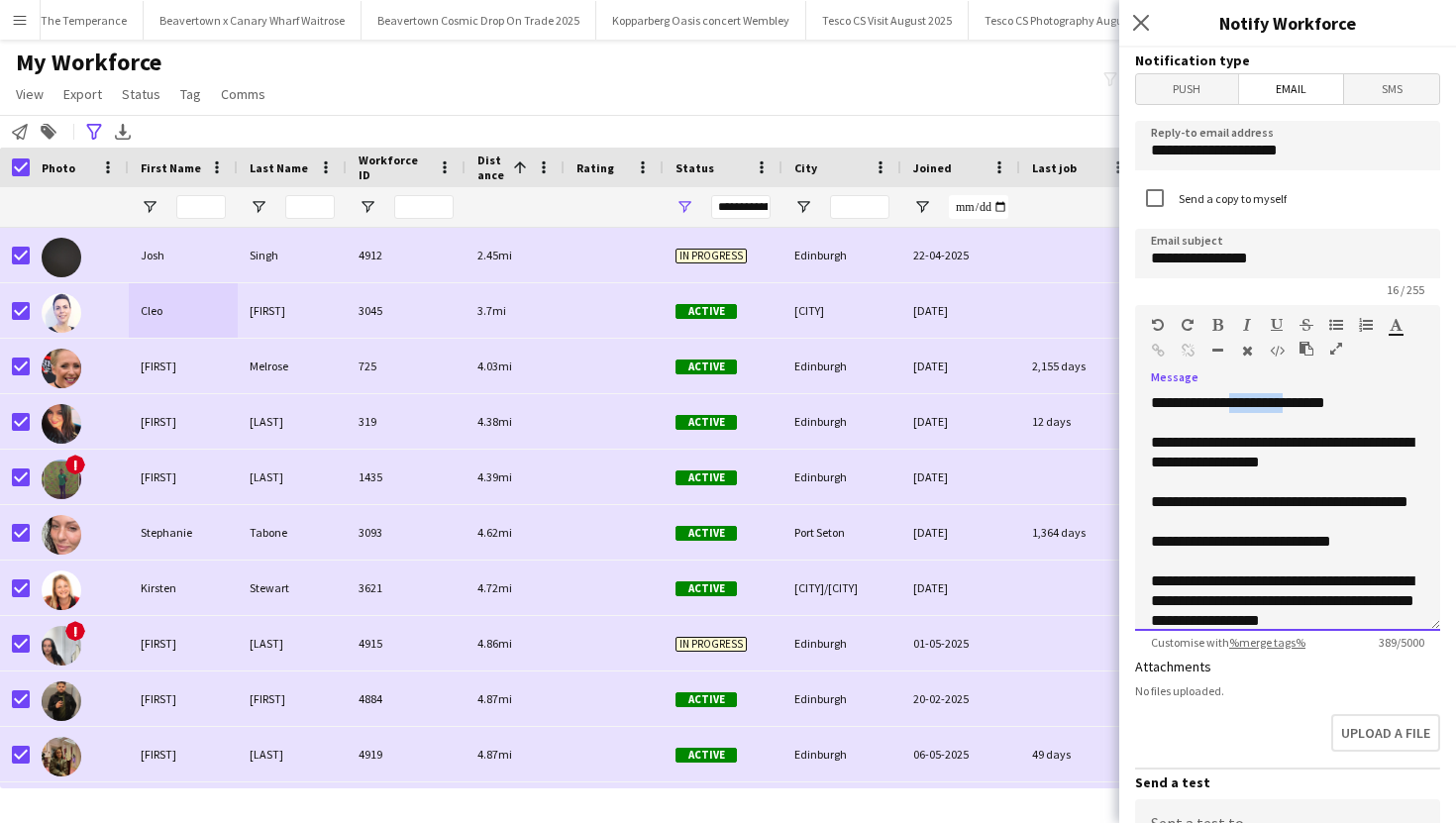drag, startPoint x: 1299, startPoint y: 405, endPoint x: 1233, endPoint y: 404, distance: 66.007575 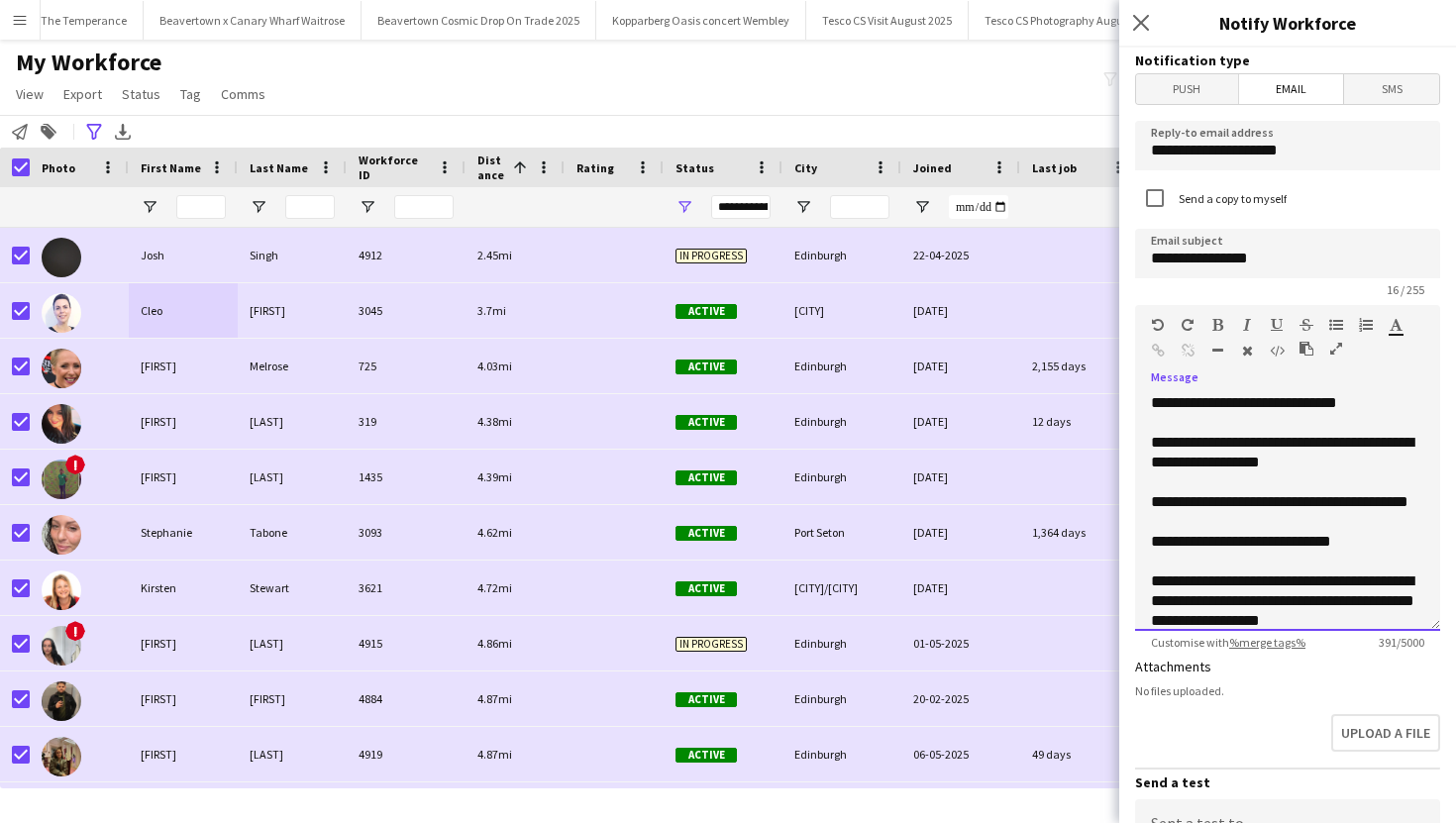 click on "**********" 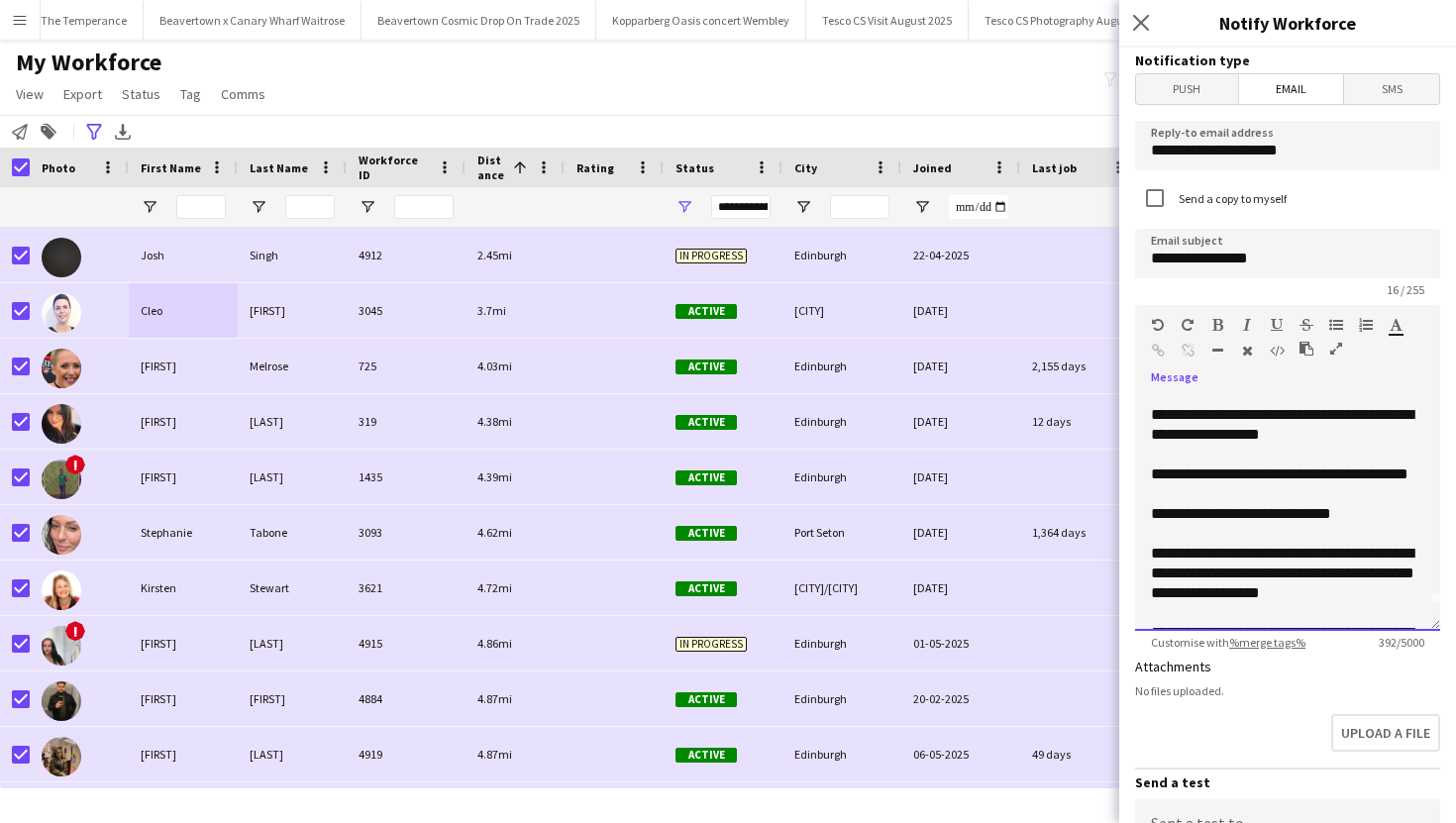 click on "**********" 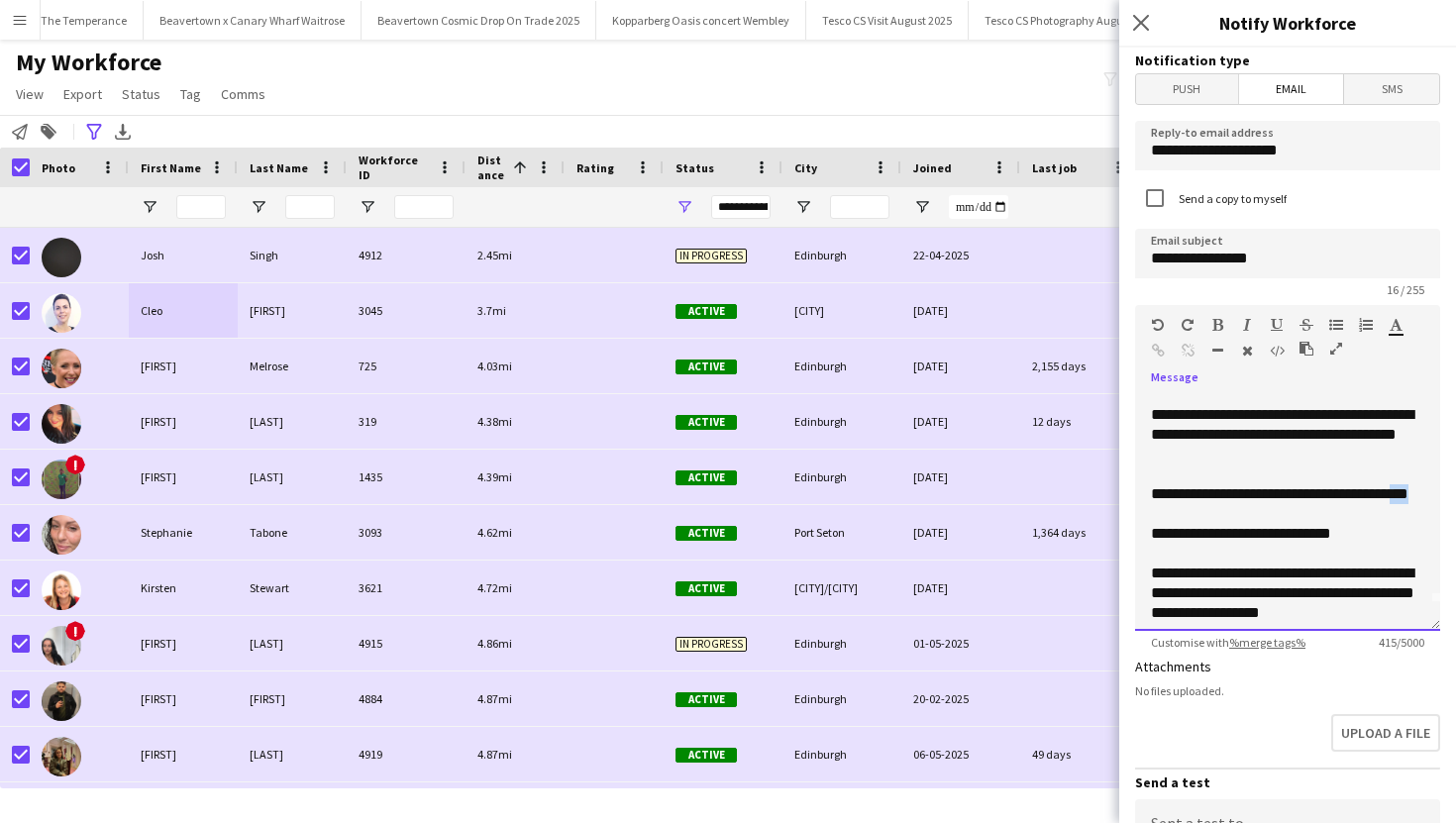drag, startPoint x: 1186, startPoint y: 514, endPoint x: 1153, endPoint y: 514, distance: 33 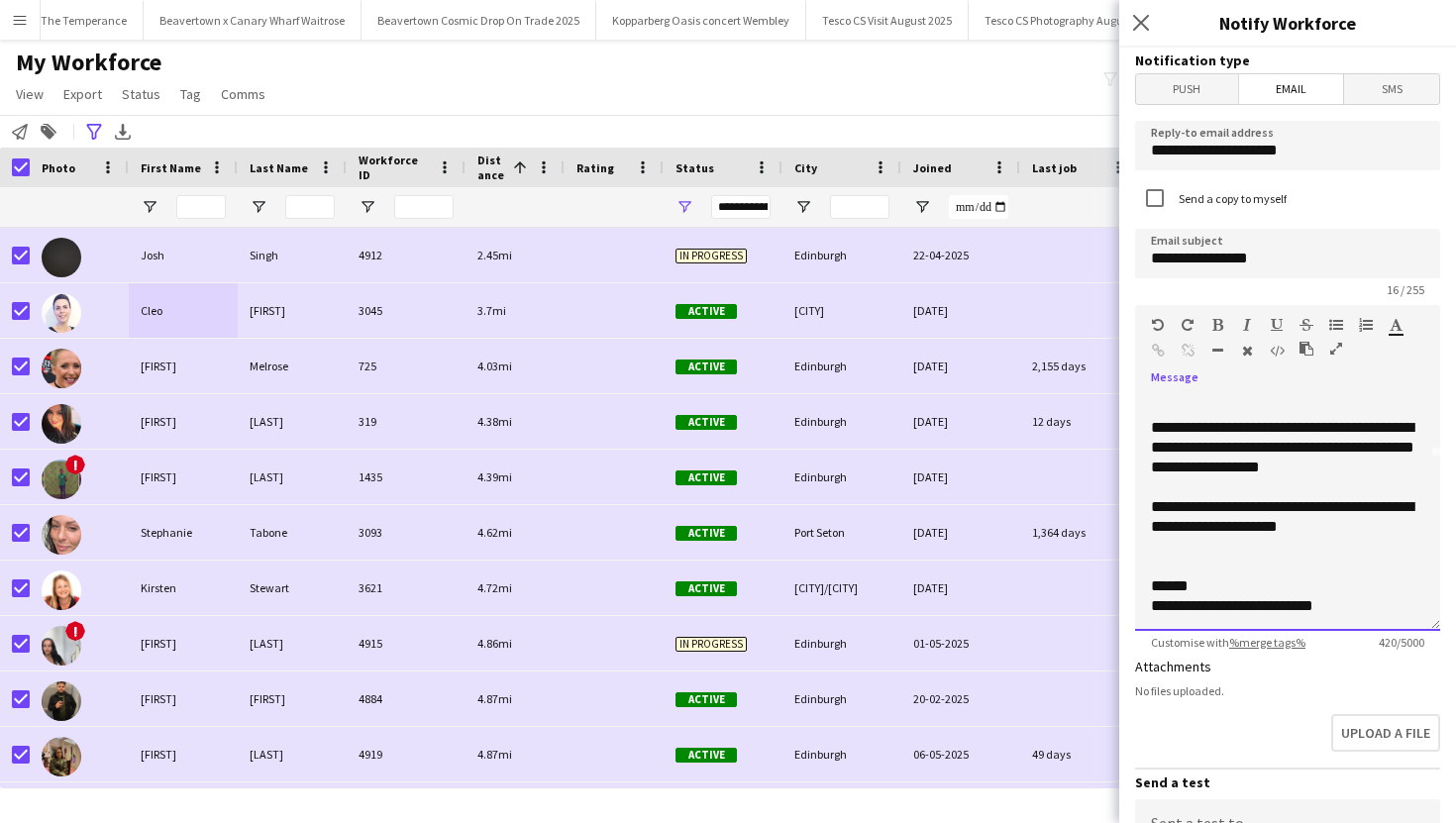 scroll, scrollTop: 174, scrollLeft: 0, axis: vertical 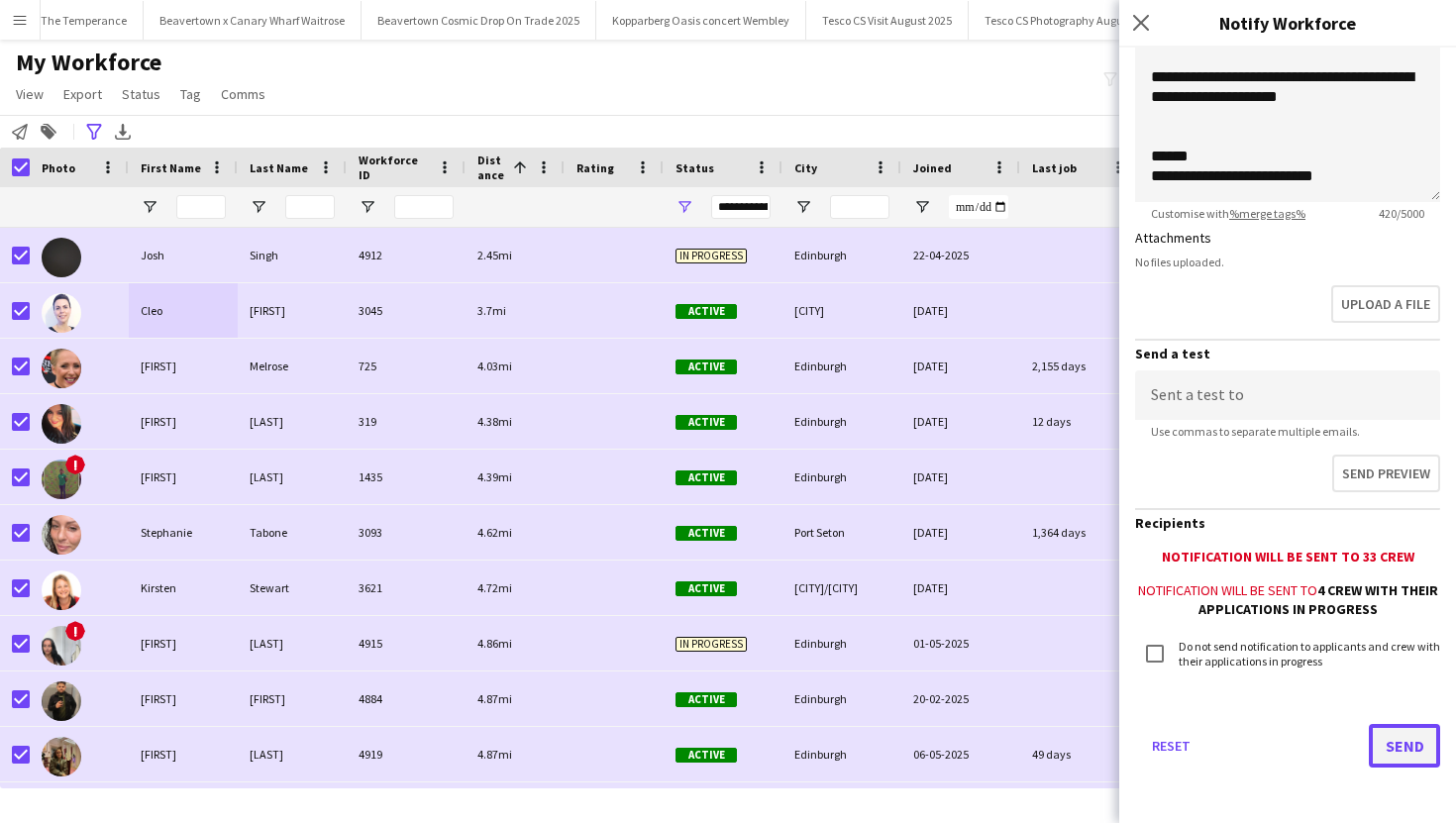 click on "Send" 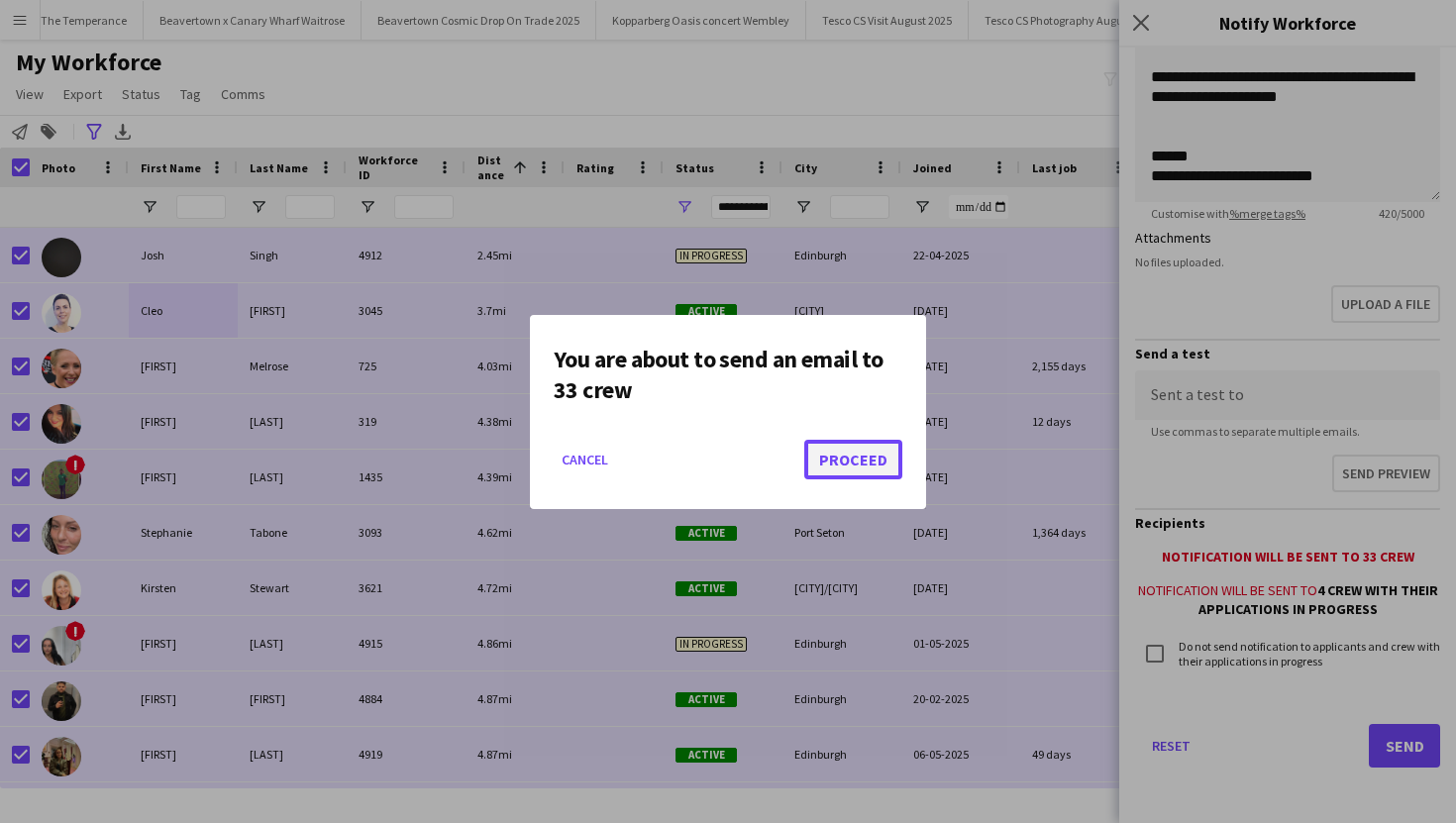 click on "Proceed" 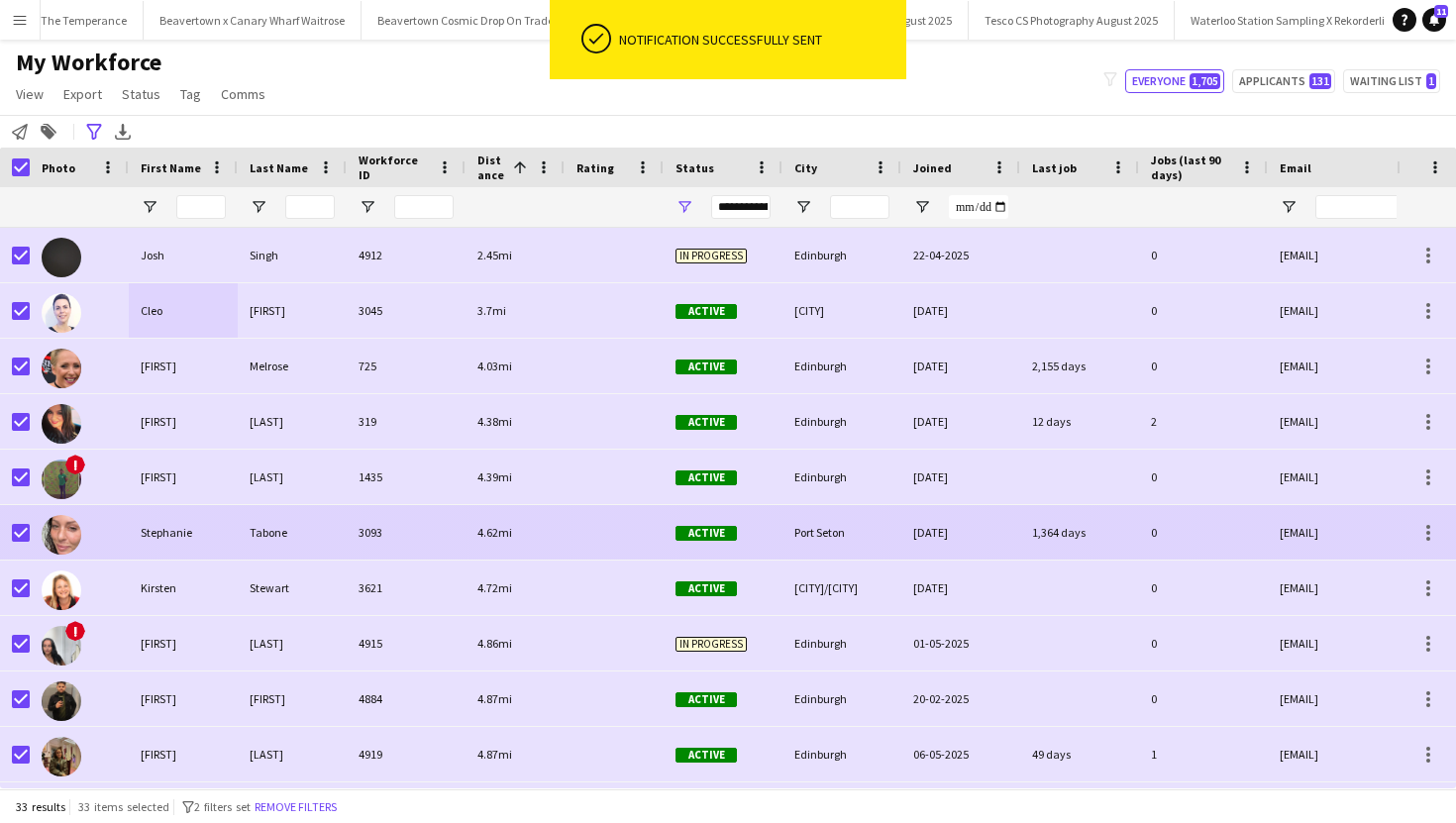 scroll, scrollTop: 110, scrollLeft: 0, axis: vertical 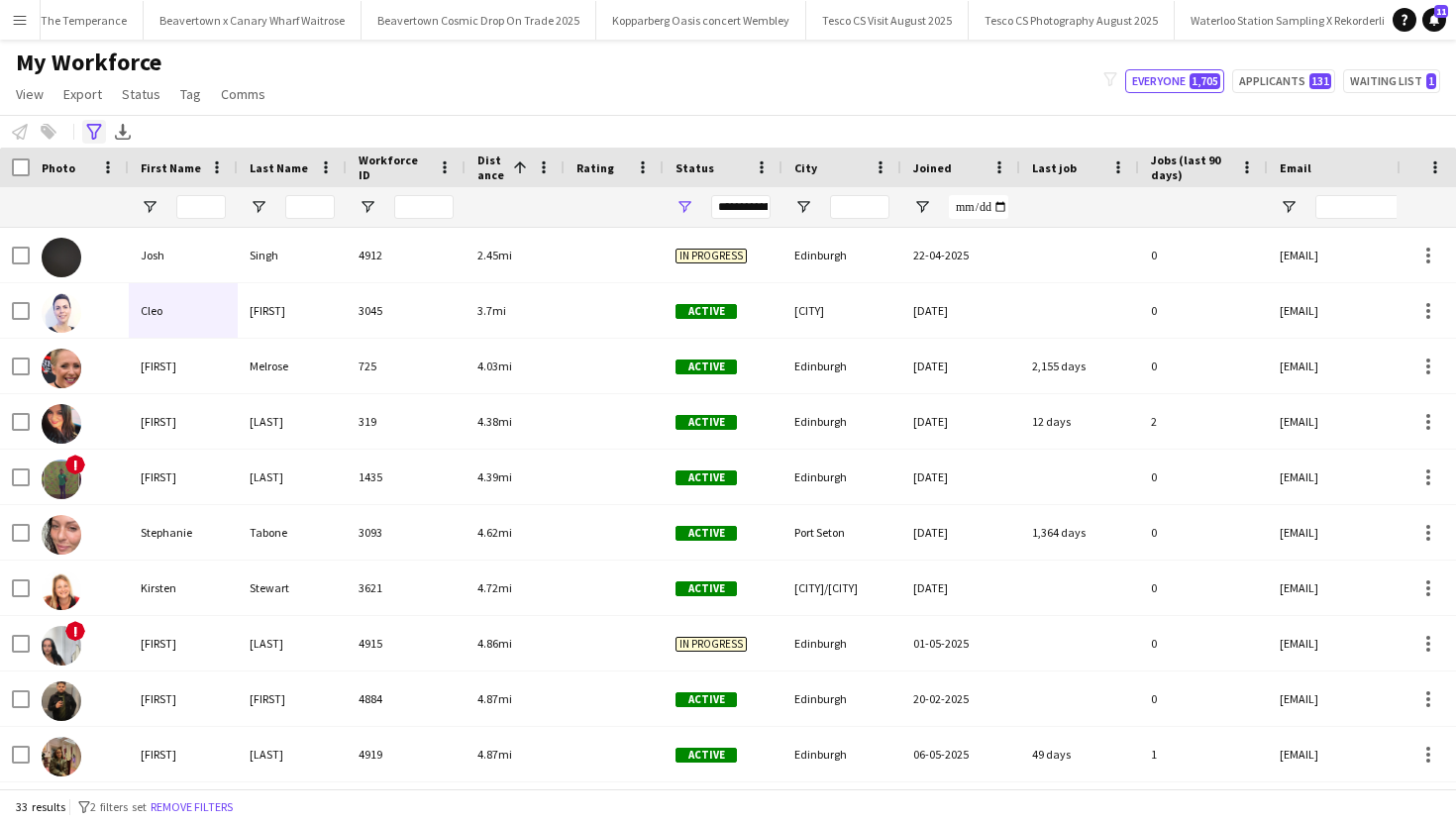 click on "Advanced filters" 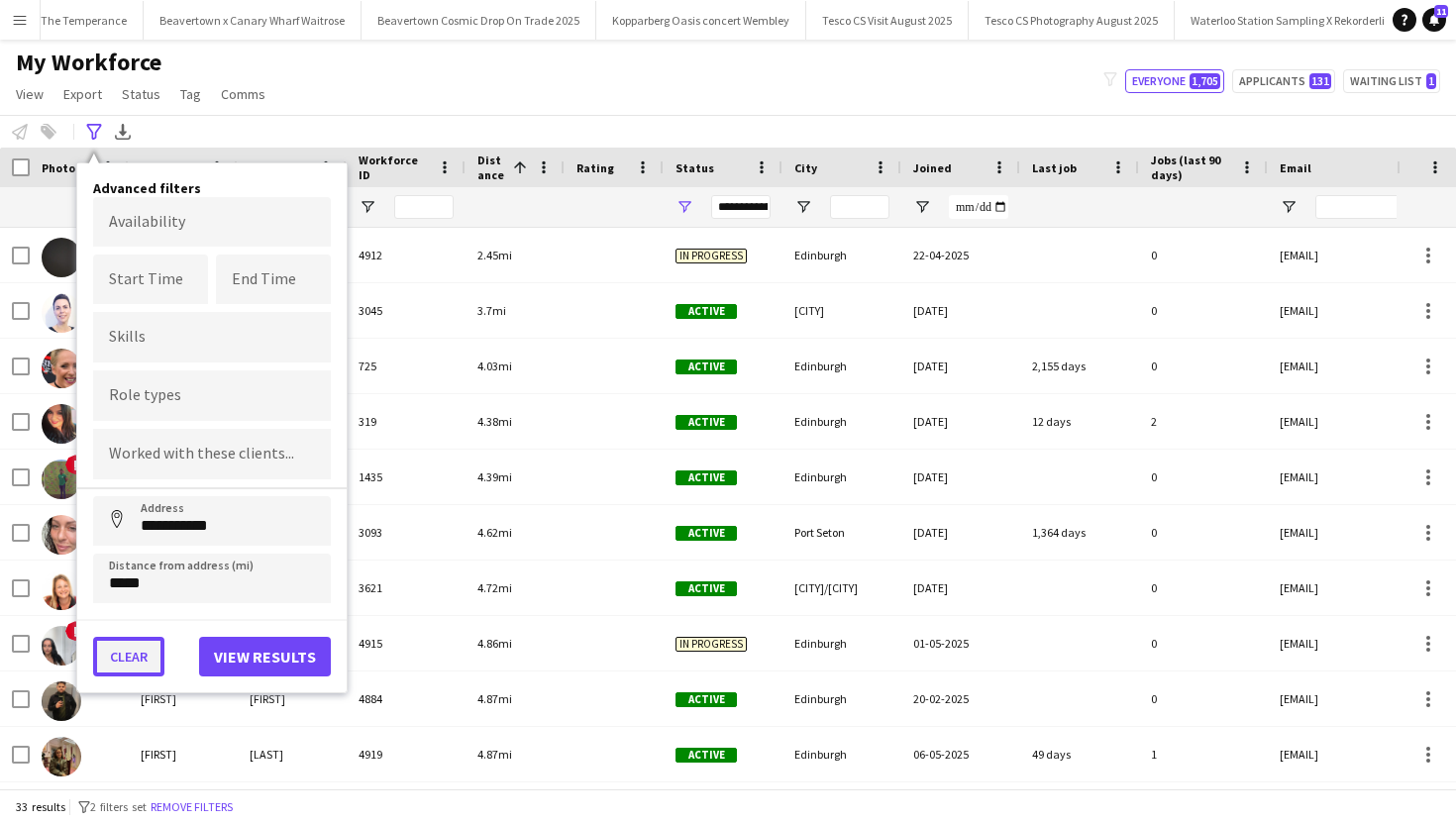 click on "Clear" at bounding box center [129, 657] 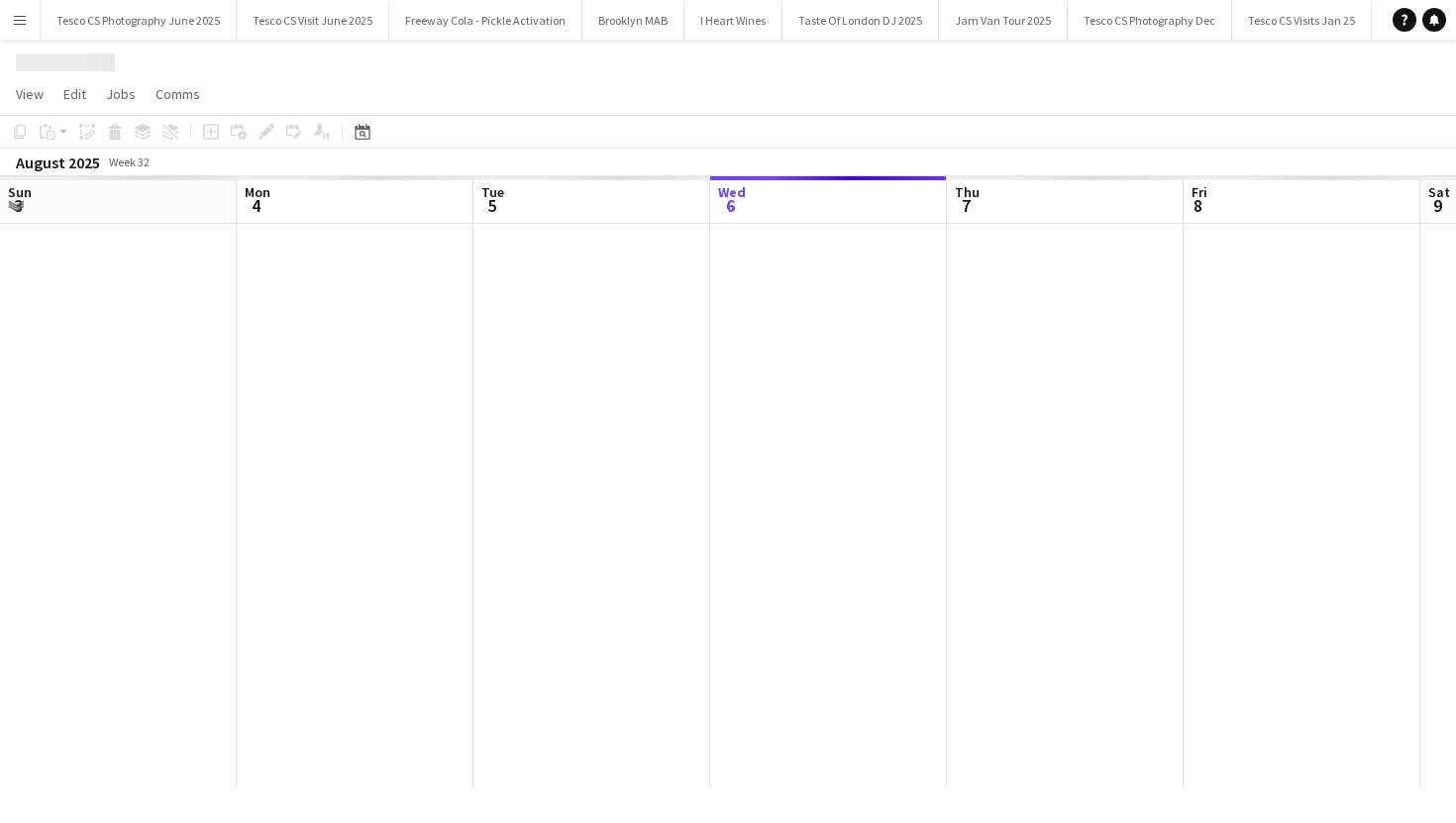 scroll, scrollTop: 0, scrollLeft: 0, axis: both 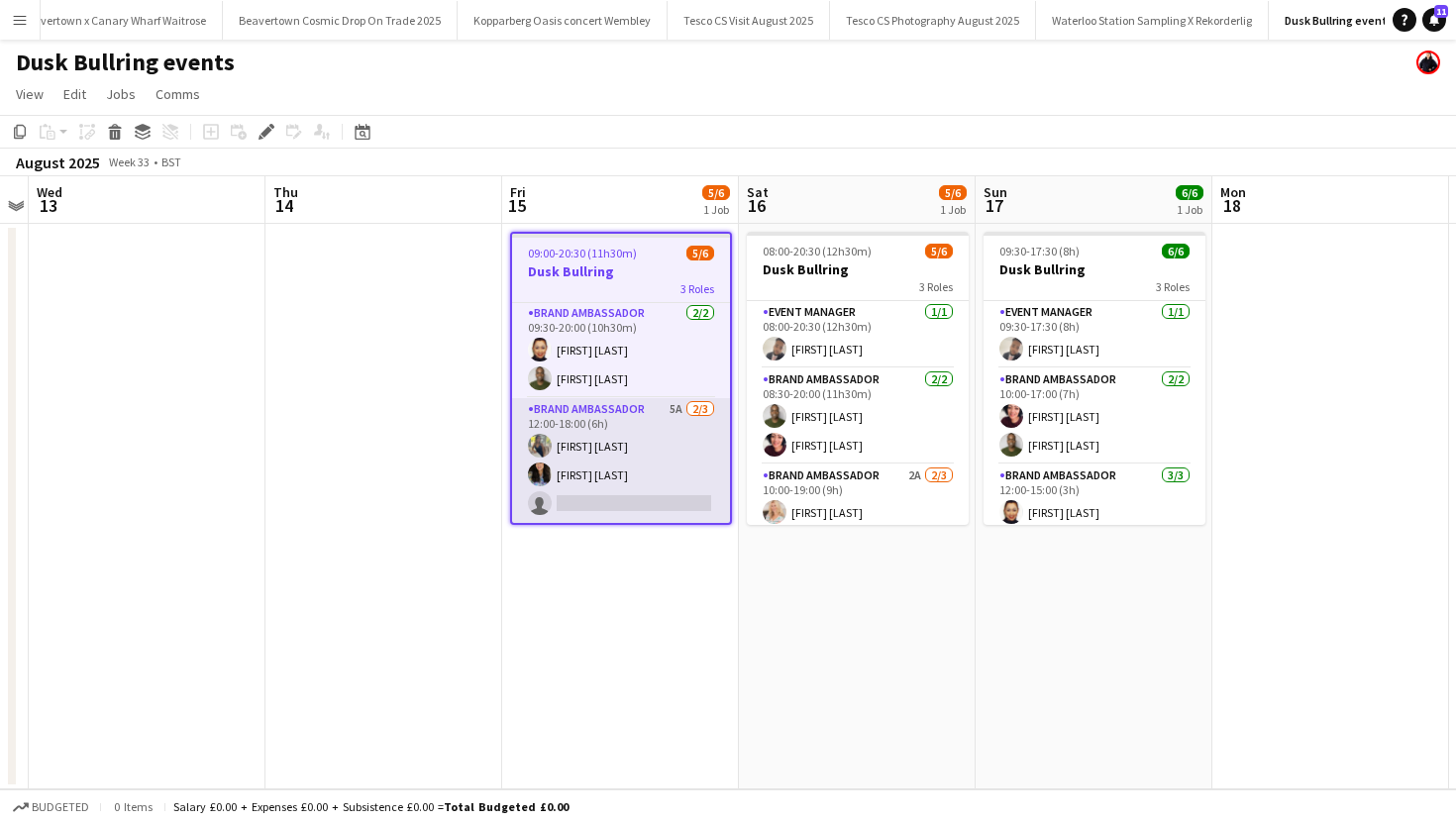 click on "Brand Ambassador   5A   2/3   12:00-18:00 (6h)
[FIRST] [LAST]  [FIRST] [LAST]
single-neutral-actions" at bounding box center [621, 461] 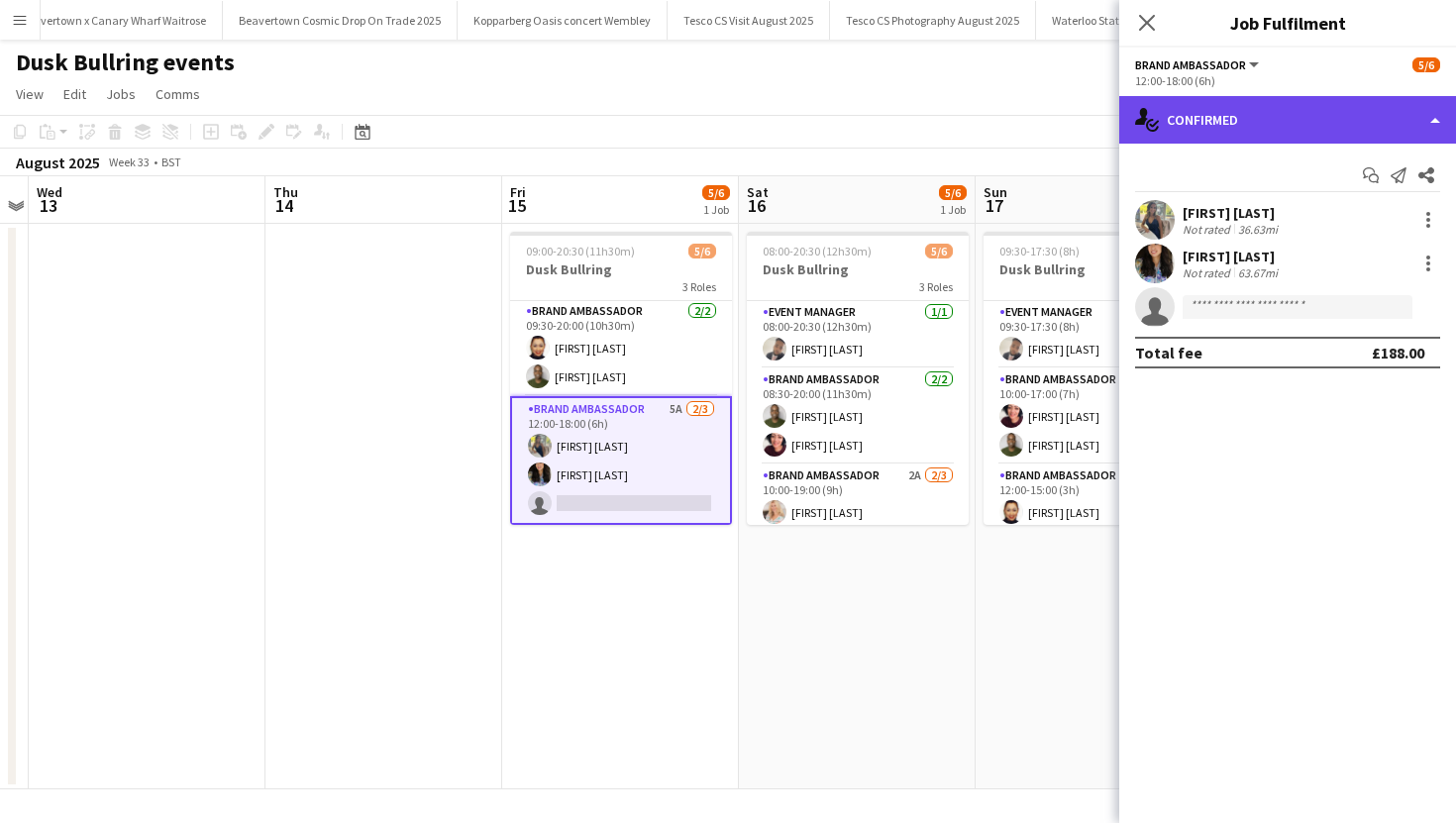 click on "single-neutral-actions-check-2
Confirmed" 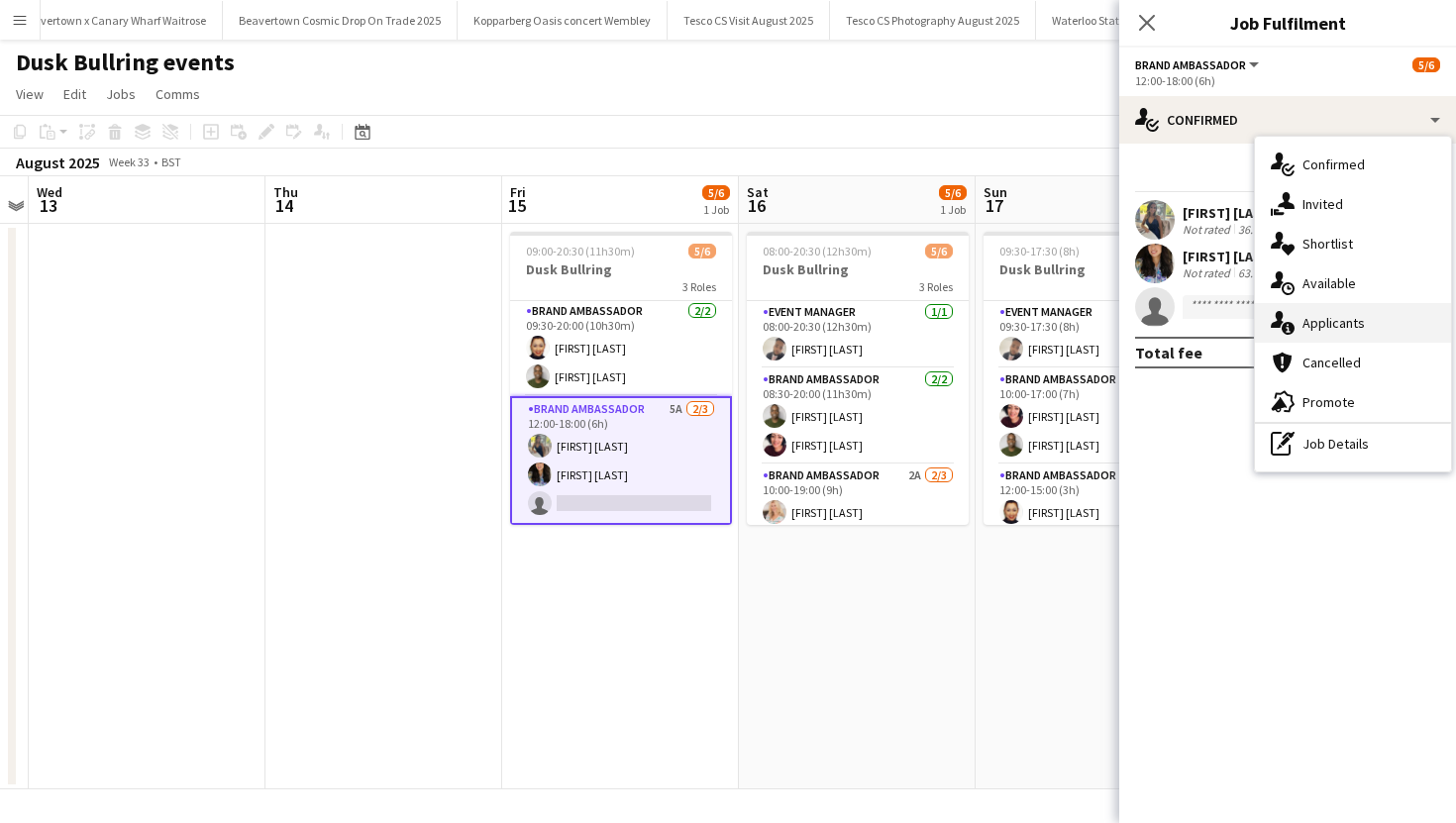 click on "single-neutral-actions-information
Applicants" at bounding box center [1353, 323] 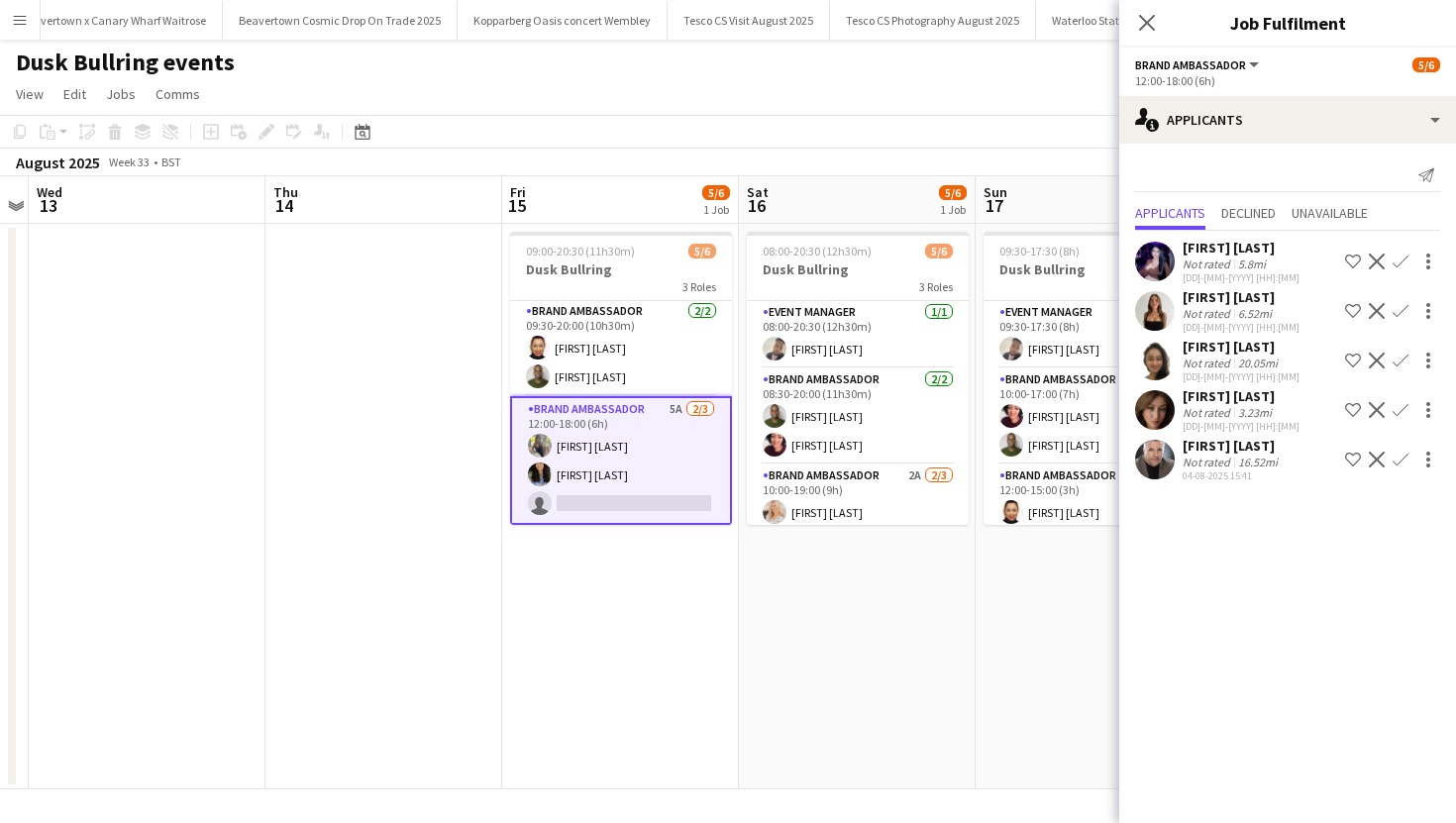 click on "5.8mi" at bounding box center (1255, 313) 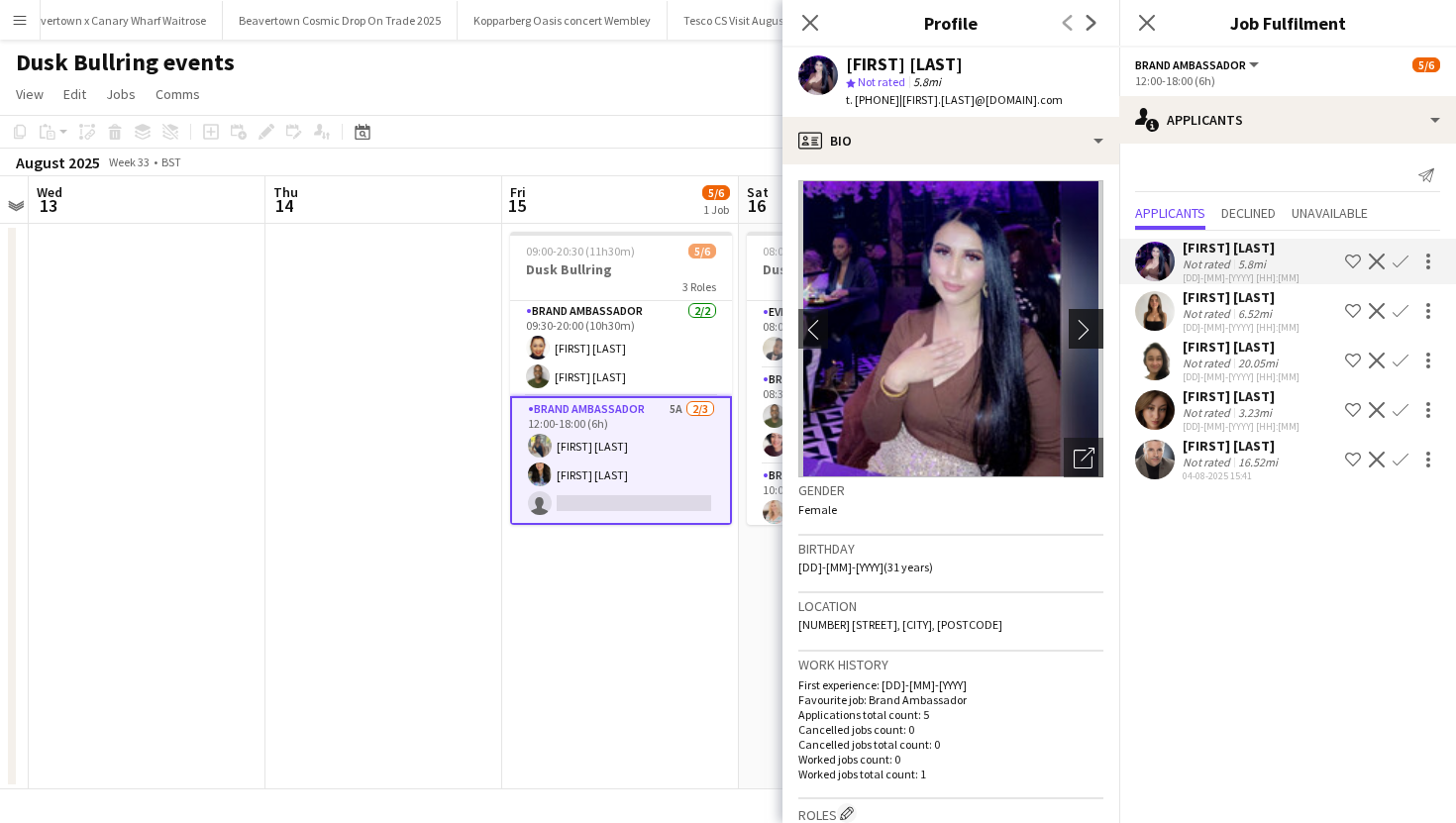 click on "chevron-right" 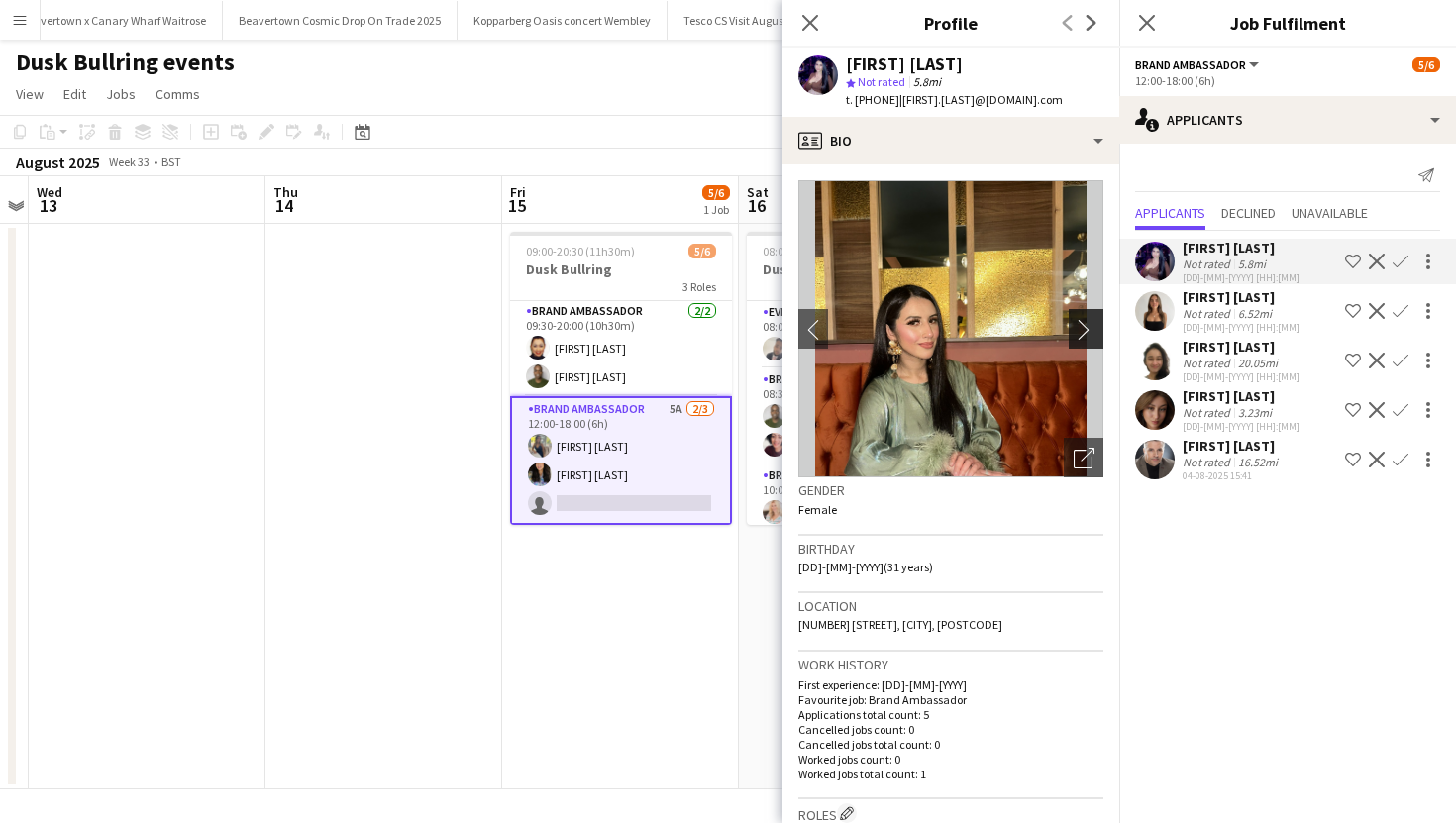 click on "chevron-right" 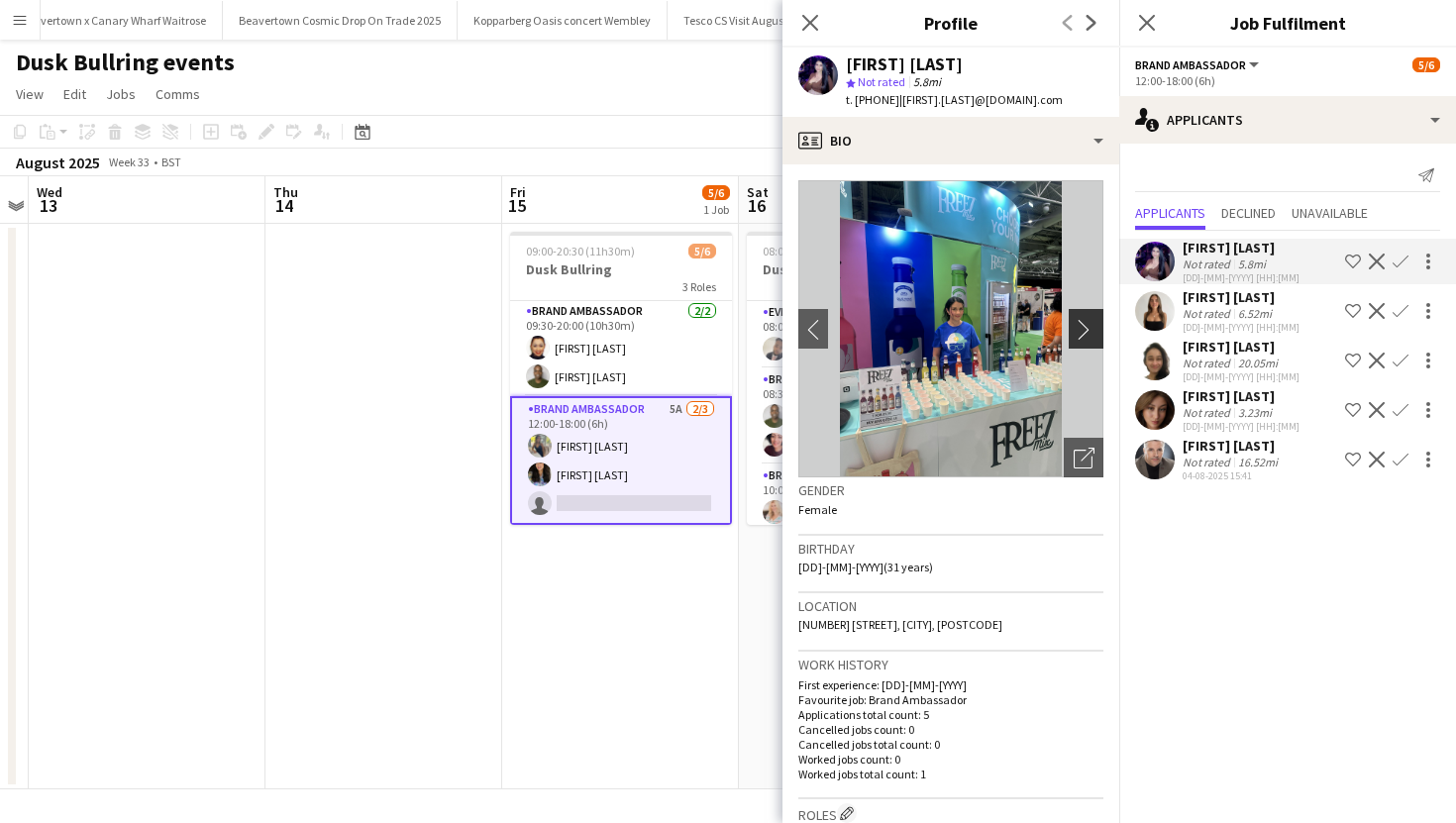 click on "chevron-right" 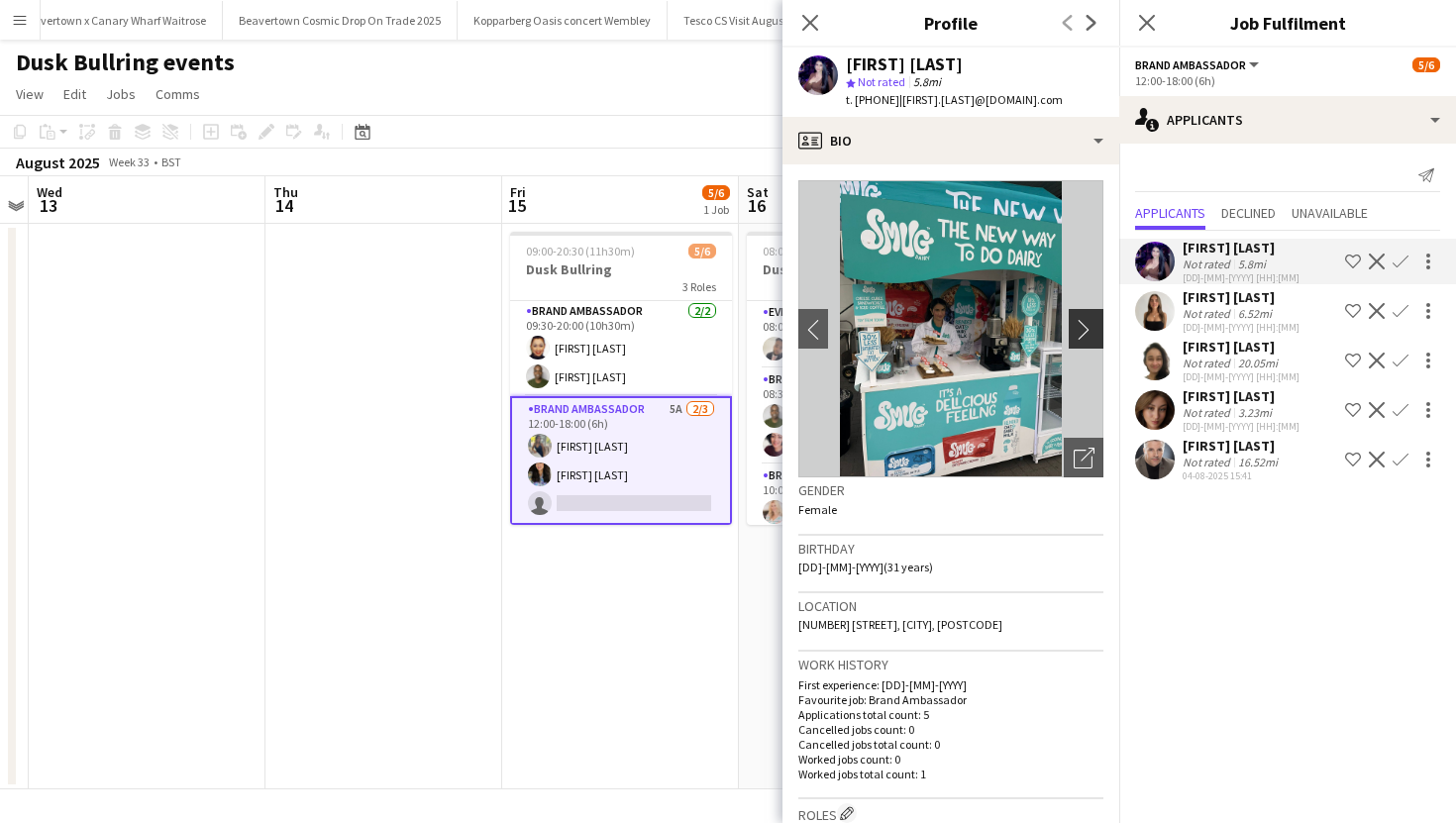 click on "chevron-right" 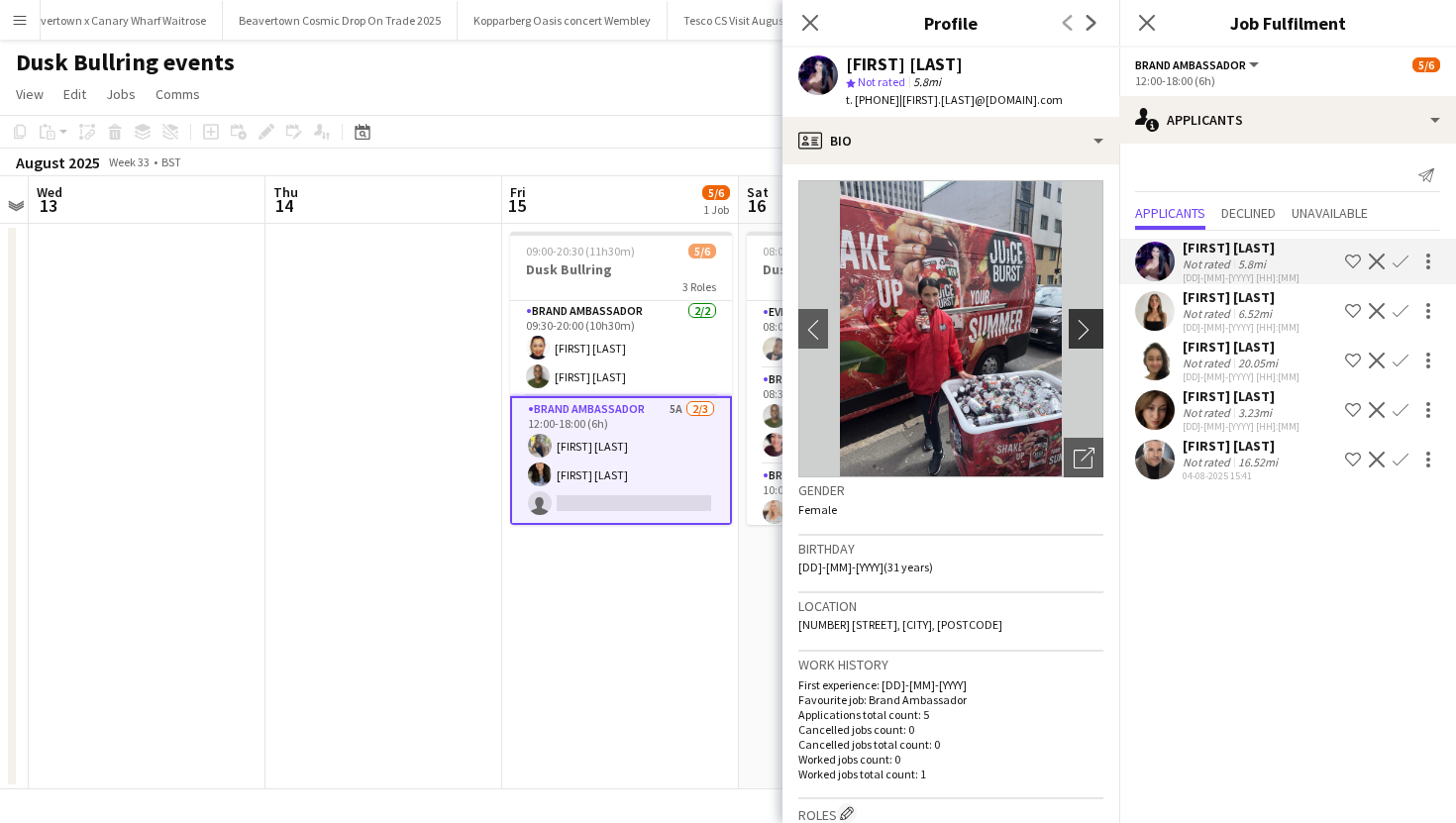 click on "chevron-right" 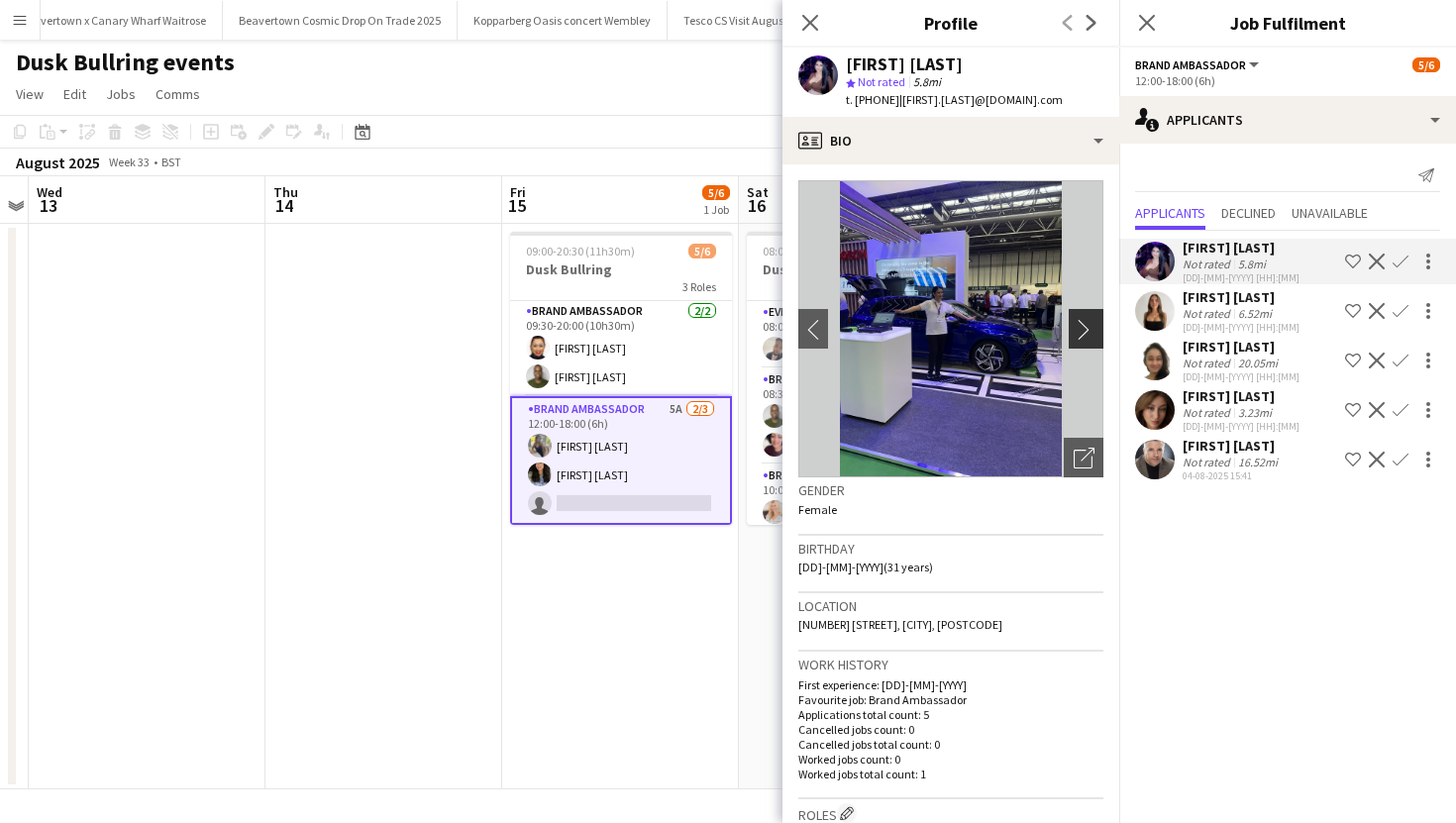 click on "chevron-right" 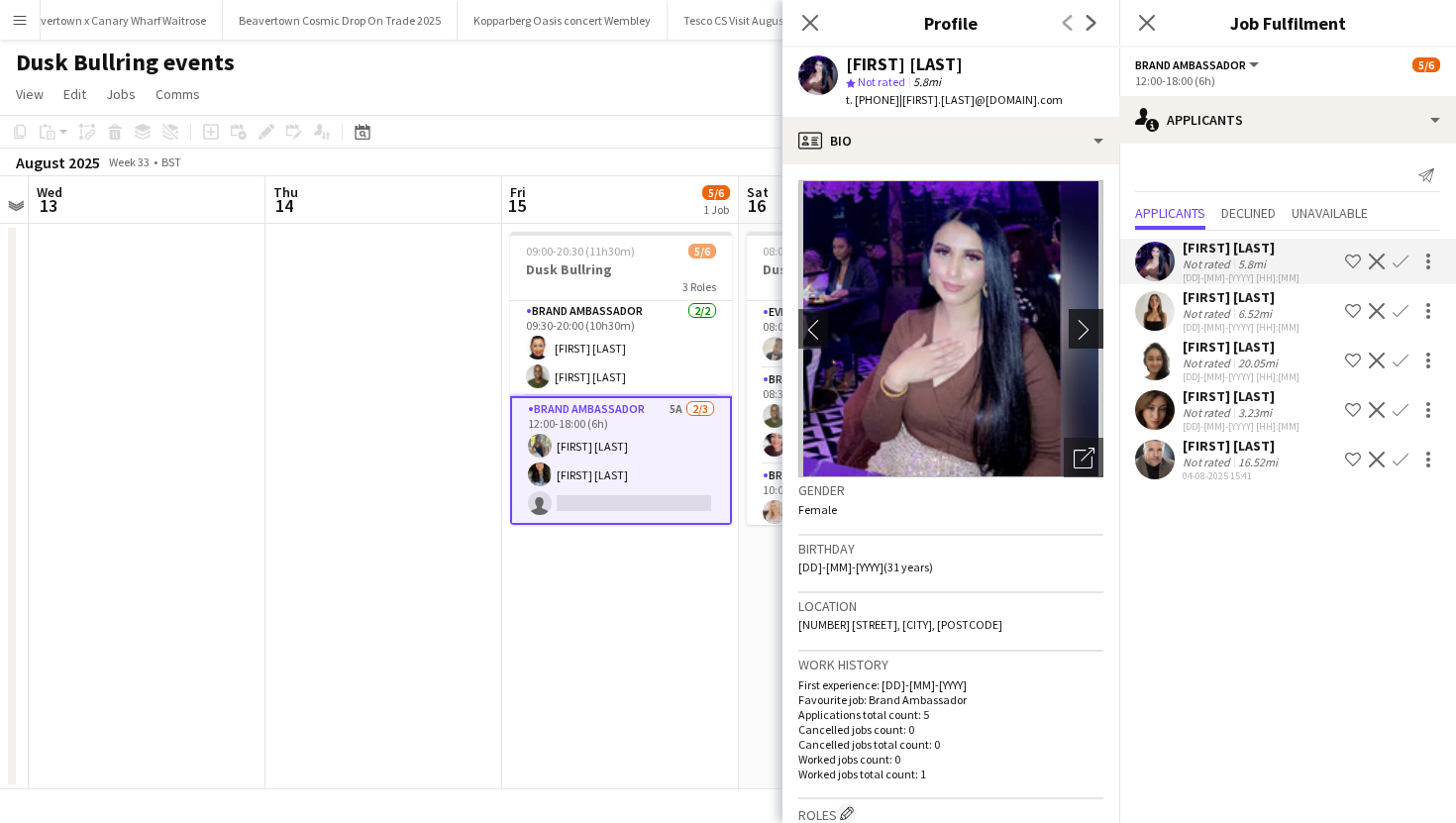 click on "chevron-right" 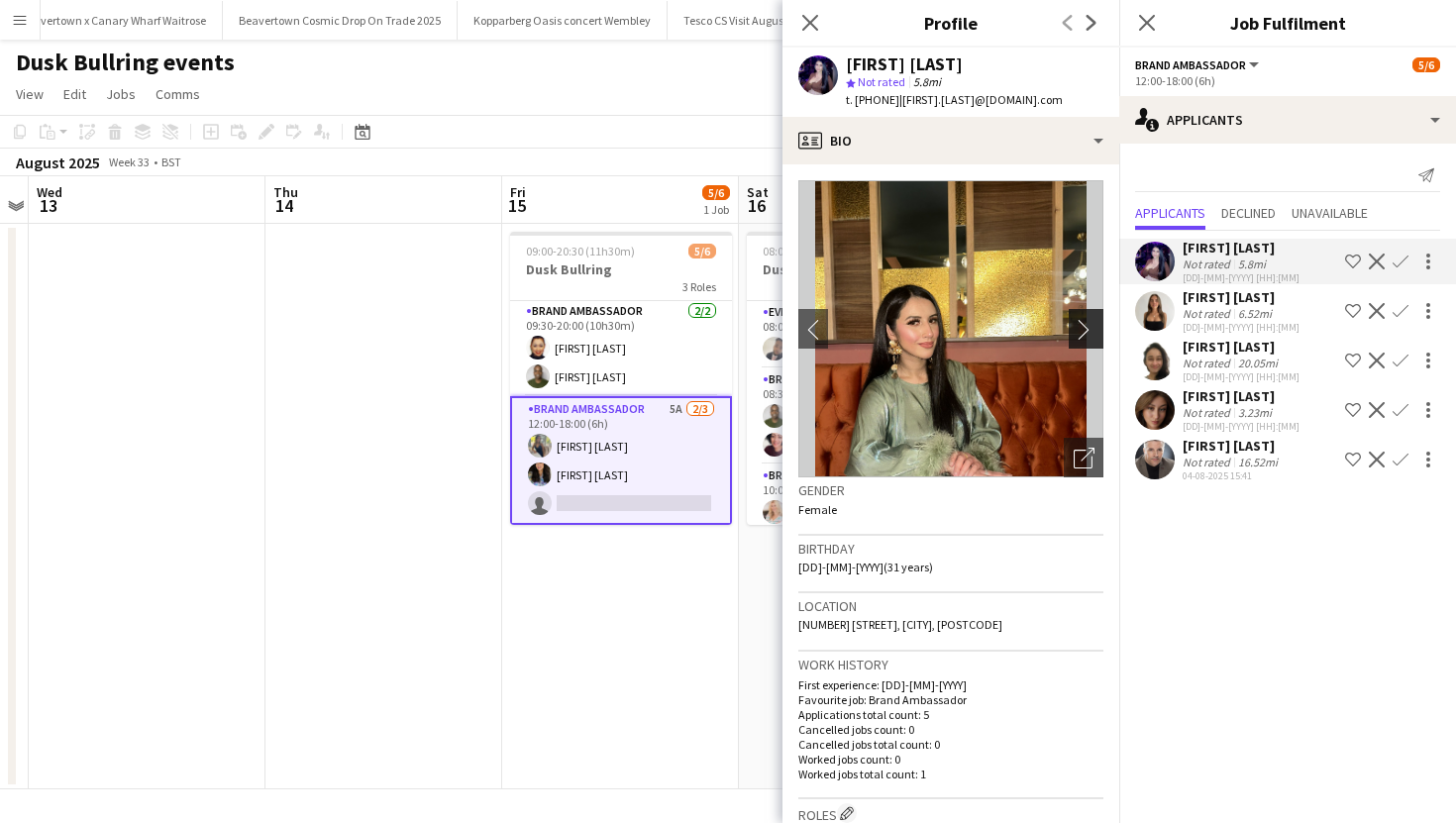 click on "chevron-right" 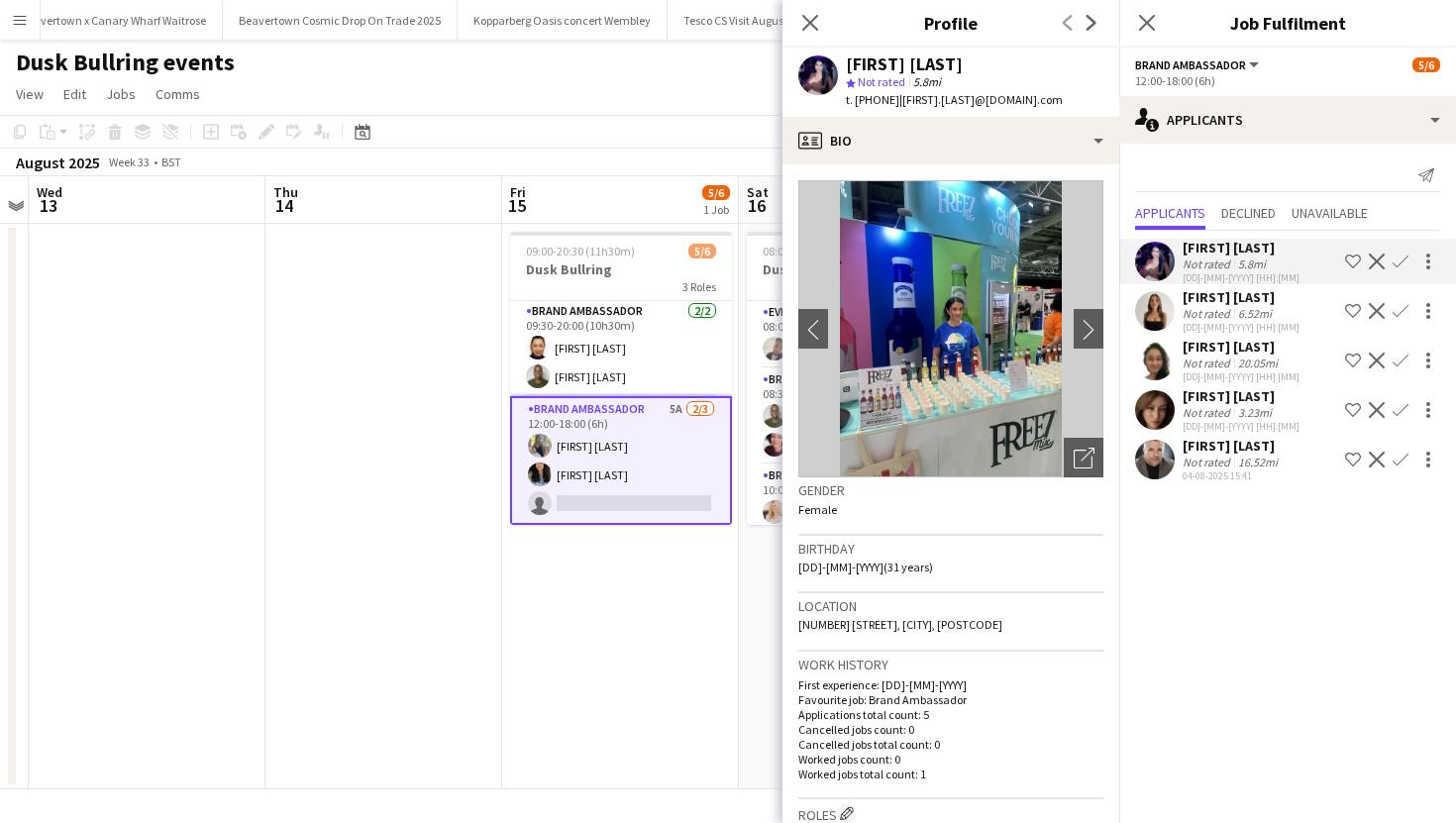 click on "Not rated" at bounding box center [1208, 362] 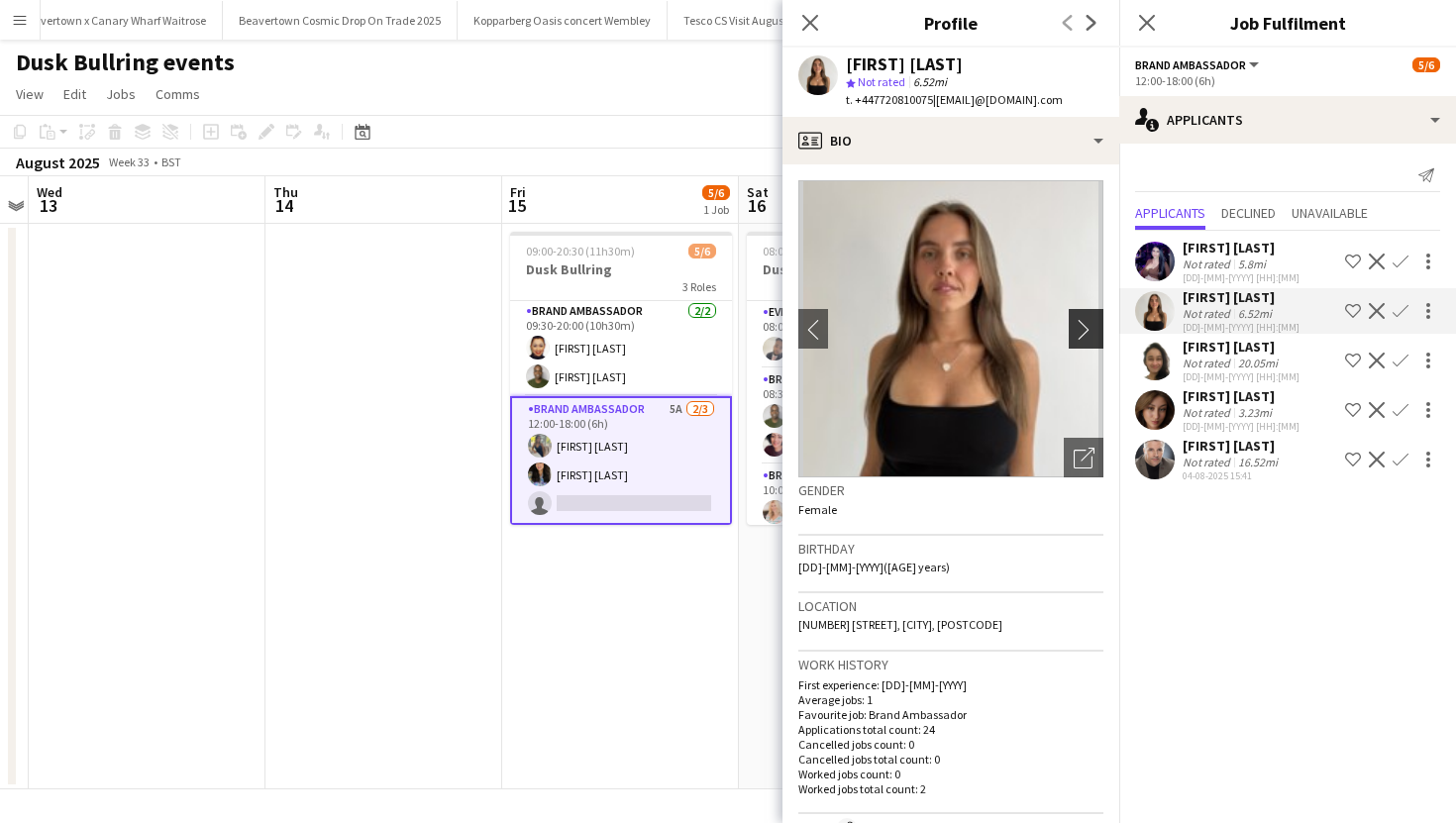 click on "chevron-right" 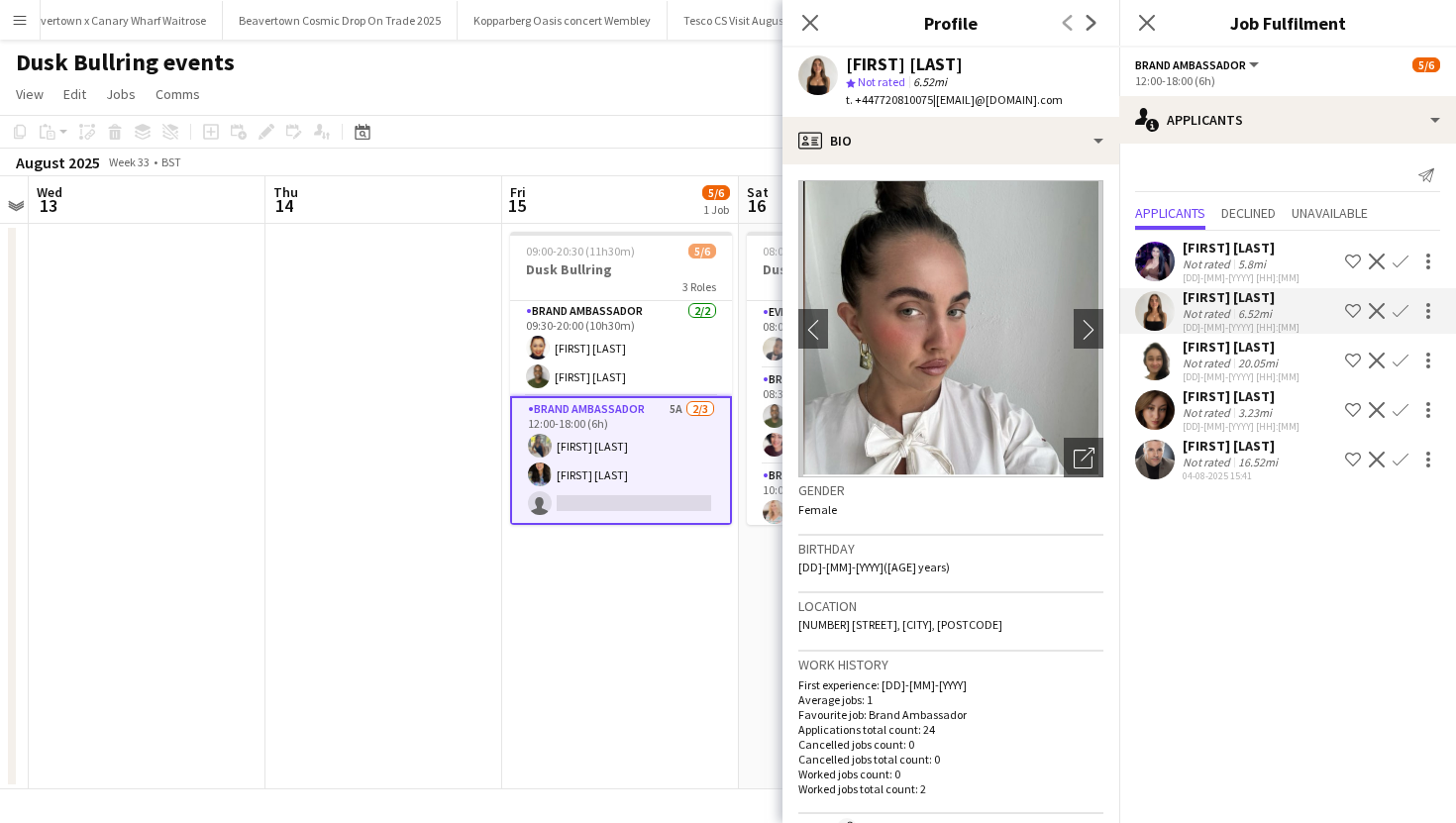 click at bounding box center (1155, 410) 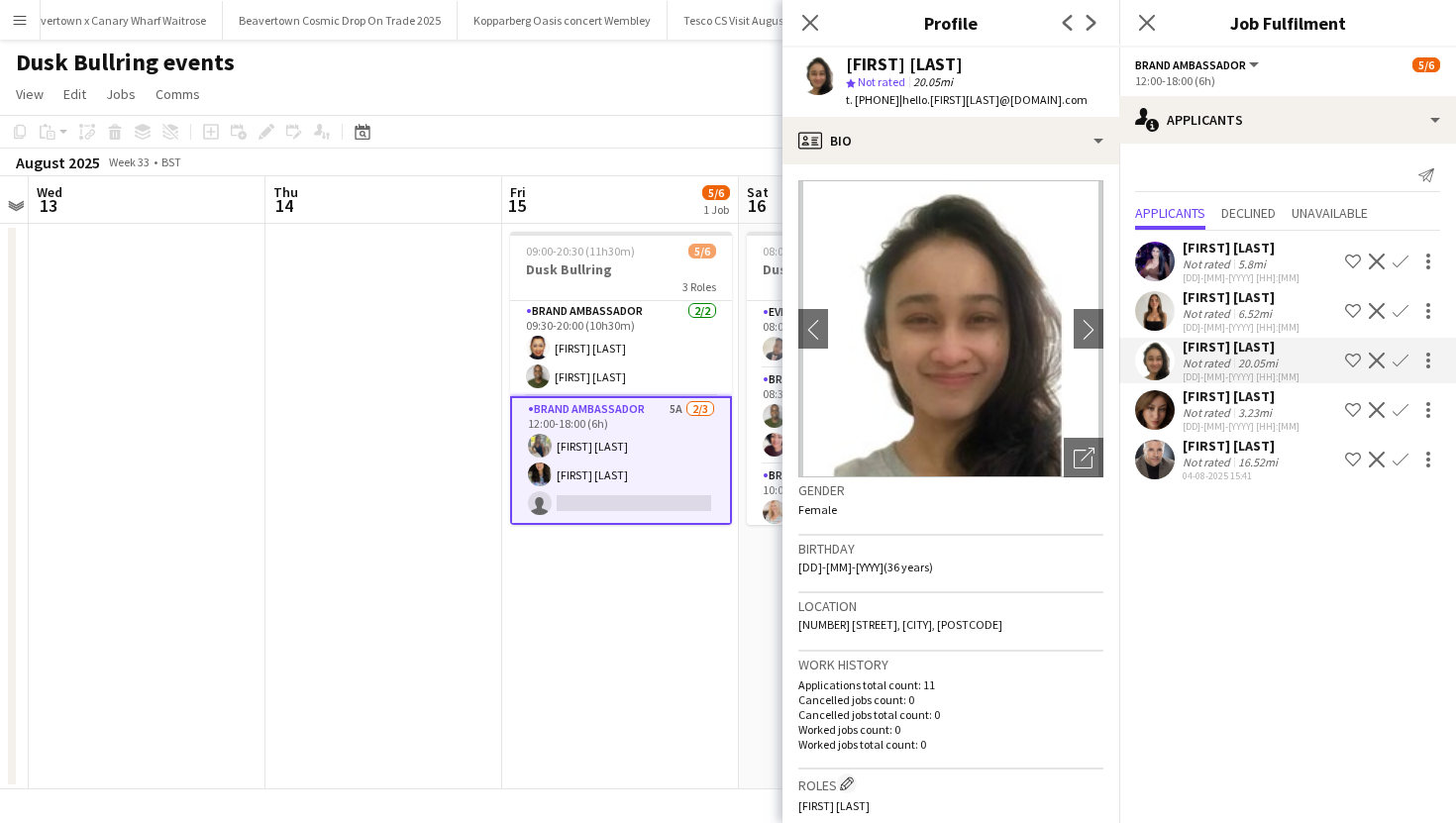 click at bounding box center (1155, 460) 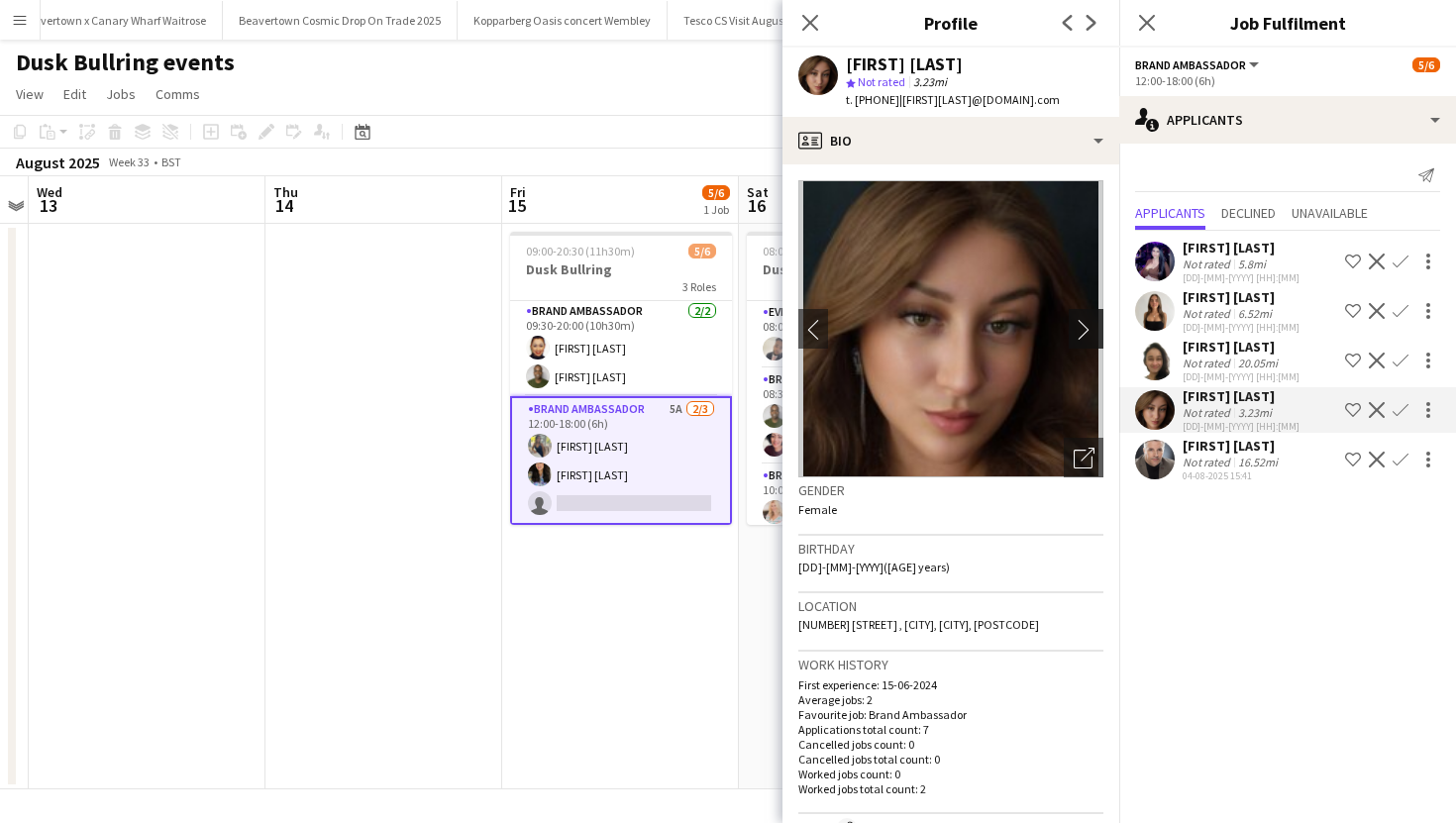 click on "chevron-right" 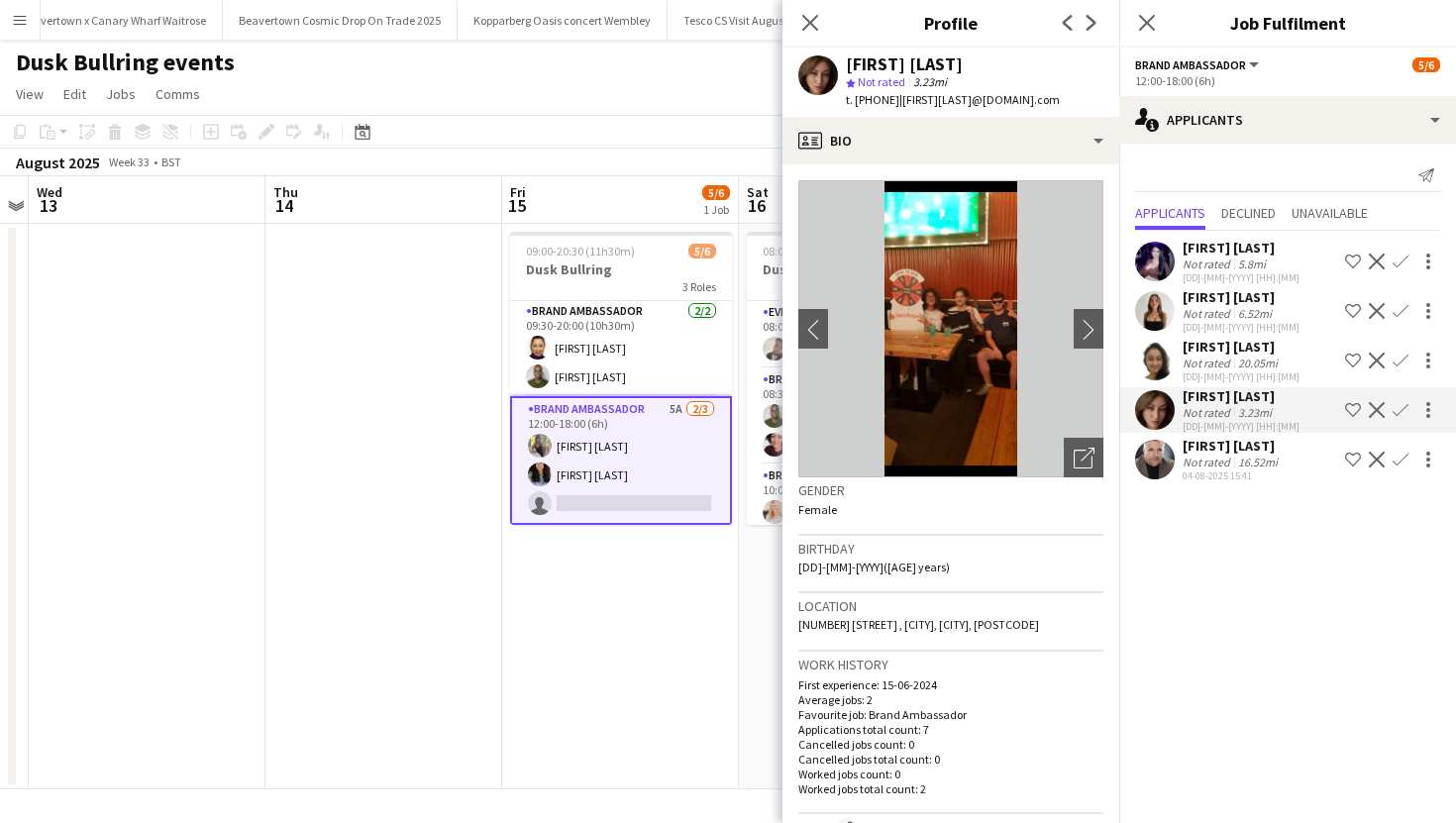 click on "[FIRST] [LAST]" 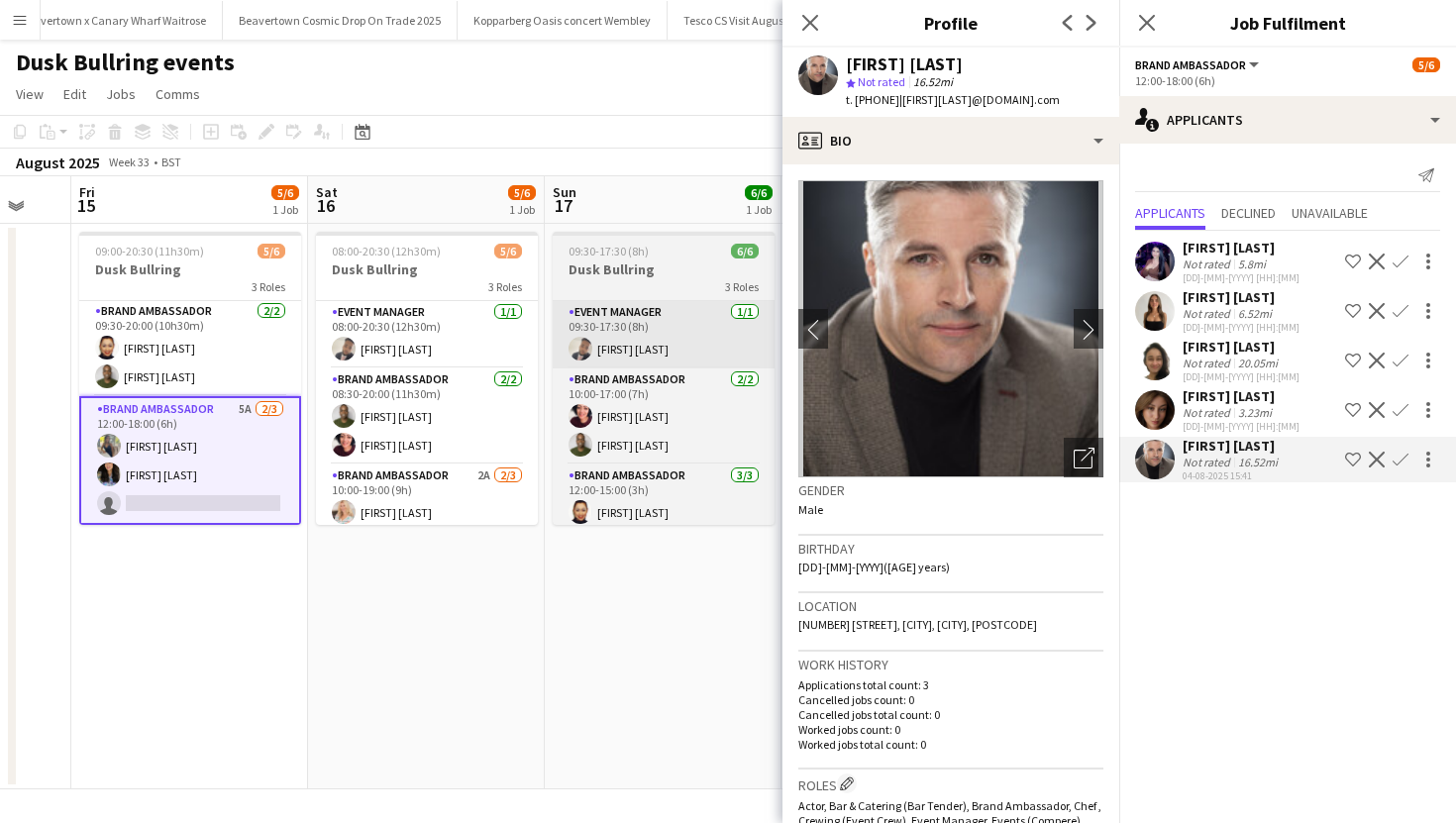 scroll, scrollTop: 0, scrollLeft: 626, axis: horizontal 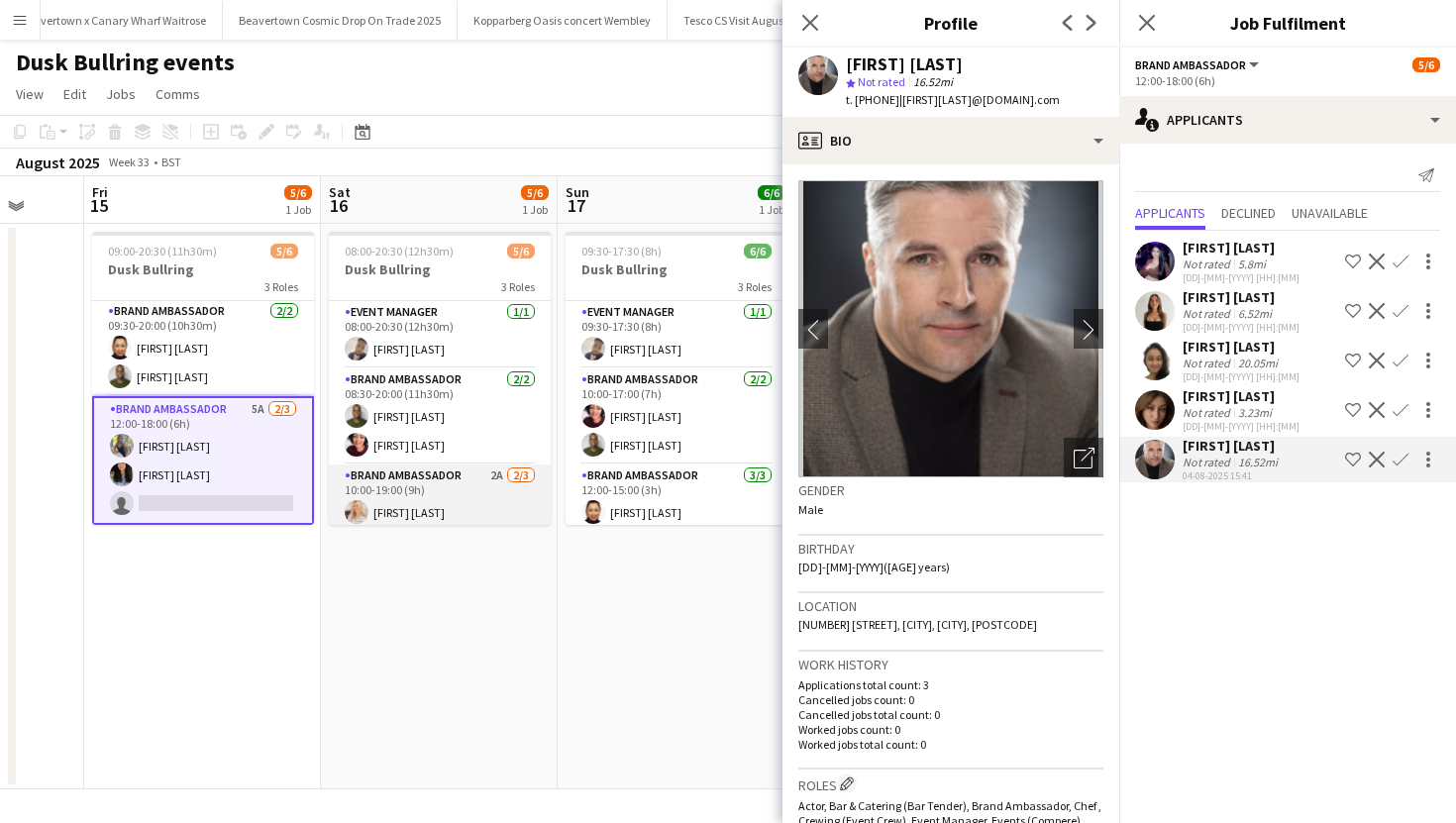 click on "Brand Ambassador   2A   2/3   10:00-19:00 (9h)
[FIRST] [LAST]  [FIRST] [LAST]
single-neutral-actions" at bounding box center [440, 527] 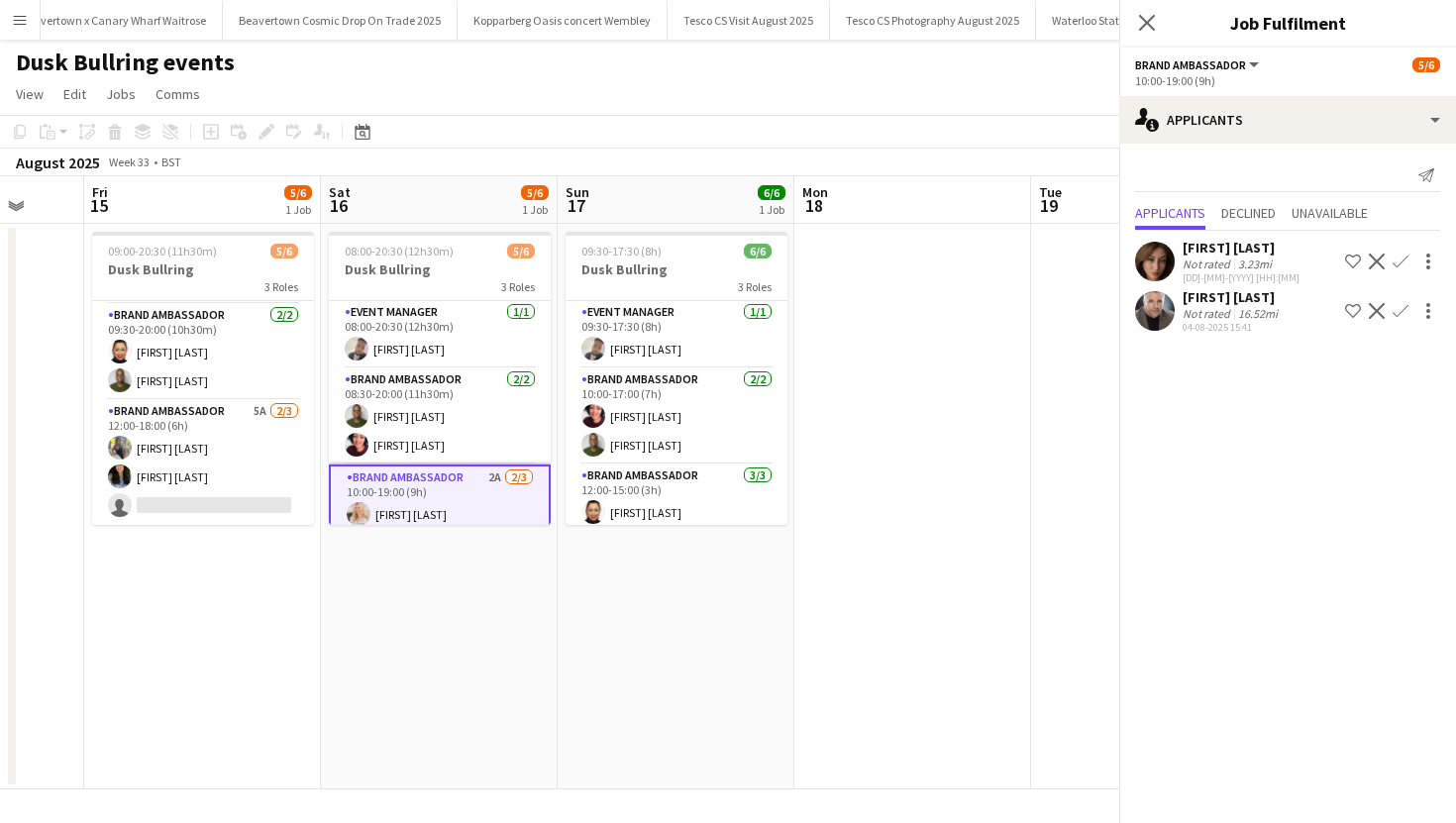 scroll, scrollTop: 64, scrollLeft: 0, axis: vertical 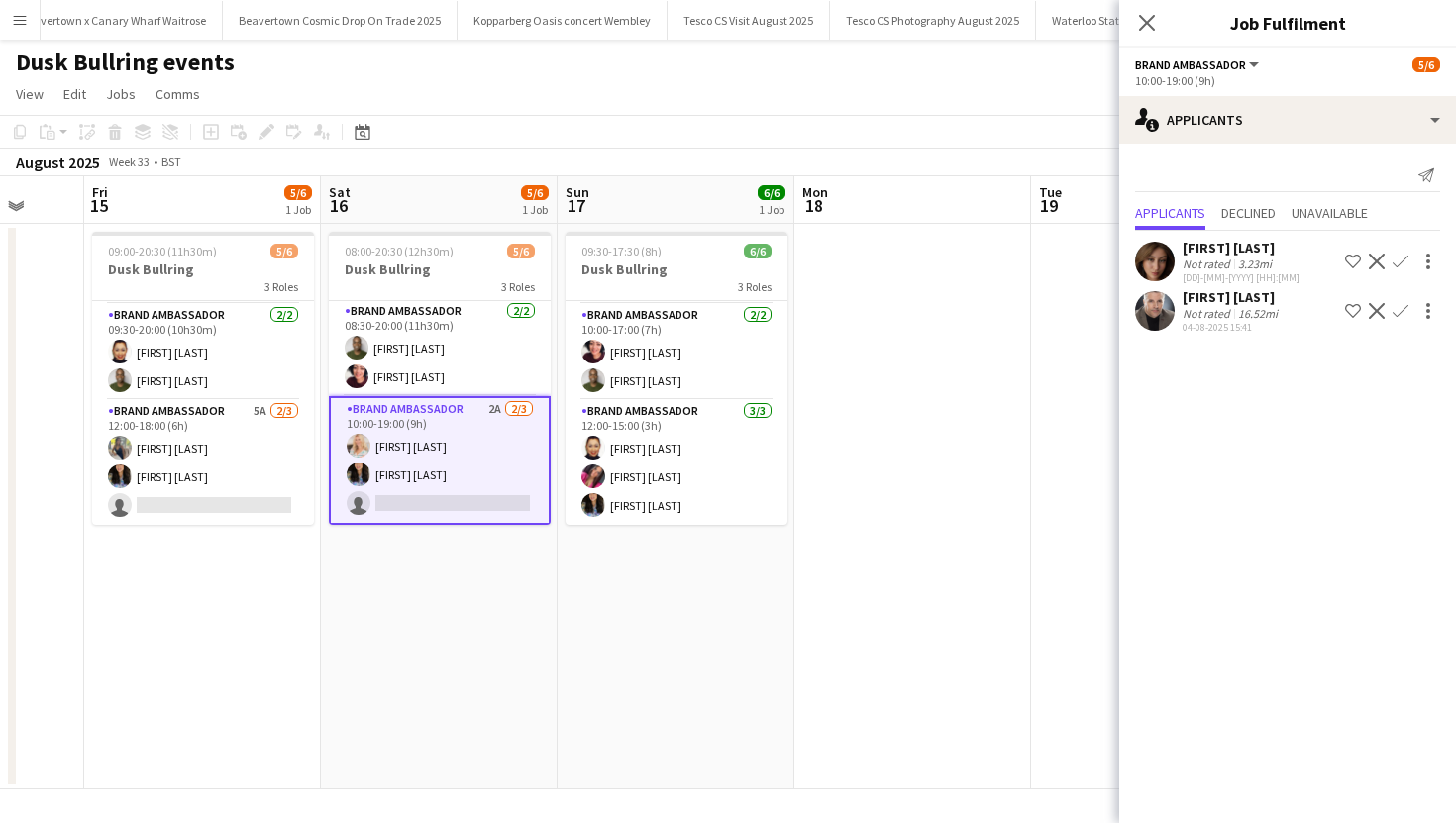 click at bounding box center [1155, 311] 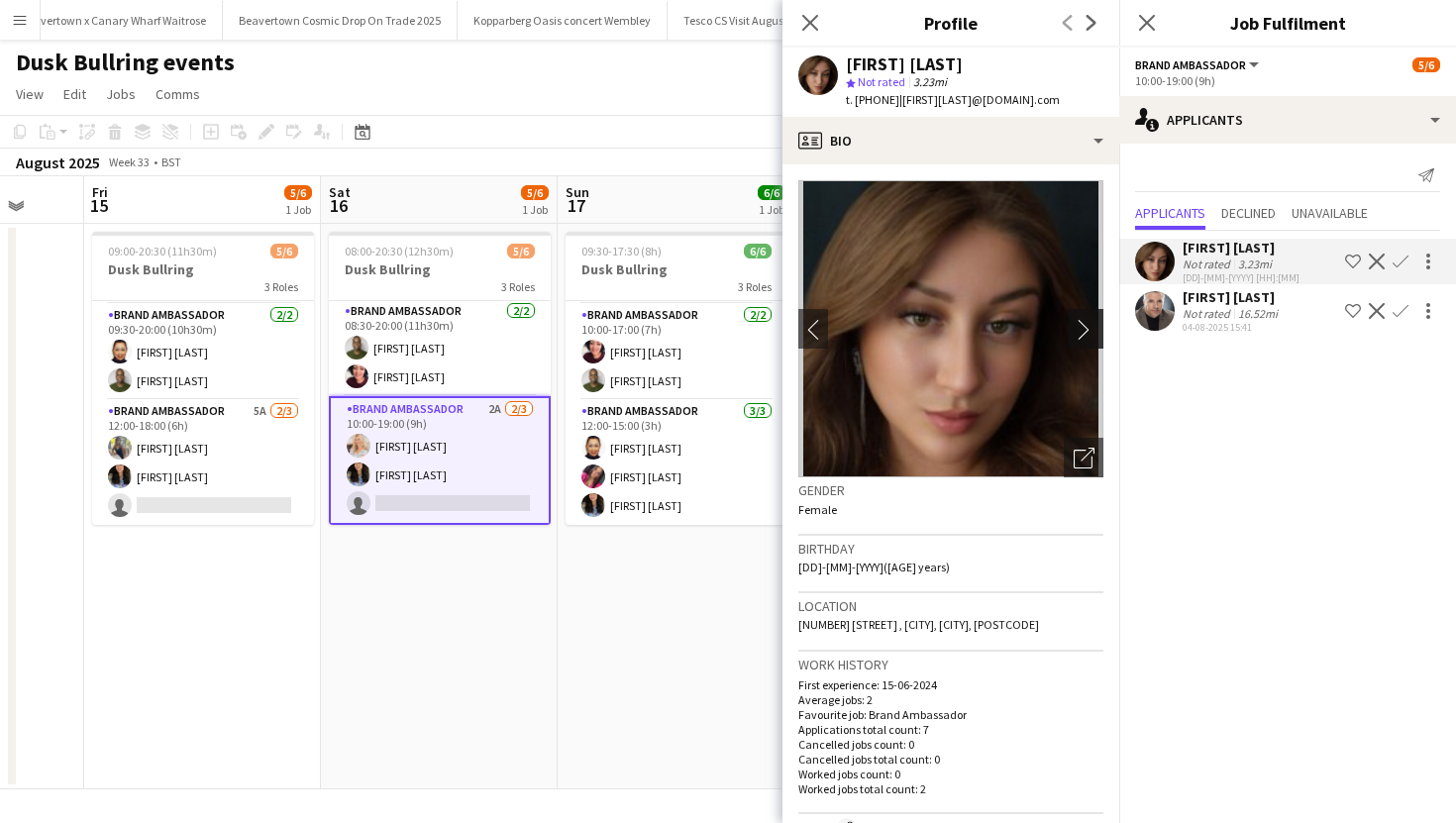 click on "chevron-right" 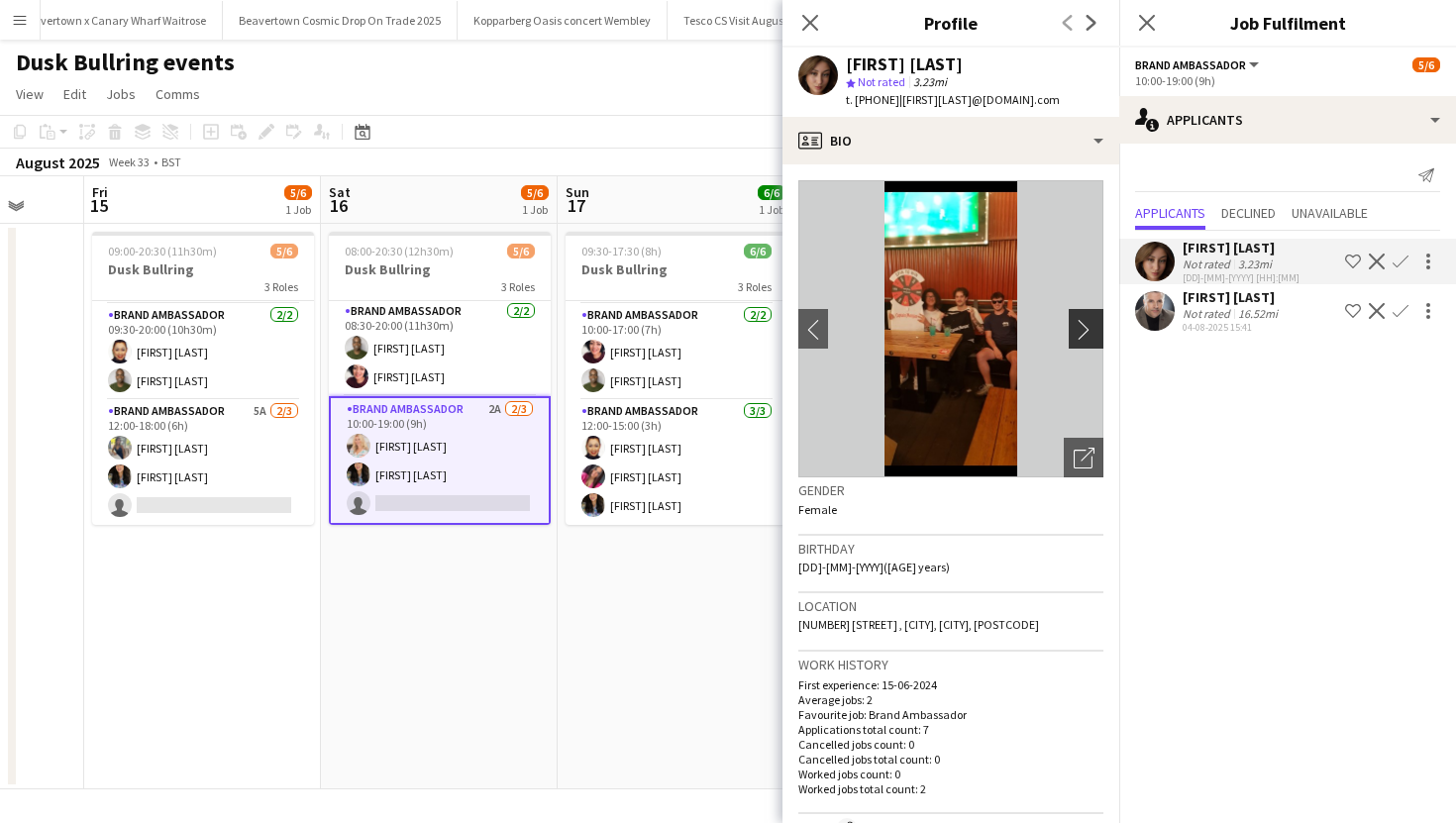 click on "chevron-right" 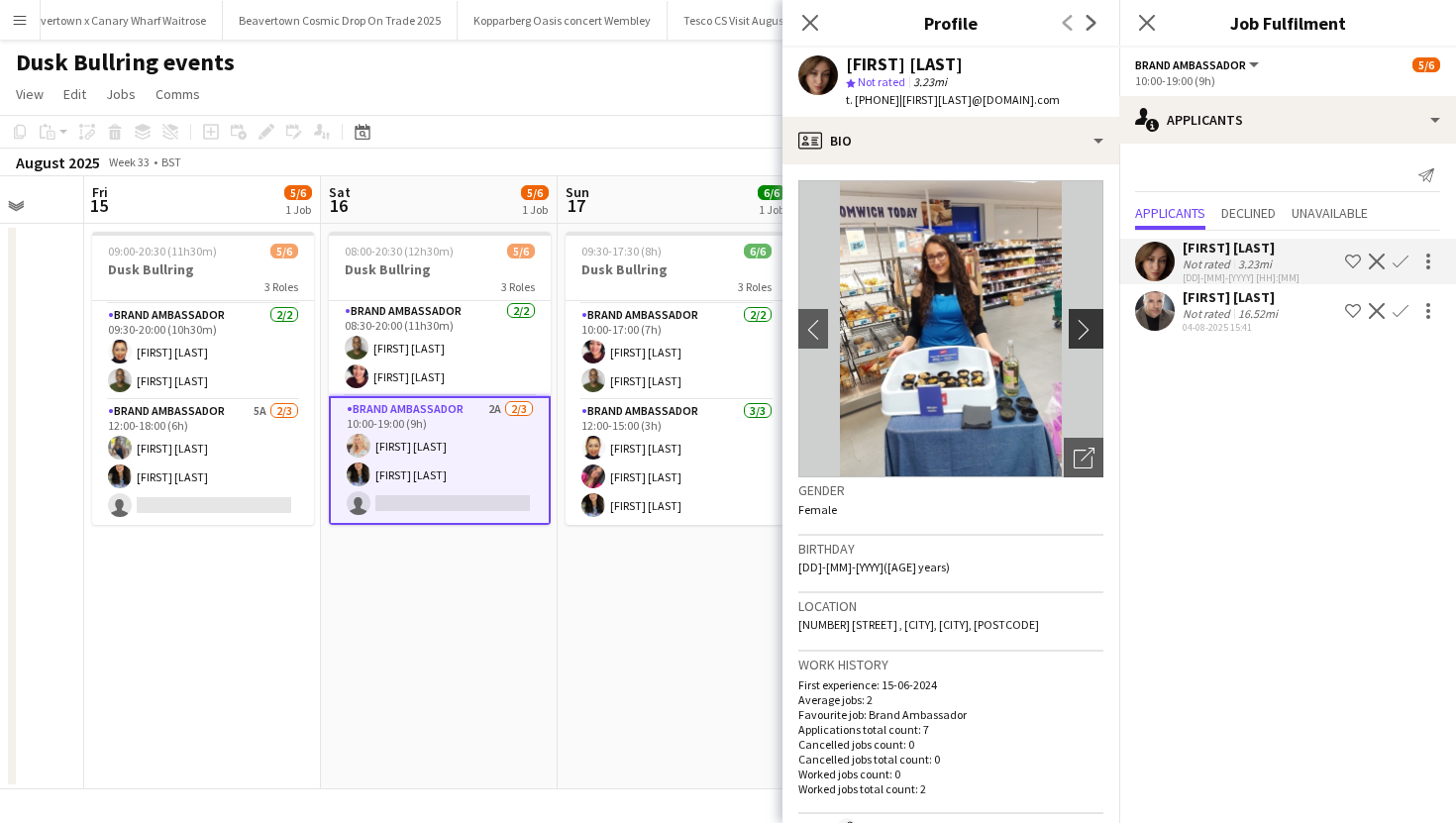 click on "chevron-right" 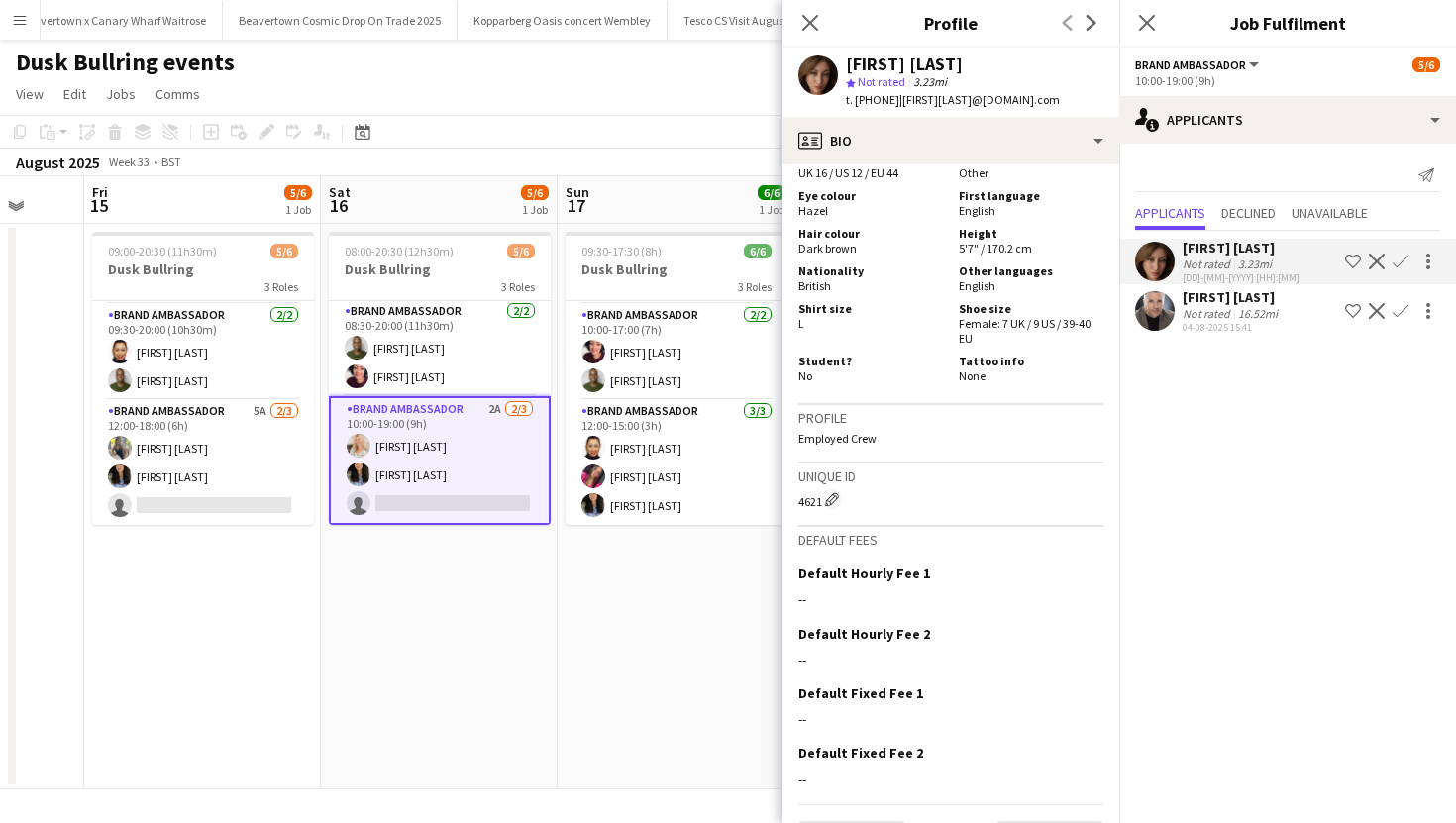 scroll, scrollTop: 1242, scrollLeft: 0, axis: vertical 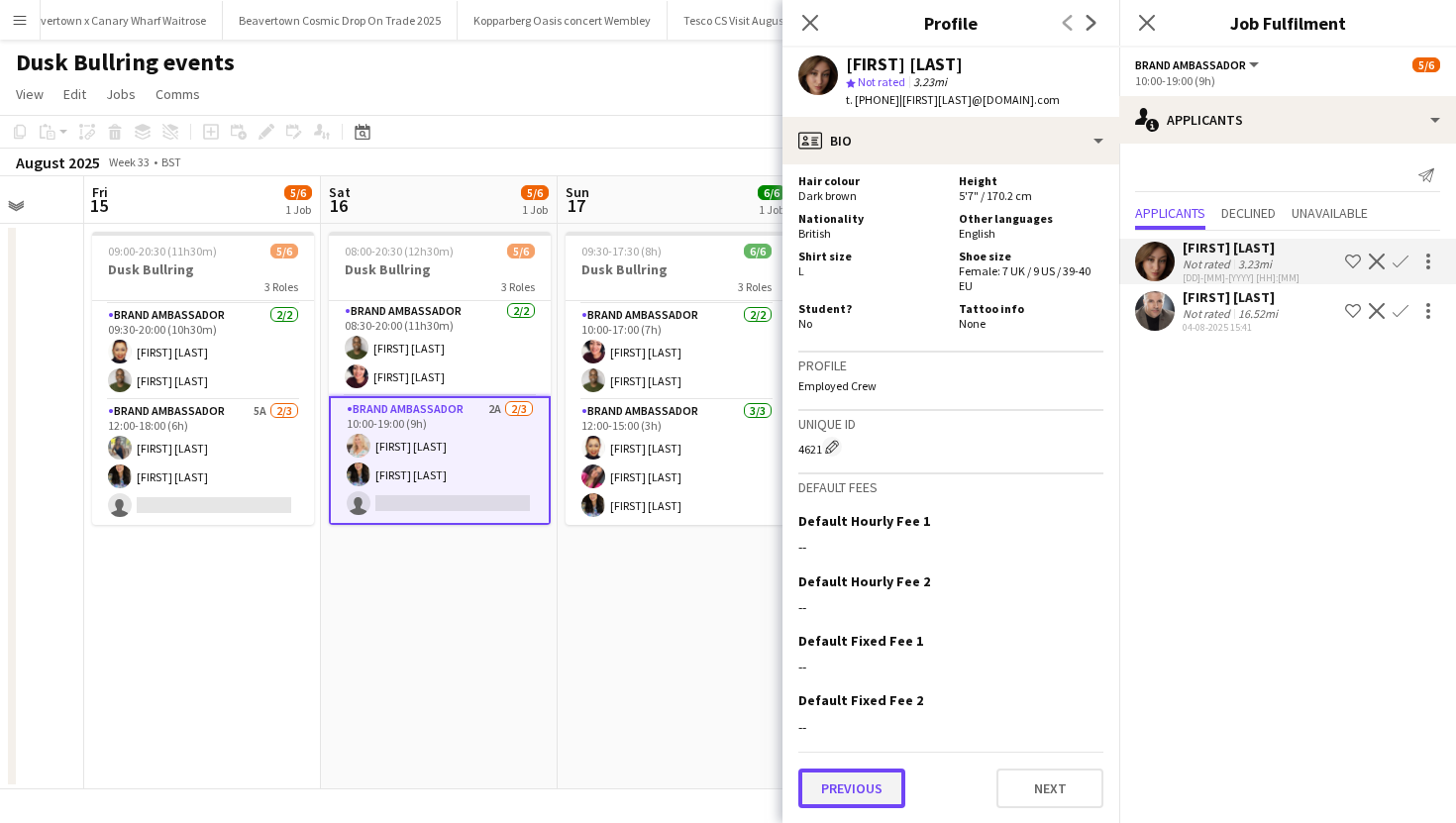 click on "Previous" 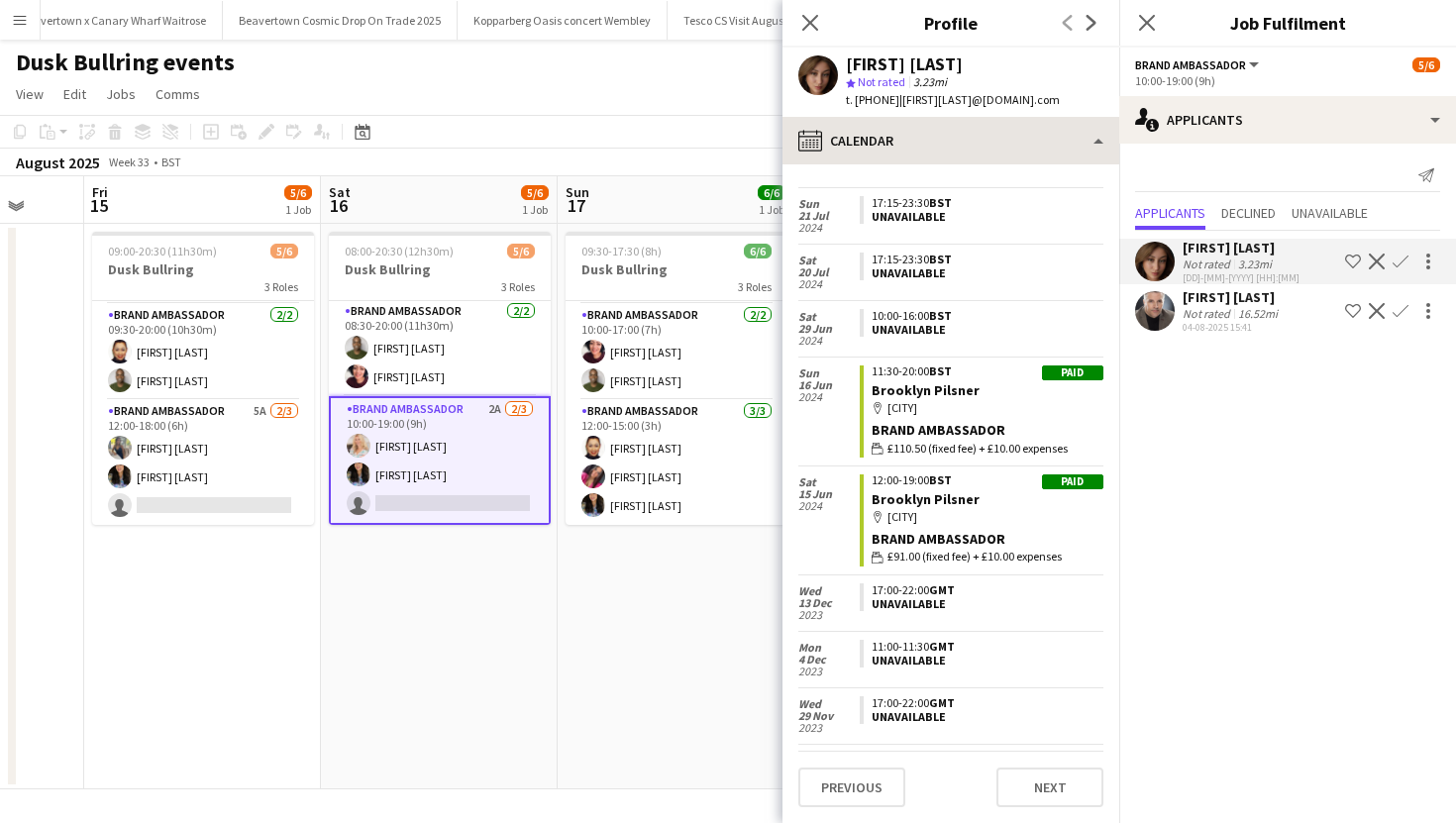 scroll, scrollTop: 3149, scrollLeft: 0, axis: vertical 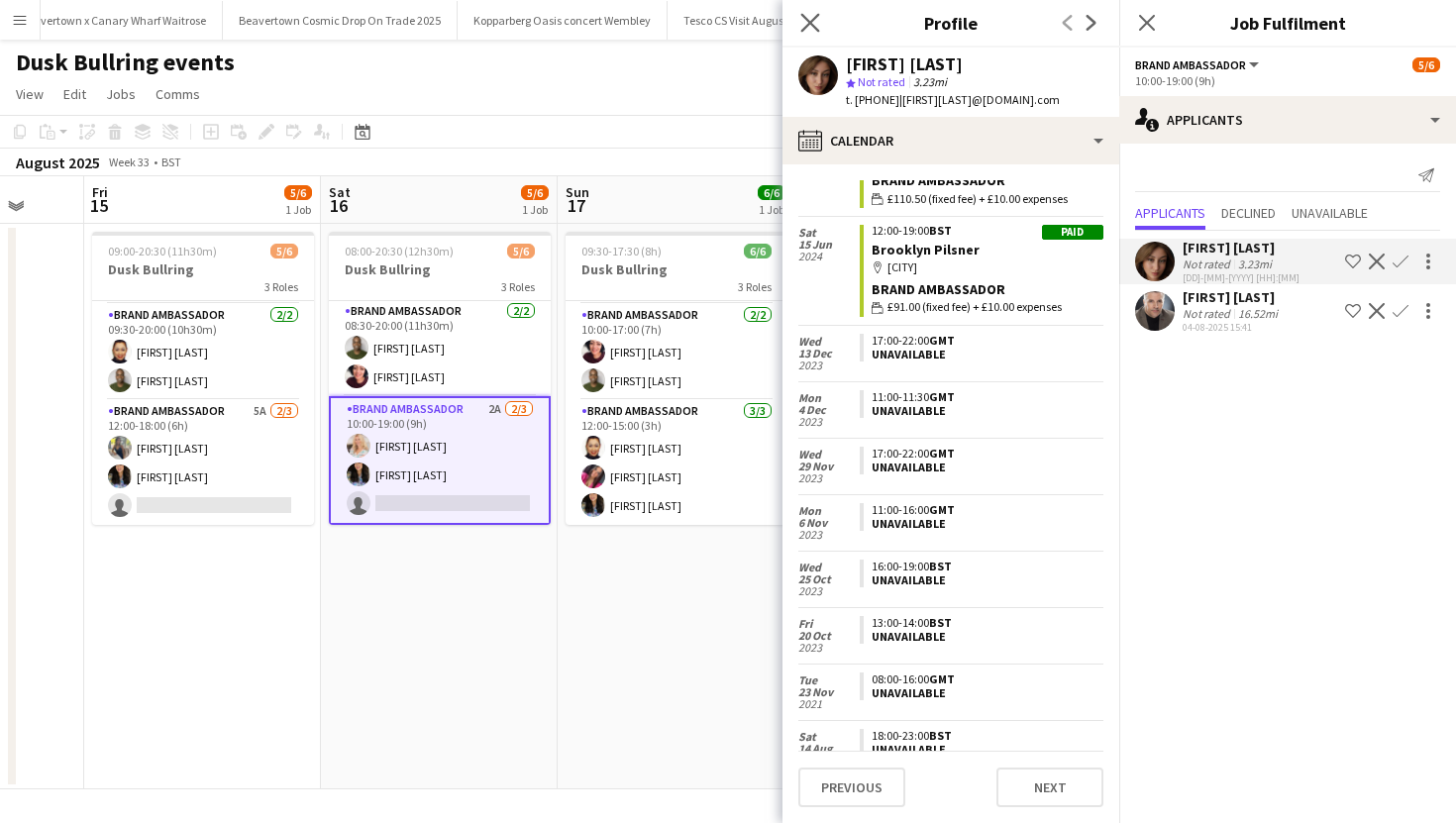 click on "Close pop-in" 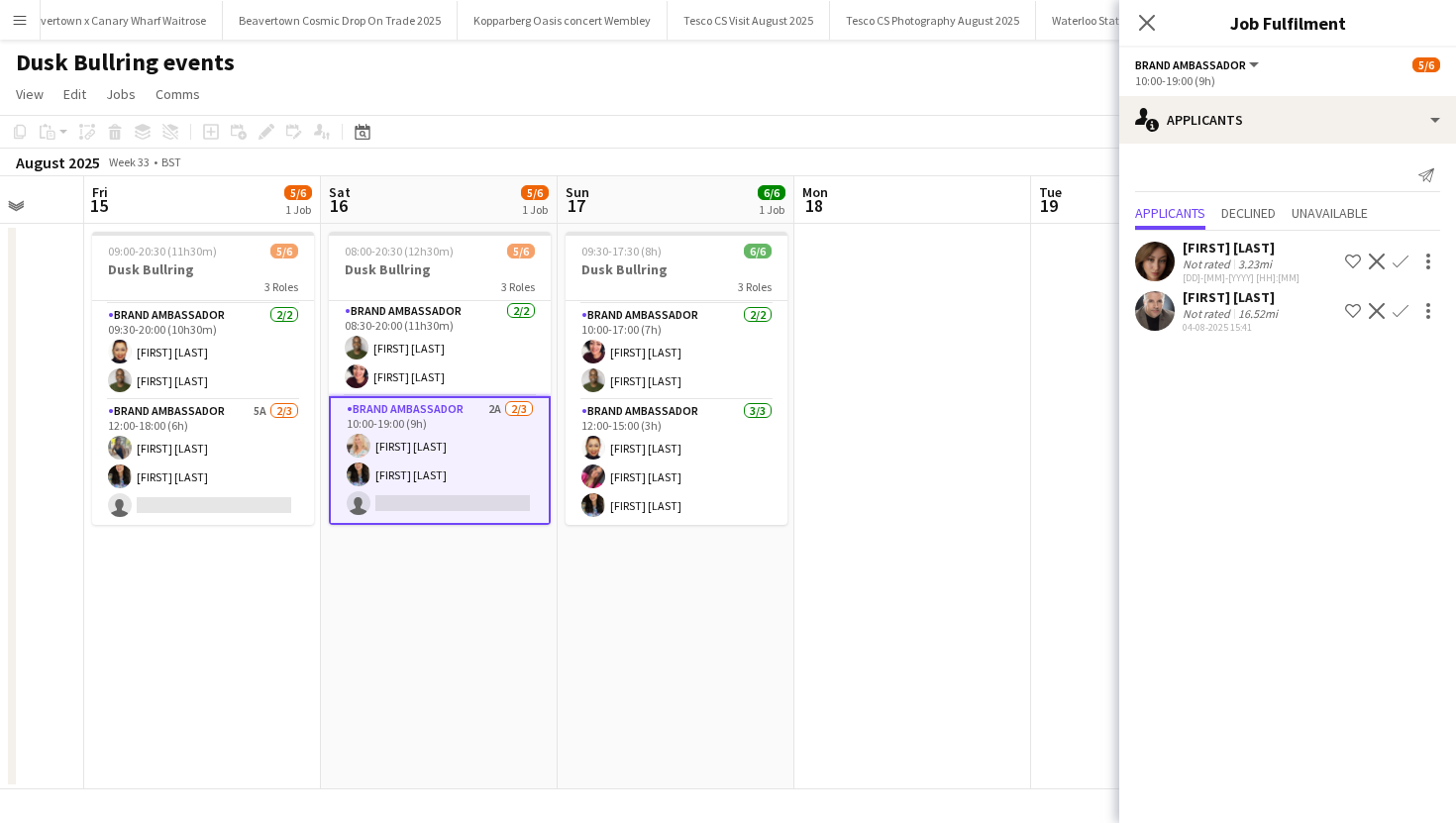 click on "09:30-17:30 (8h)    6/6   Dusk Bullring   3 Roles   Event Manager   1/1   09:30-17:30 (8h)
[FIRST] [LAST]  Brand Ambassador   2/2   10:00-17:00 (7h)
[FIRST] [LAST]  [FIRST] [LAST]  Brand Ambassador   3/3   12:00-15:00 (3h)
[FIRST] [LAST]  [FIRST] [LAST]  [FIRST] [LAST]" at bounding box center [676, 506] 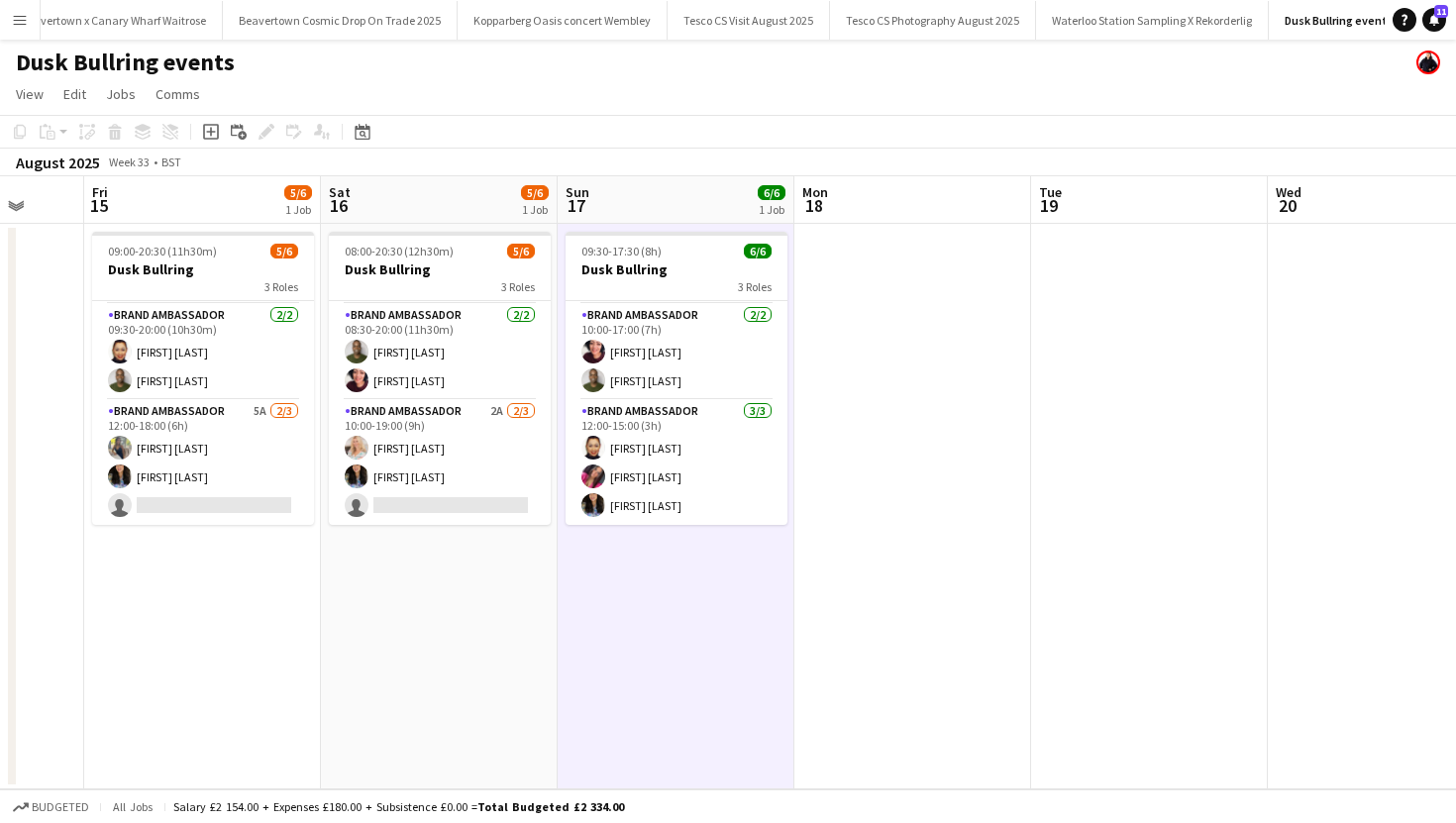 scroll, scrollTop: 64, scrollLeft: 0, axis: vertical 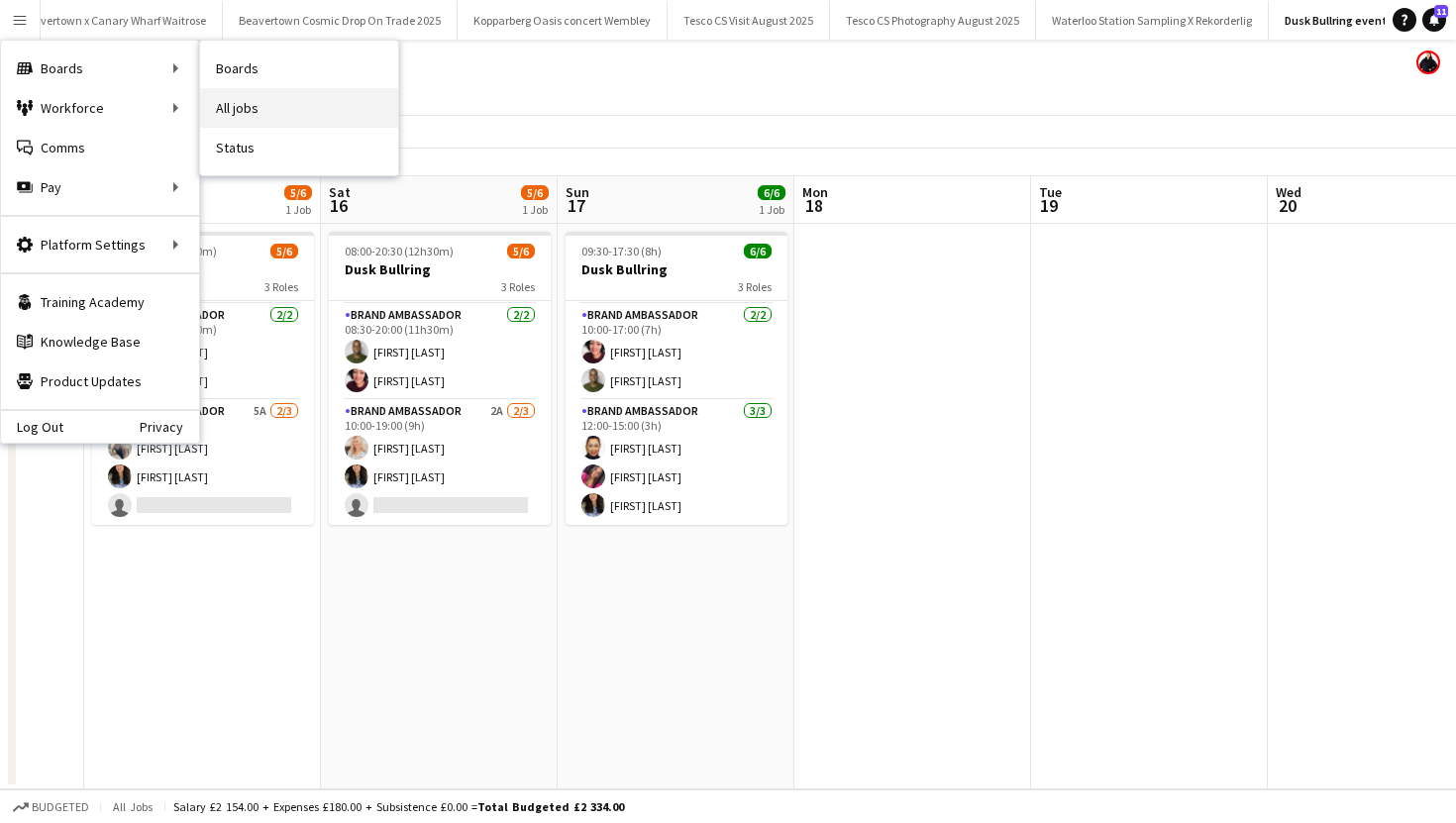 click on "All jobs" at bounding box center [299, 108] 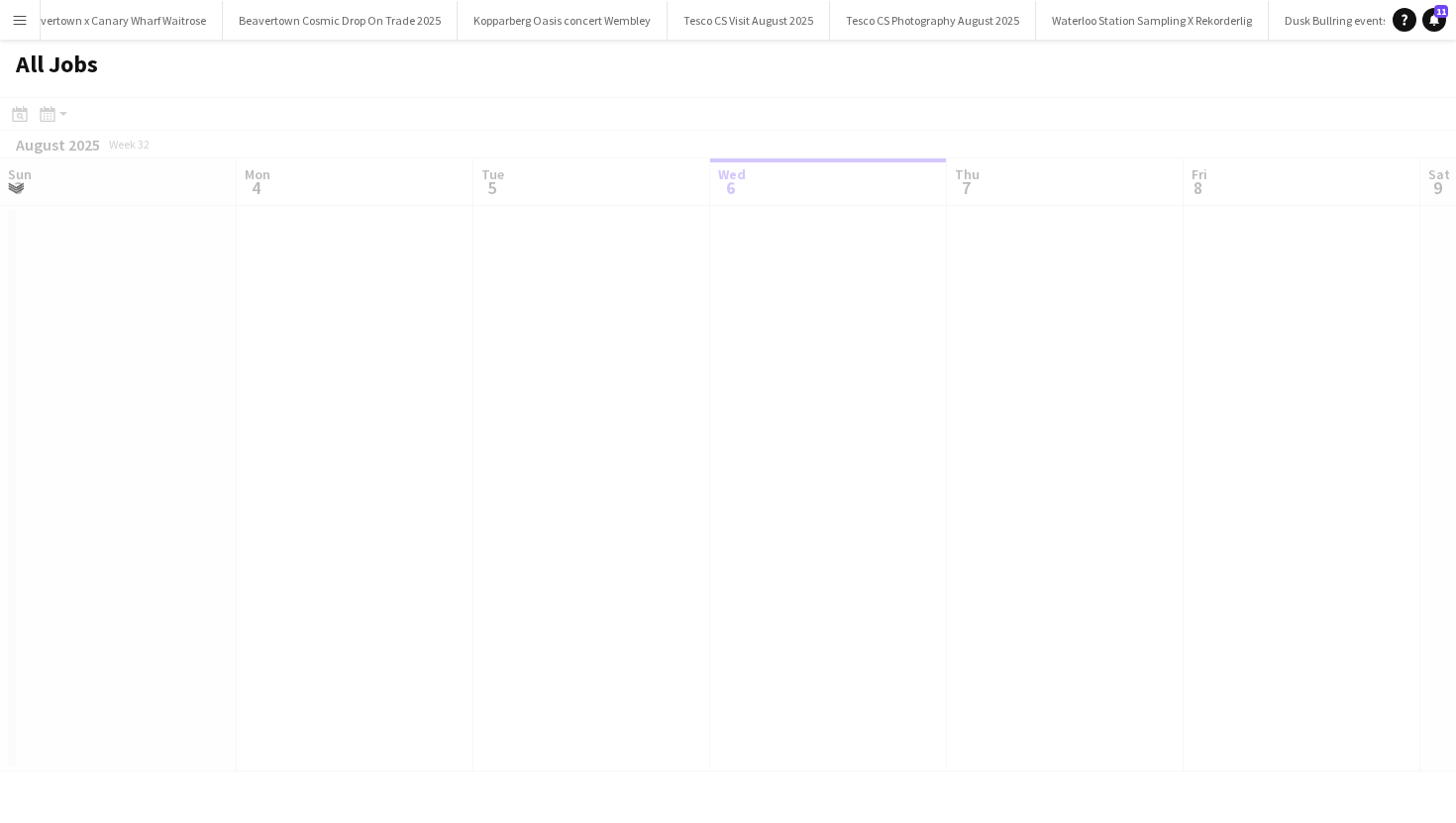 scroll, scrollTop: 0, scrollLeft: 3939, axis: horizontal 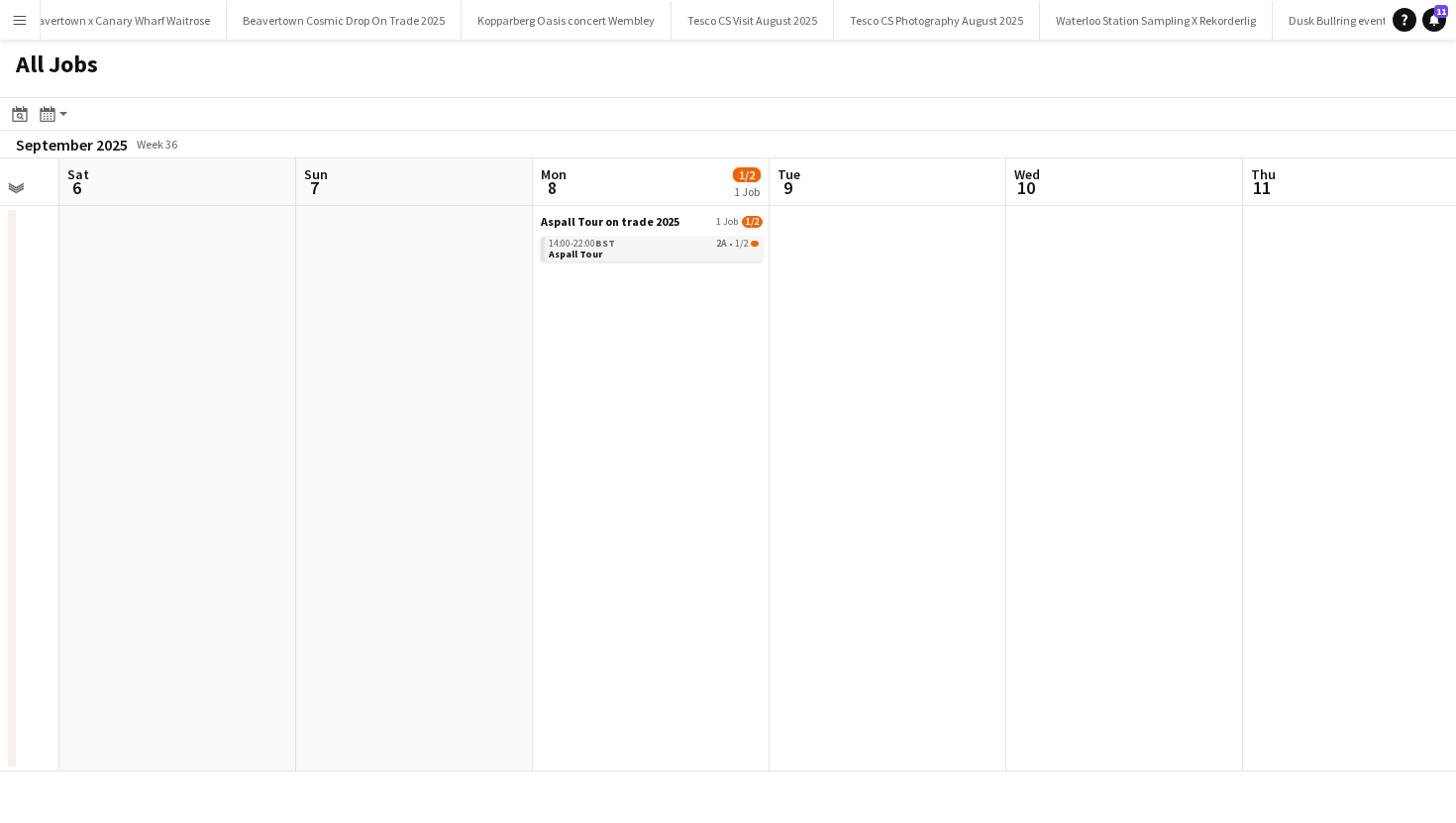 click on "2A" at bounding box center [721, 244] 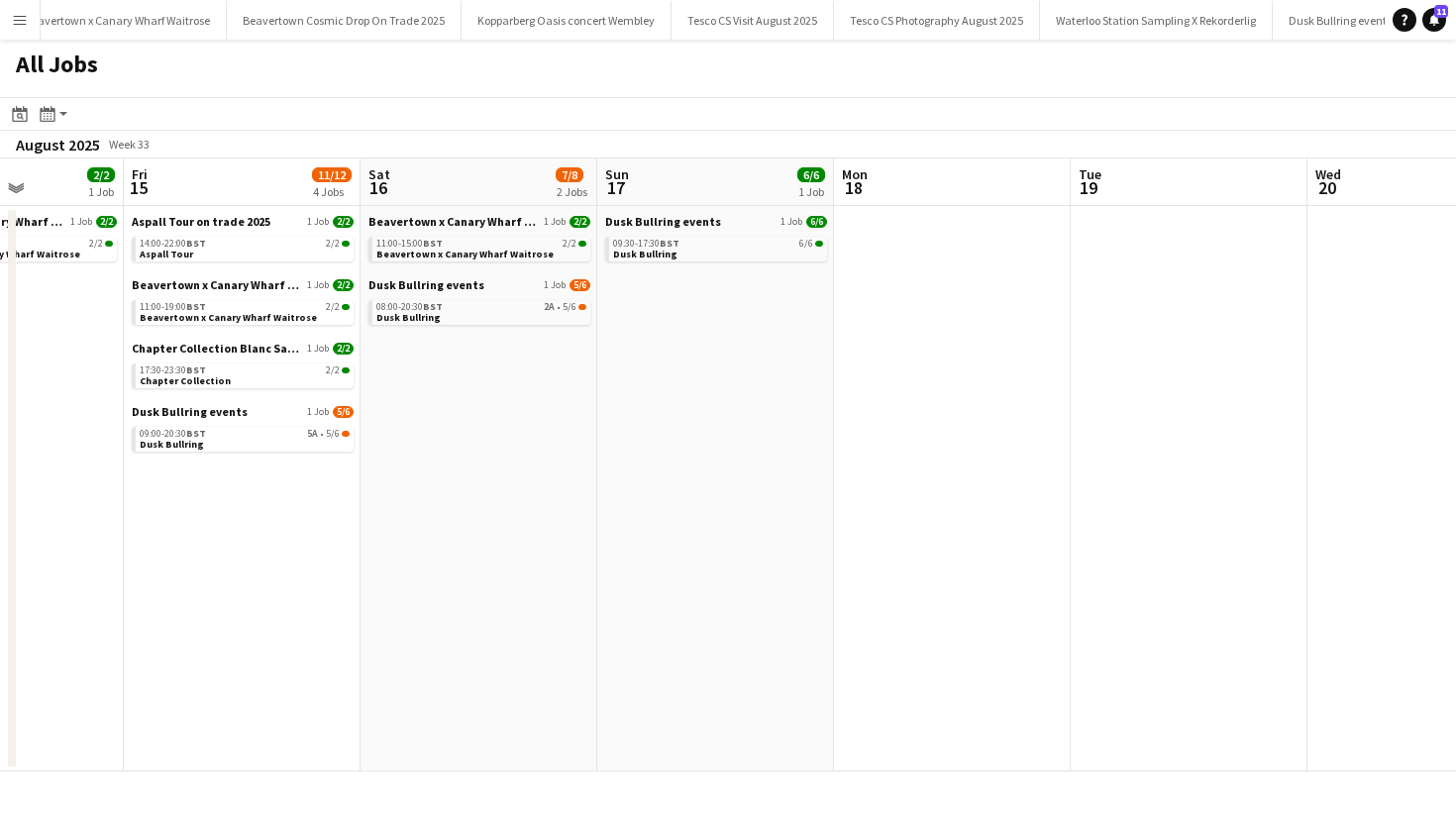scroll, scrollTop: 0, scrollLeft: 700, axis: horizontal 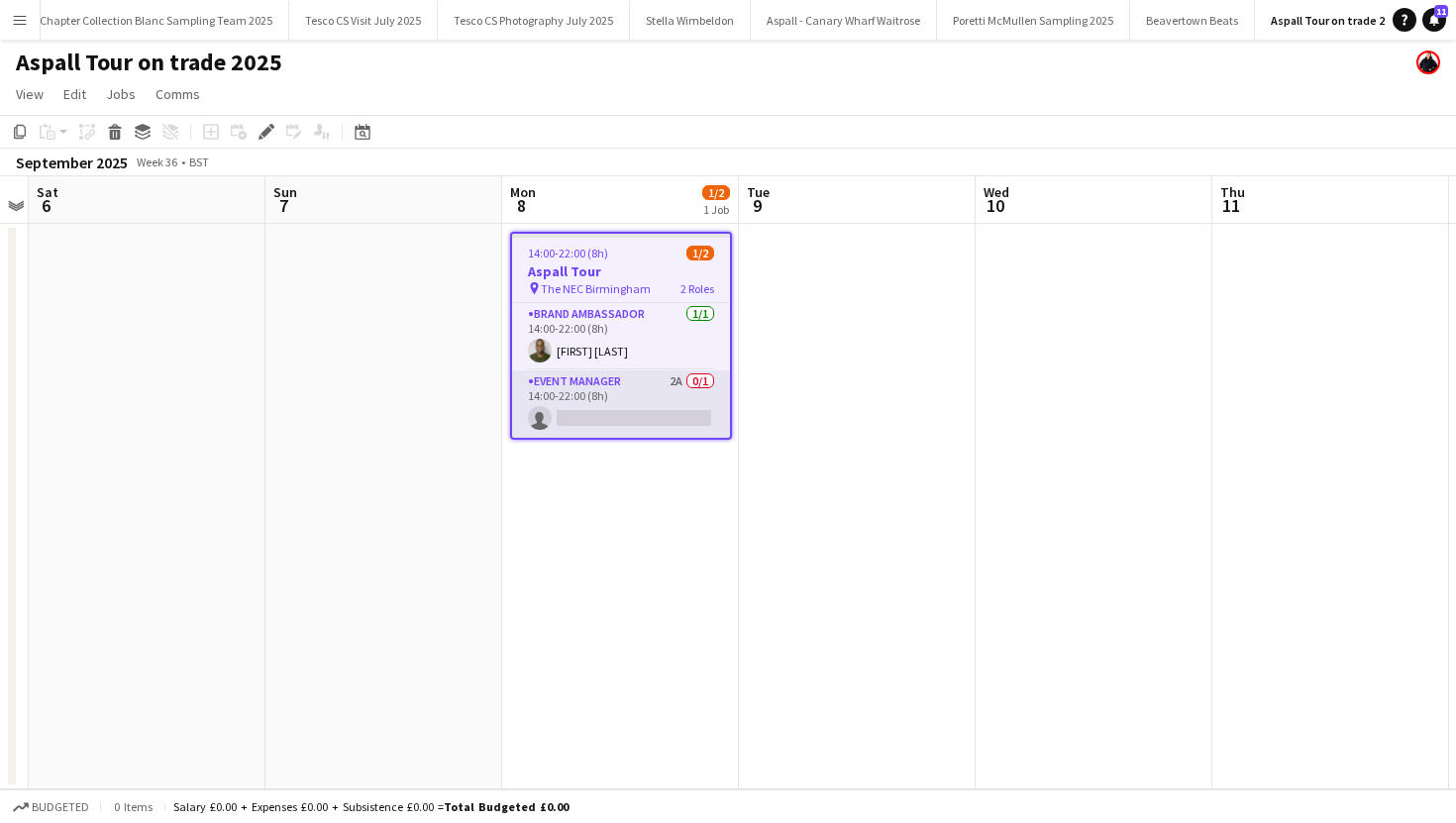 click on "Event Manager   2A   0/1   14:00-22:00 (8h)
single-neutral-actions" at bounding box center (621, 404) 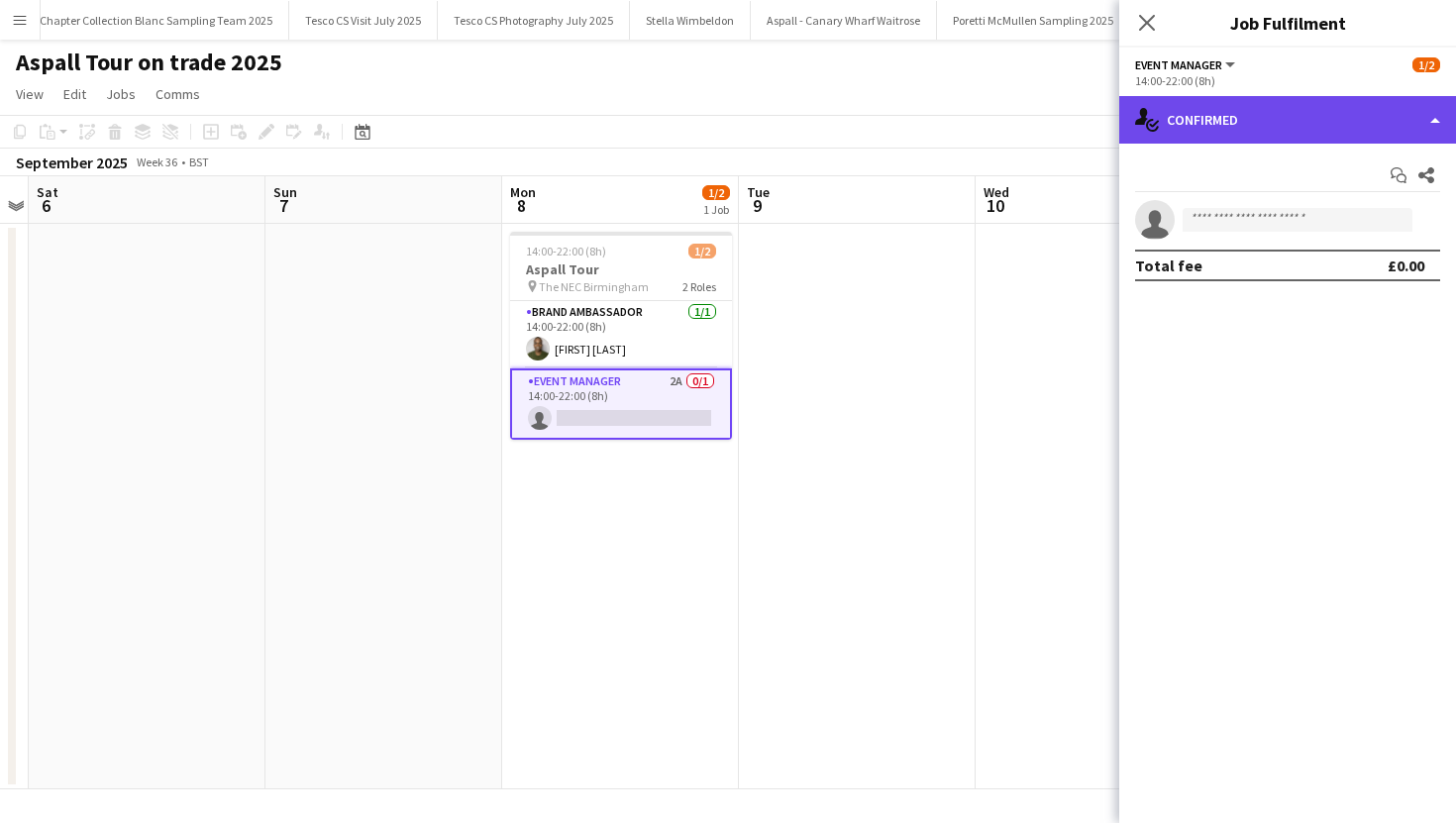 click on "single-neutral-actions-check-2
Confirmed" 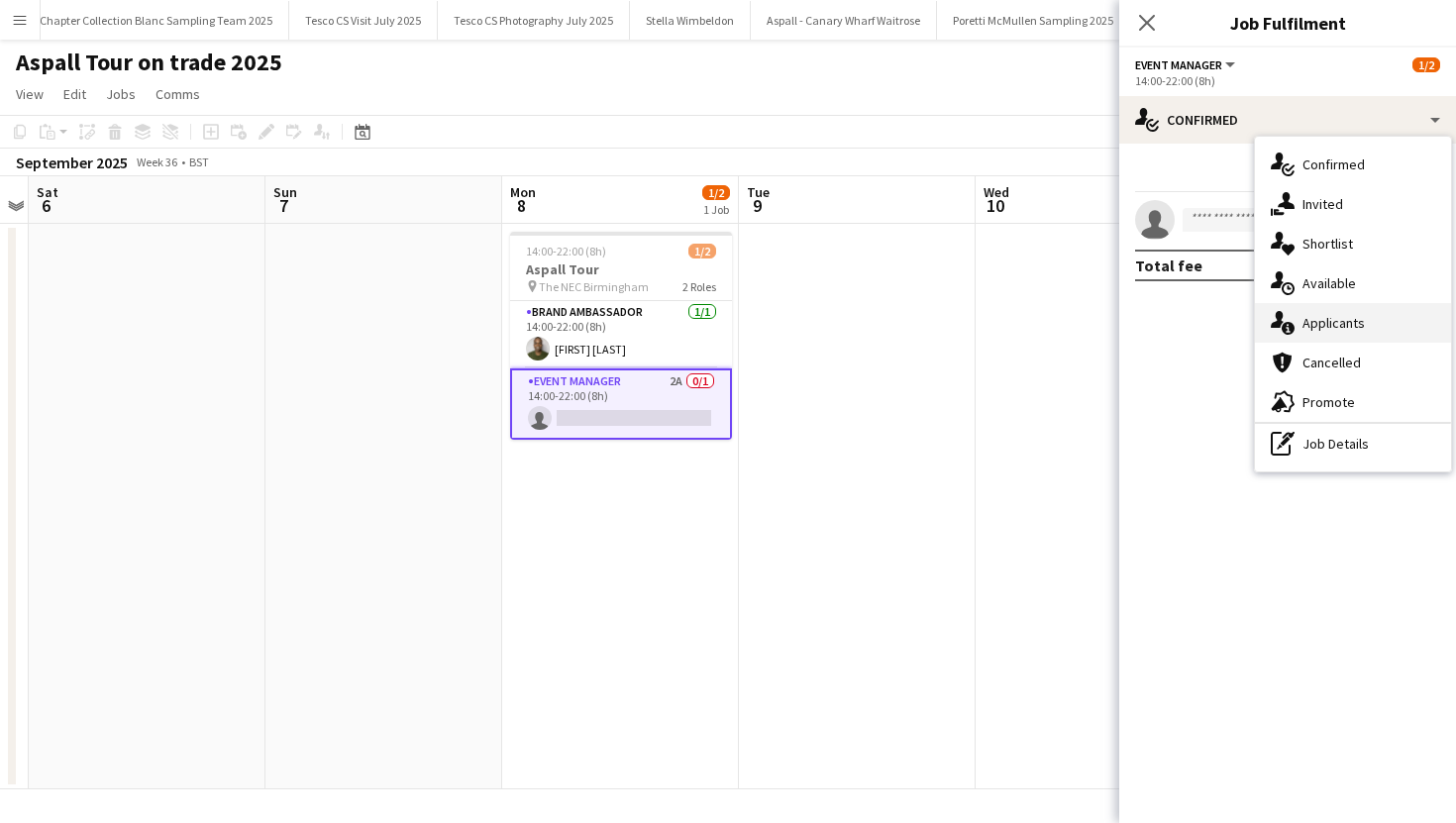 click on "single-neutral-actions-information
Applicants" at bounding box center [1353, 323] 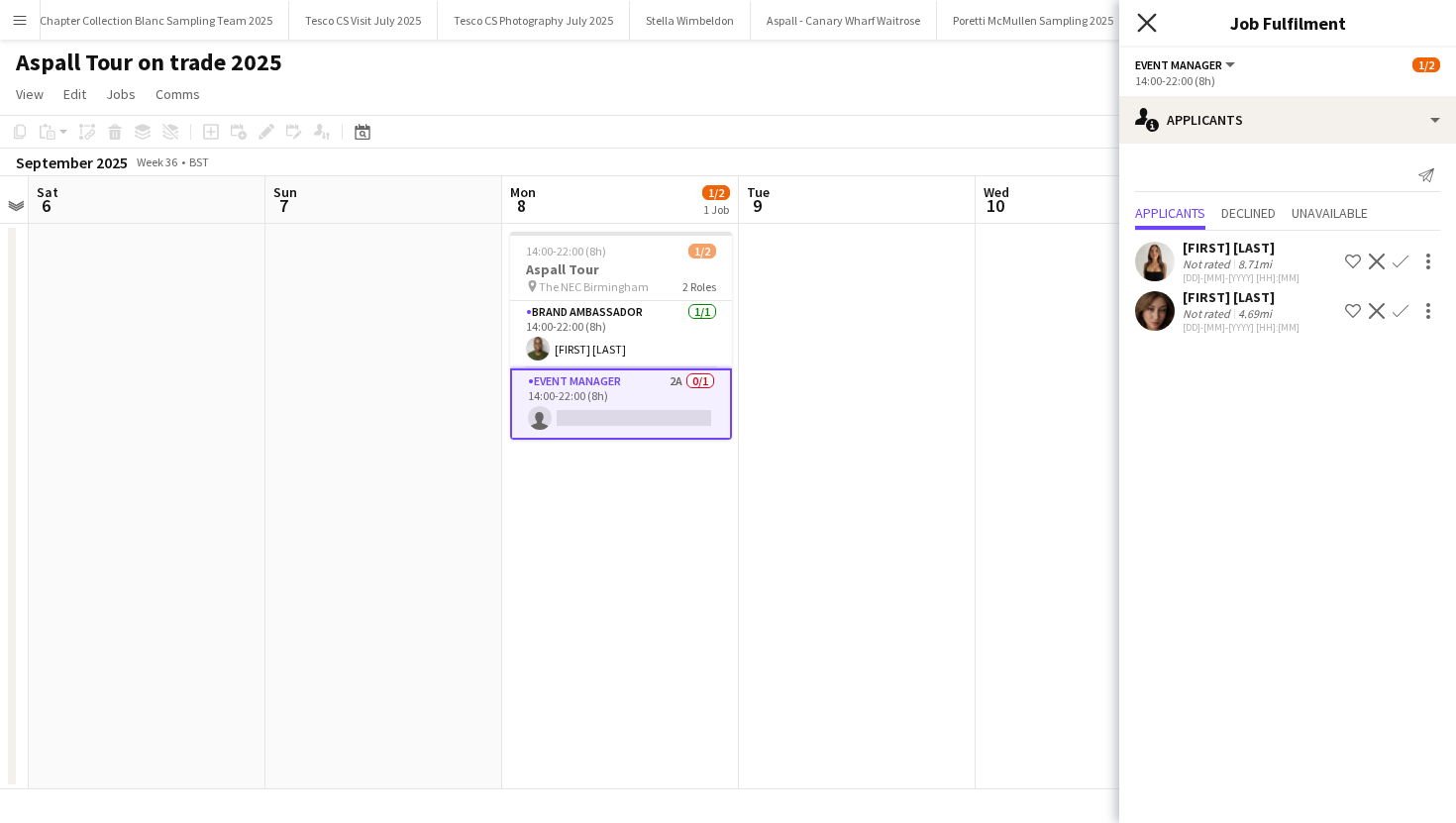click on "Close pop-in" 